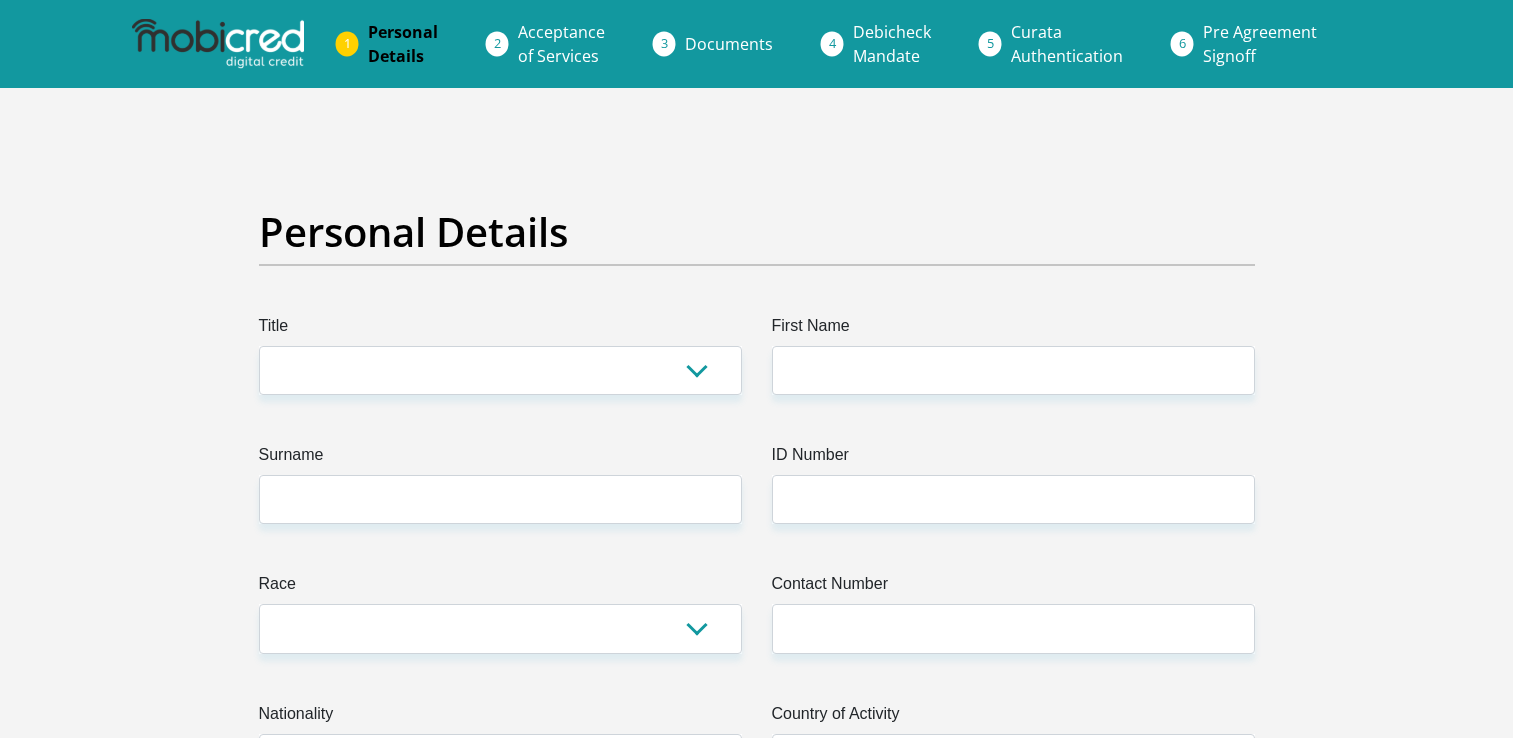 scroll, scrollTop: 0, scrollLeft: 0, axis: both 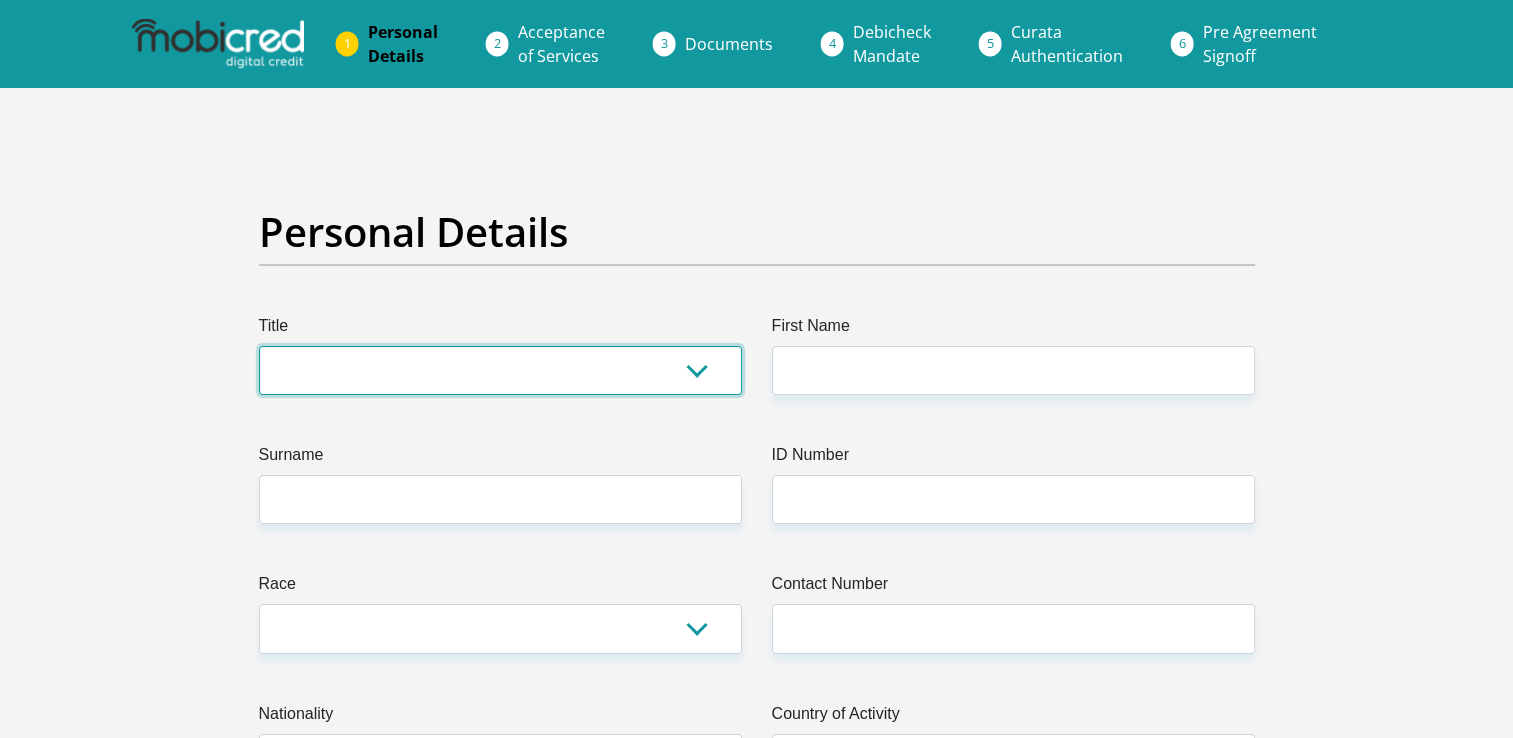 click on "Mr
Ms
Mrs
Dr
Other" at bounding box center [500, 370] 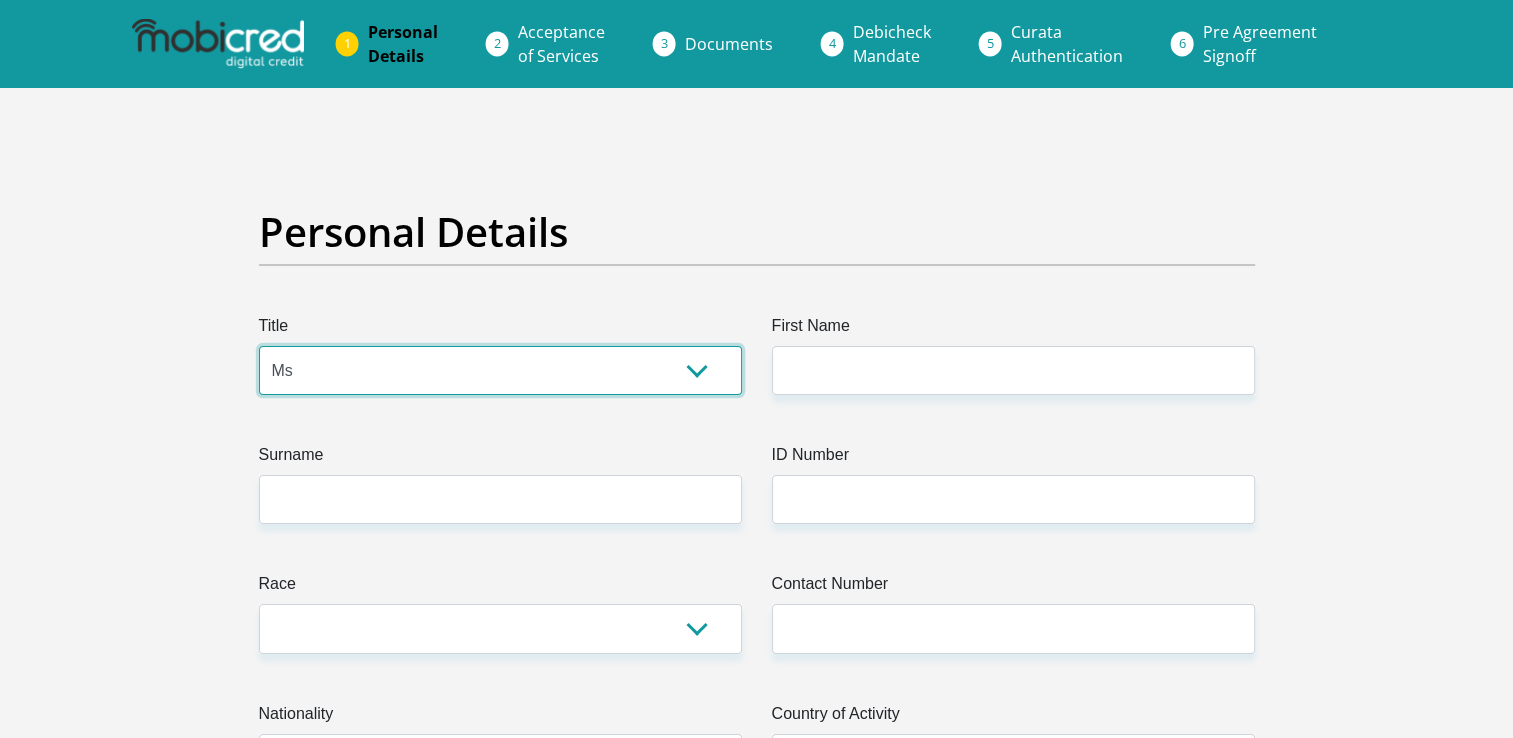 click on "Mr
Ms
Mrs
Dr
Other" at bounding box center [500, 370] 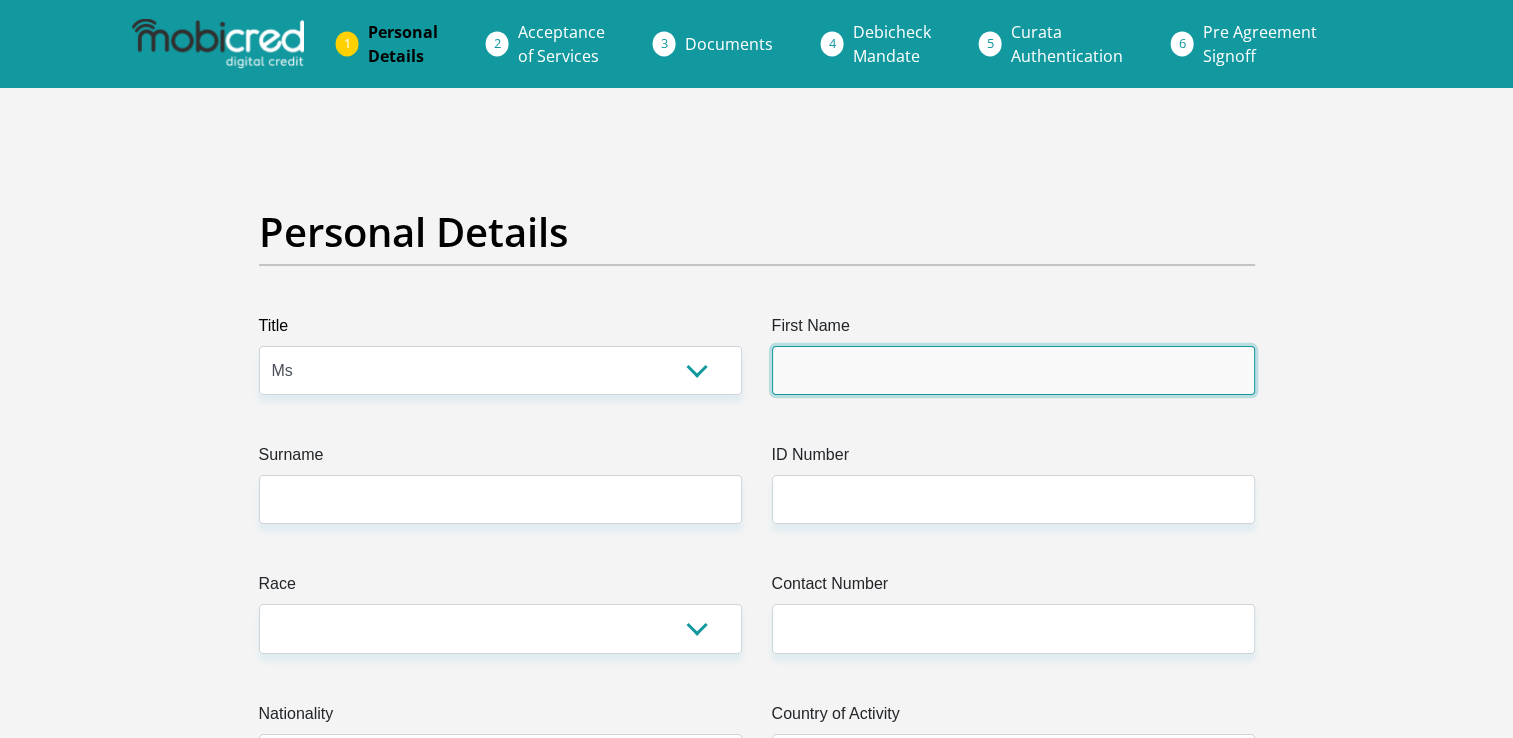 click on "First Name" at bounding box center [1013, 370] 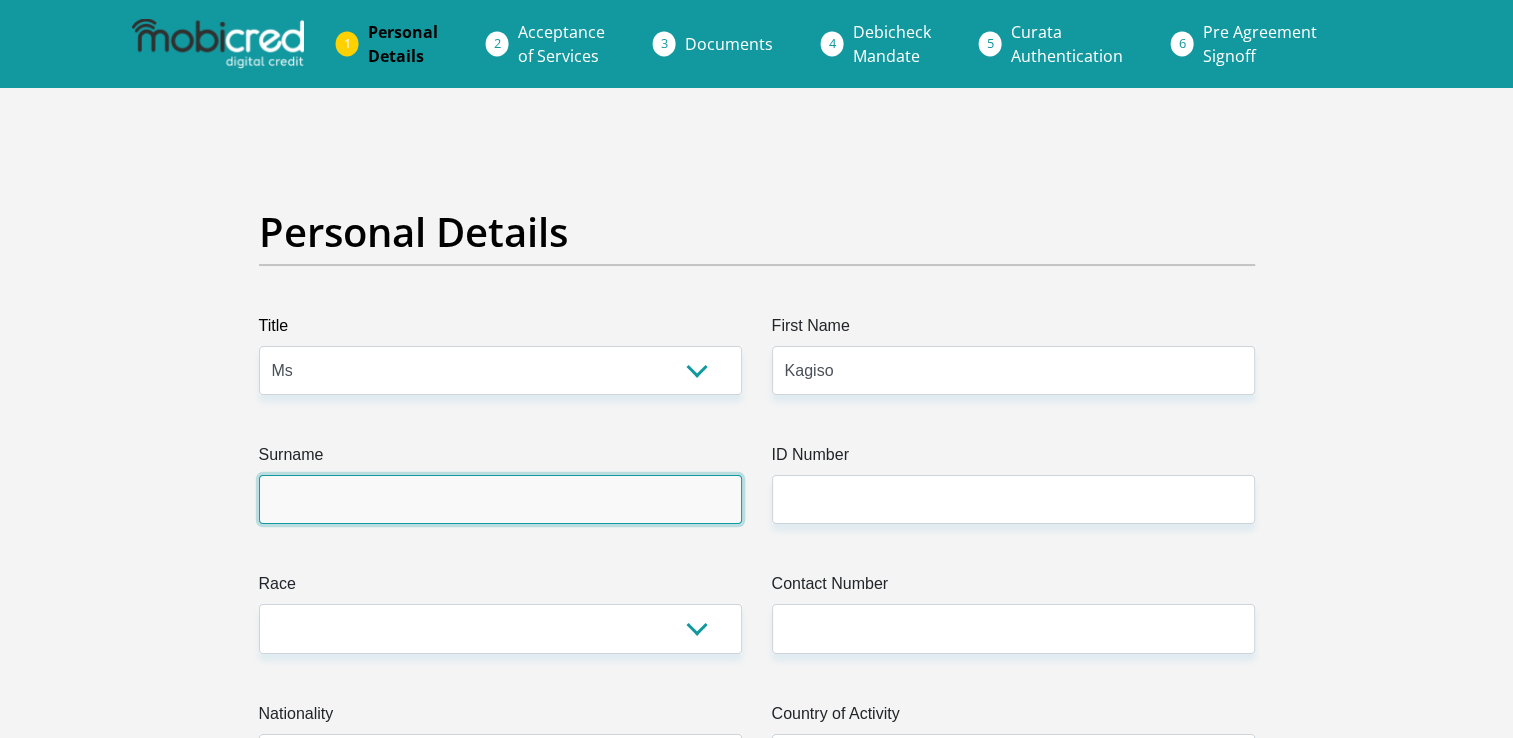 type on "Baloyi" 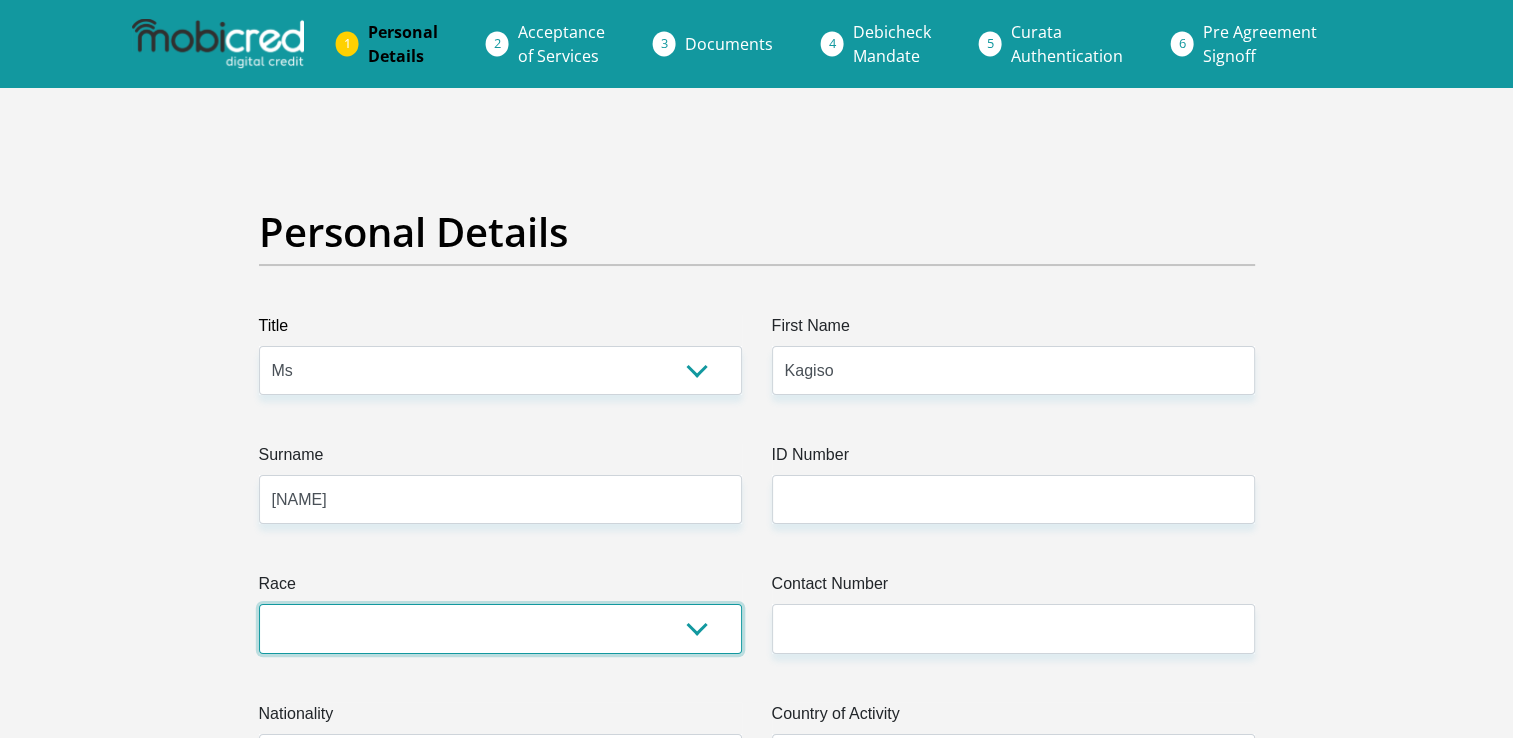 select on "1" 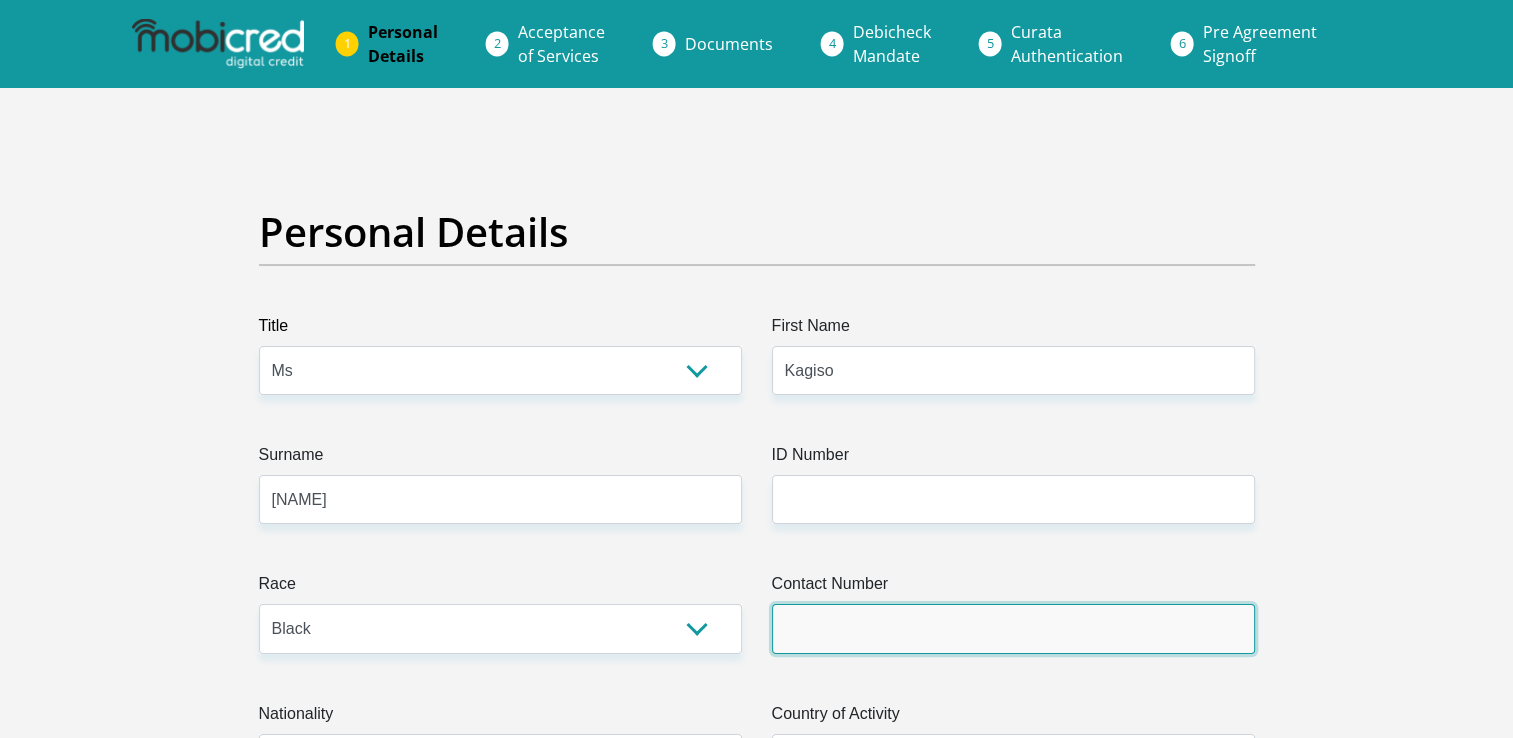 type on "0682994682" 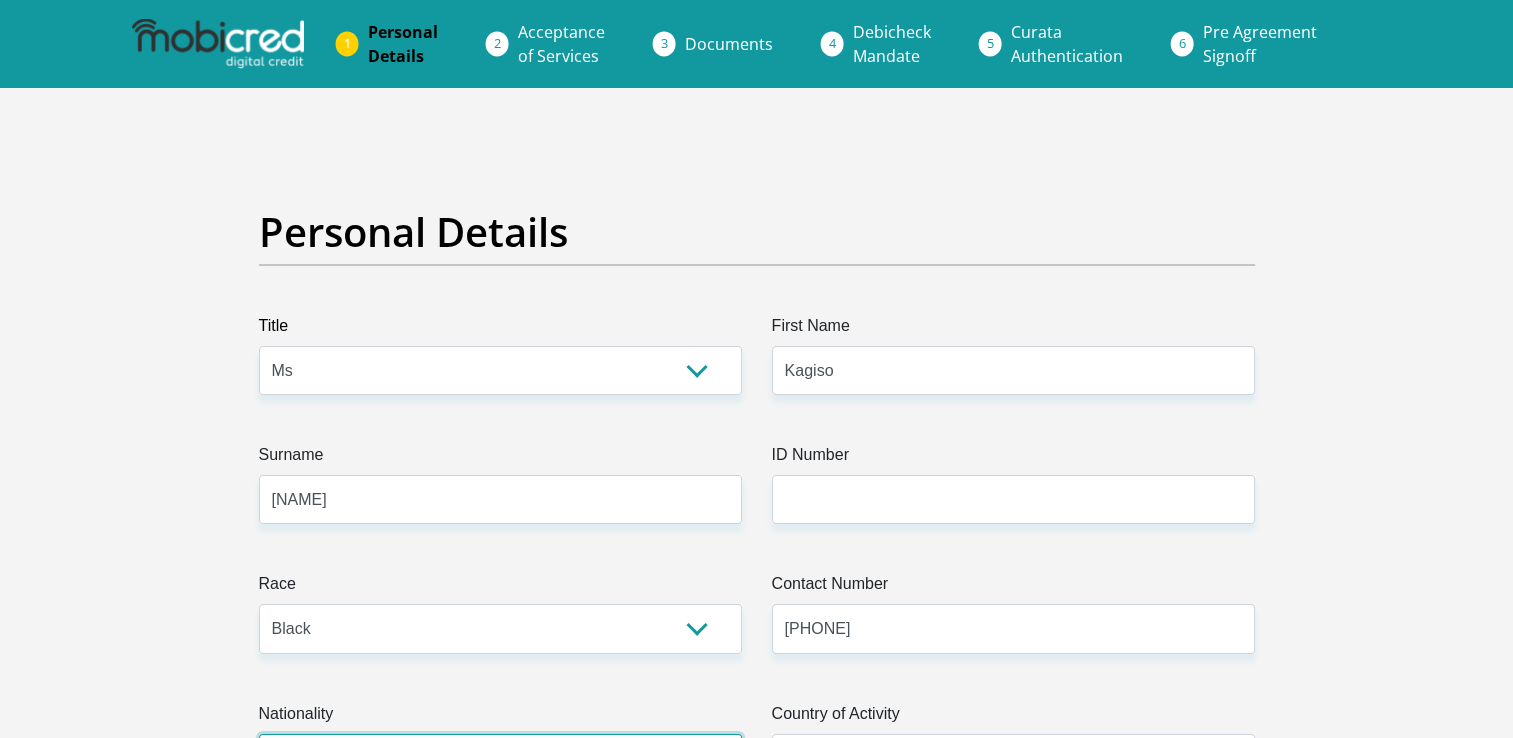 select on "ZAF" 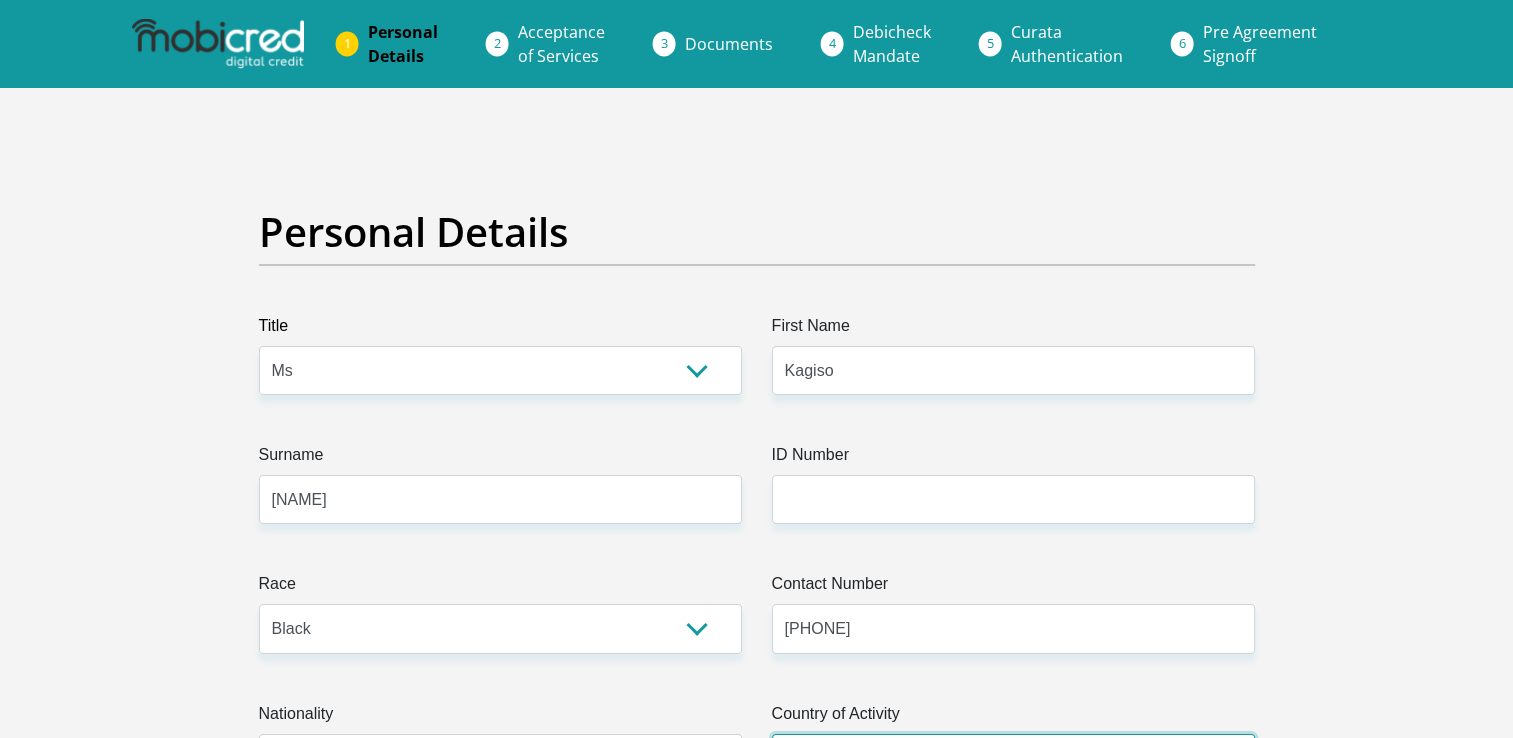 select on "ZAF" 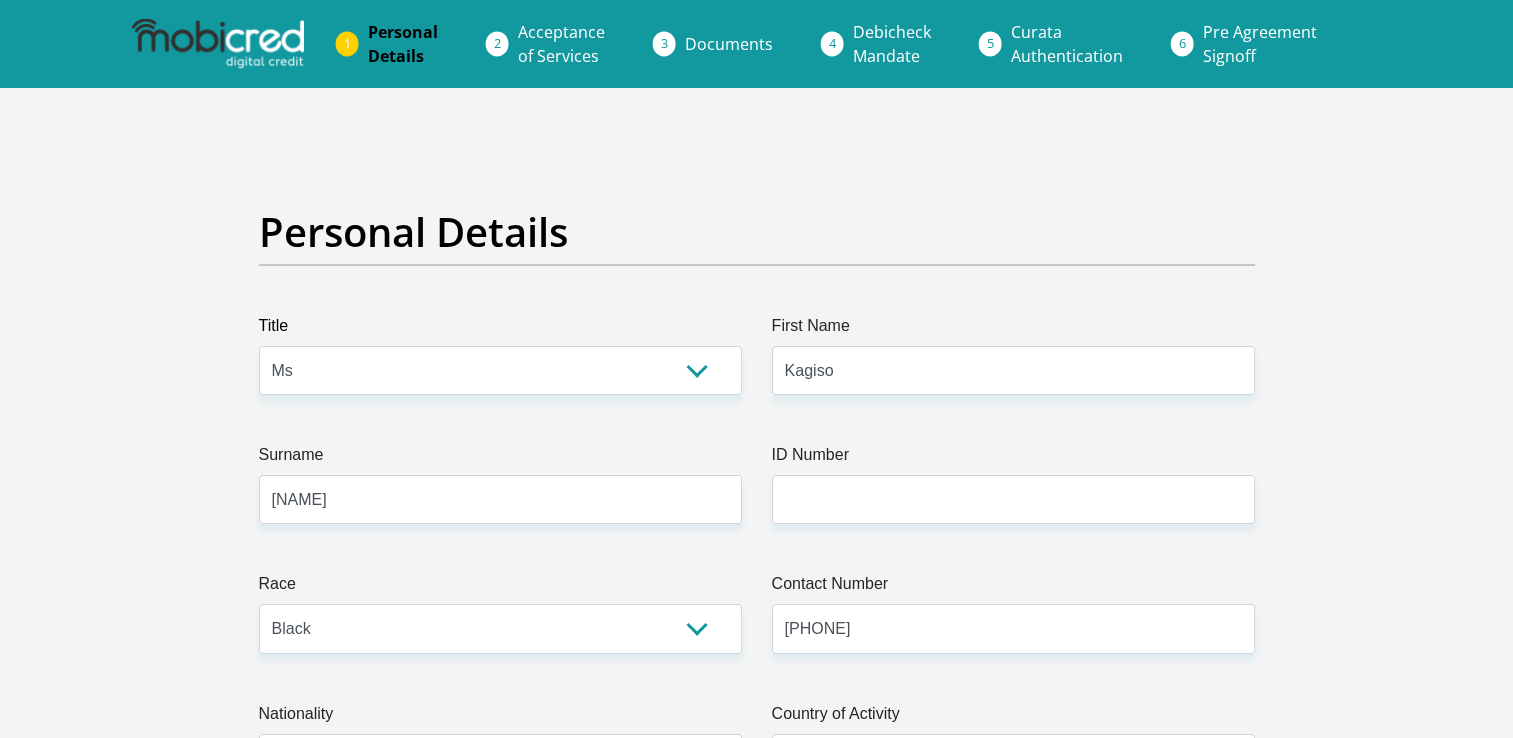 type on "7 7th Street" 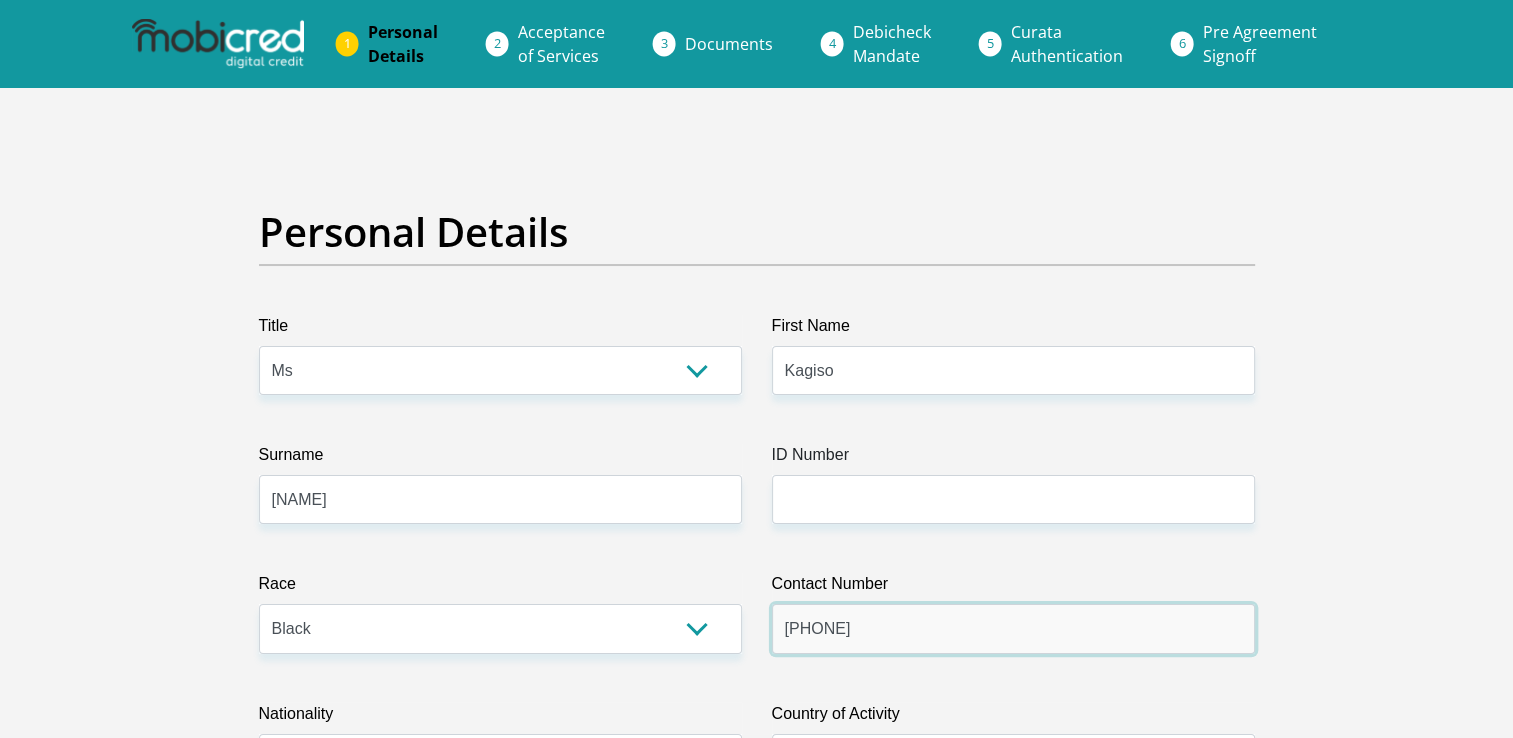 click on "0682994682" at bounding box center (1013, 628) 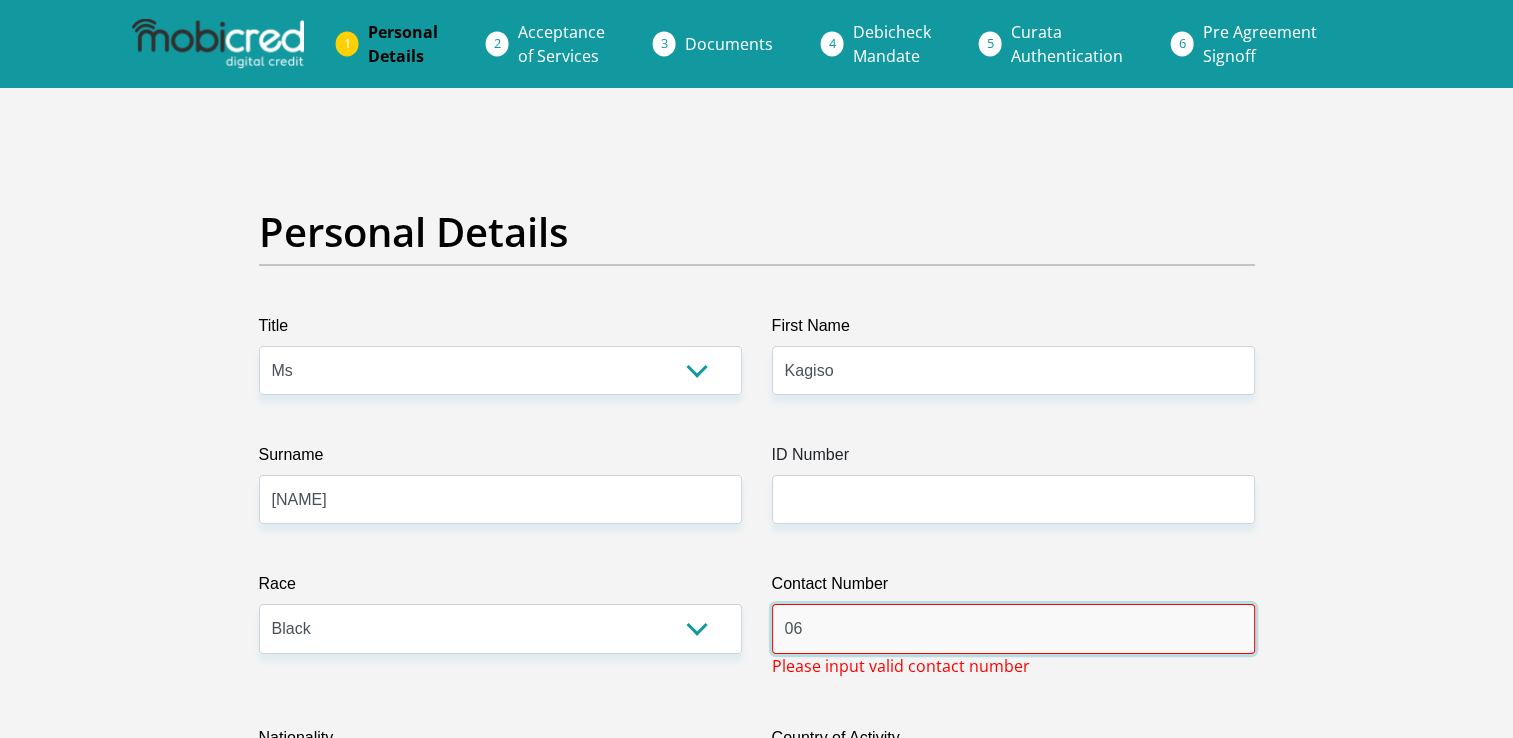 type on "0" 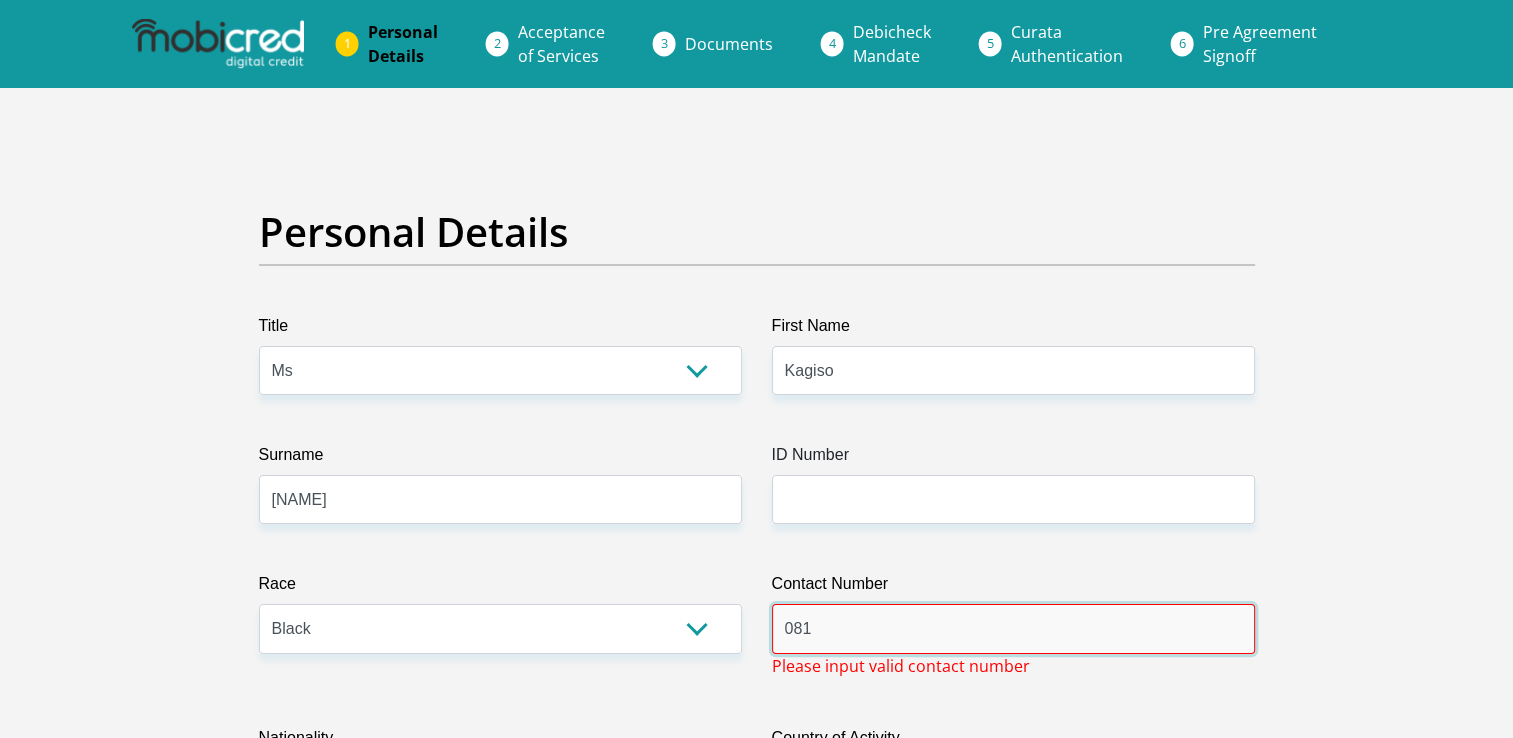 click on "081" at bounding box center (1013, 628) 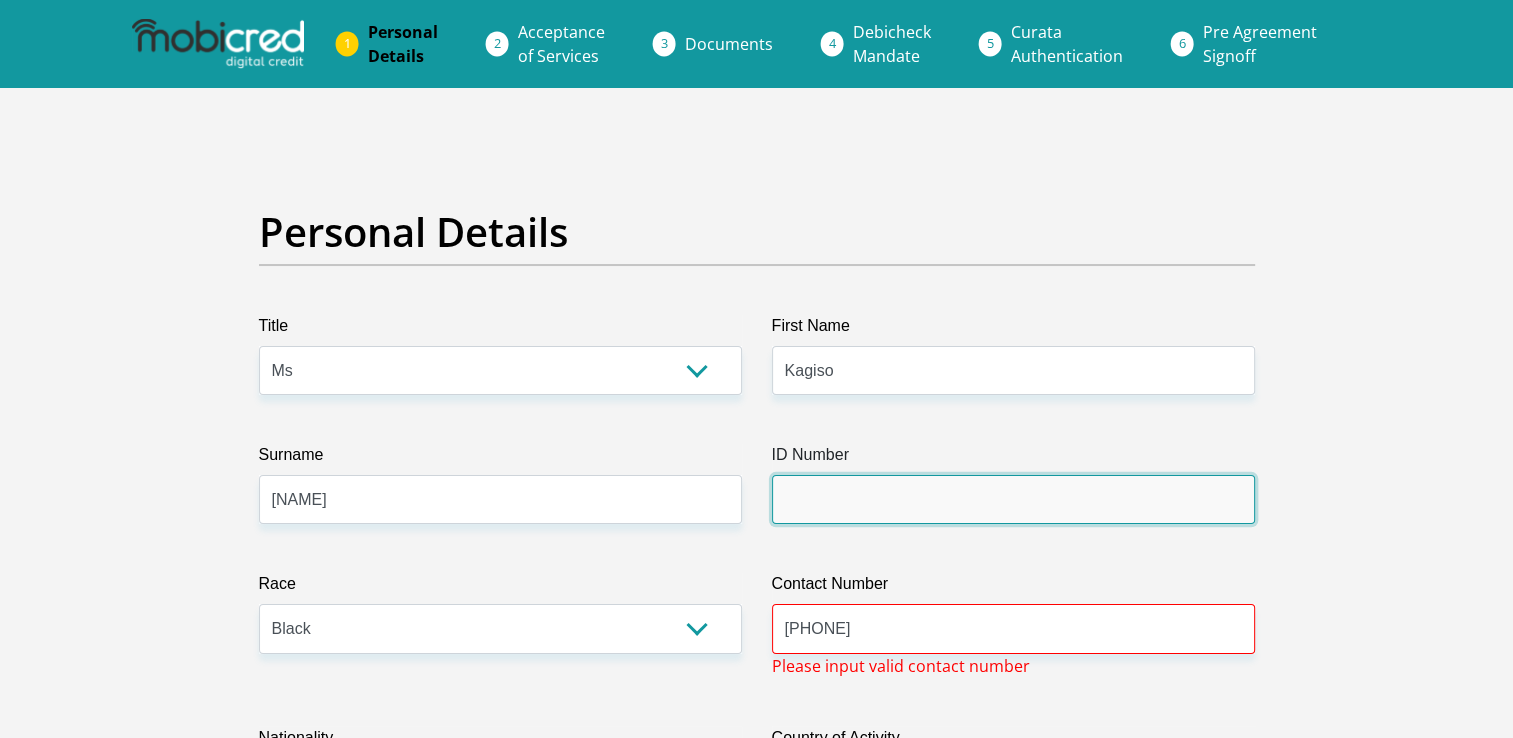 type on "9909190059082" 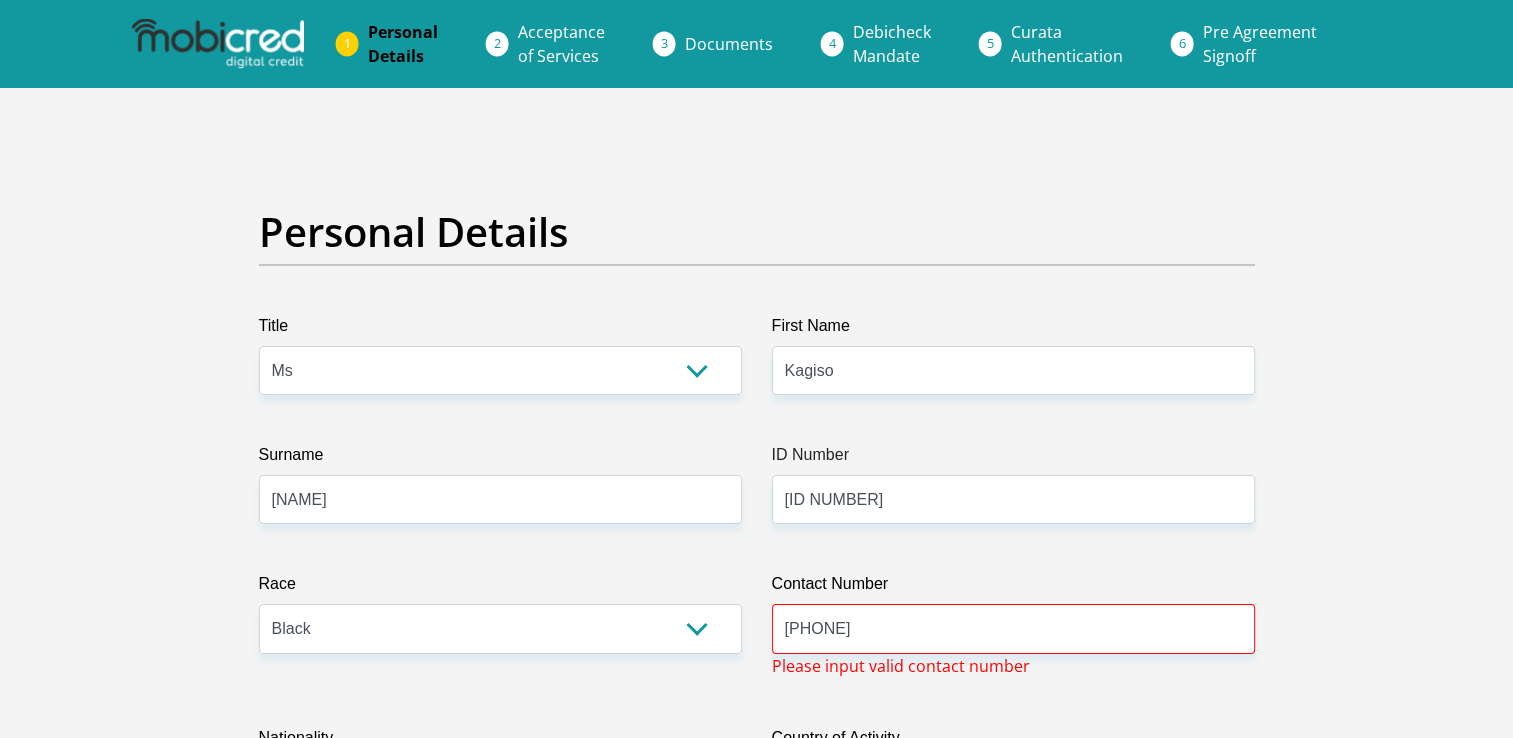 type on "angeliquebaloyi19@gmail.com" 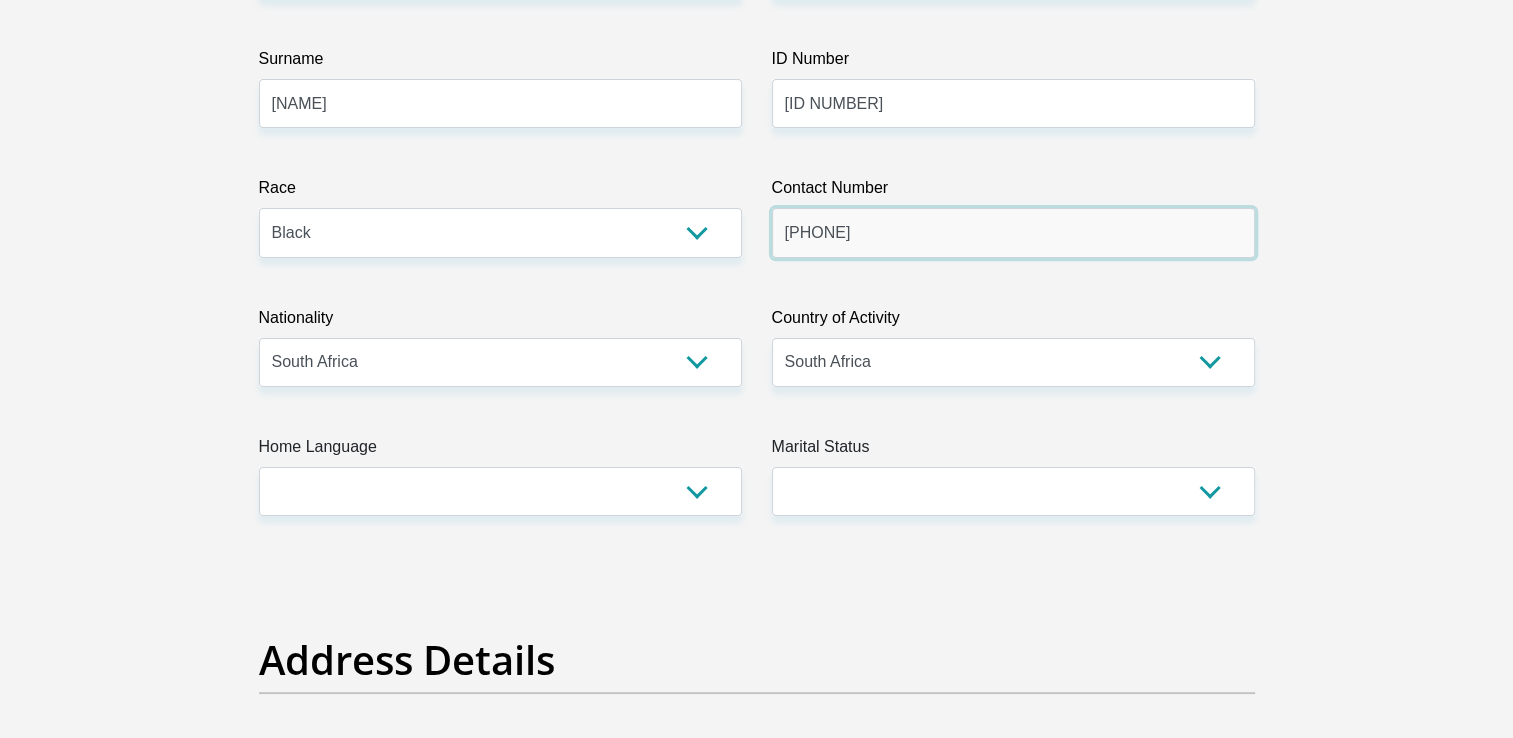 scroll, scrollTop: 400, scrollLeft: 0, axis: vertical 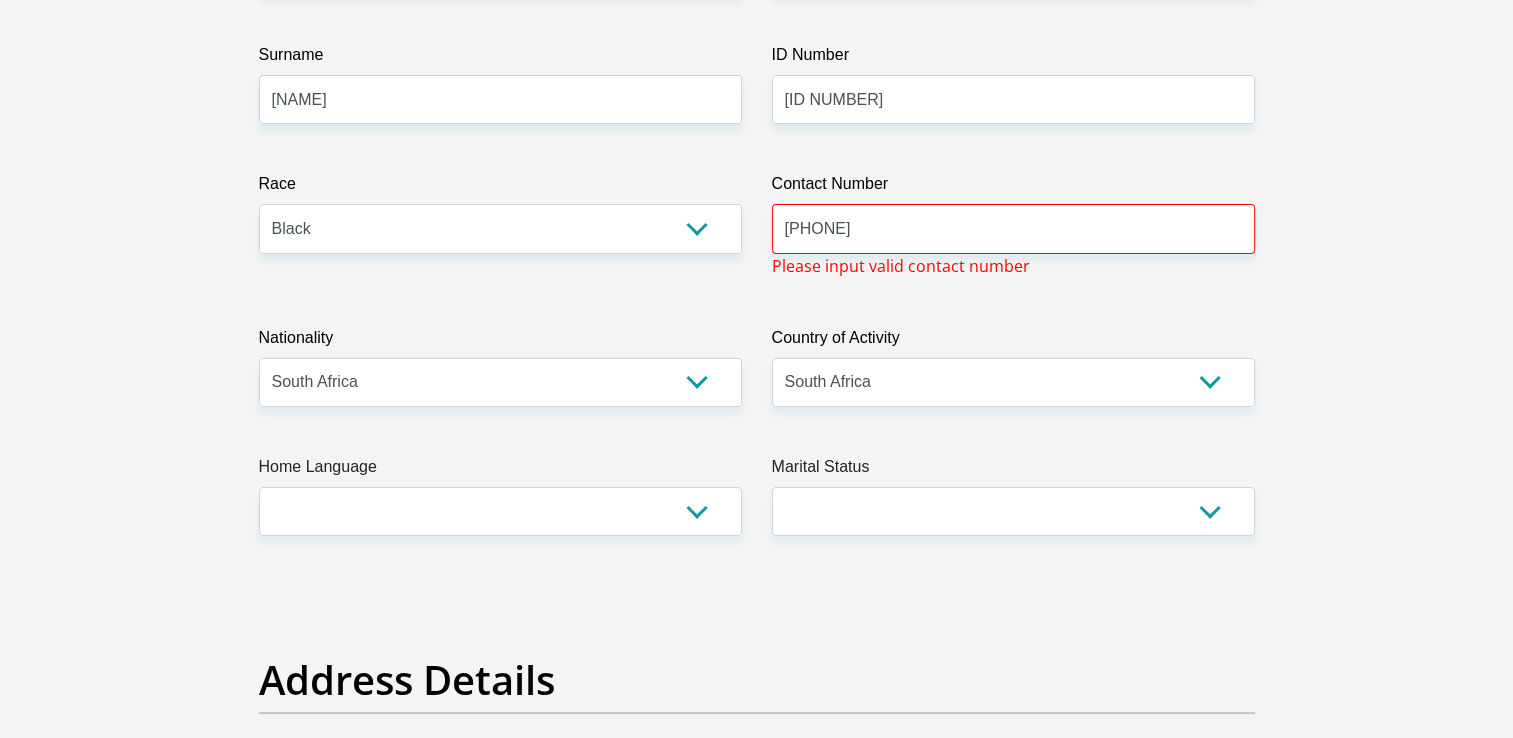 click on "Title
Mr
Ms
Mrs
Dr
Other
First Name
Kagiso
Surname
Baloyi
ID Number
9909190059082
Please input valid ID number
Race
Black
Coloured
Indian
White
Other
Contact Number
0817410981
Please input valid contact number
Nationality
South Africa
Afghanistan
Aland Islands  Albania  Algeria" at bounding box center [757, 3179] 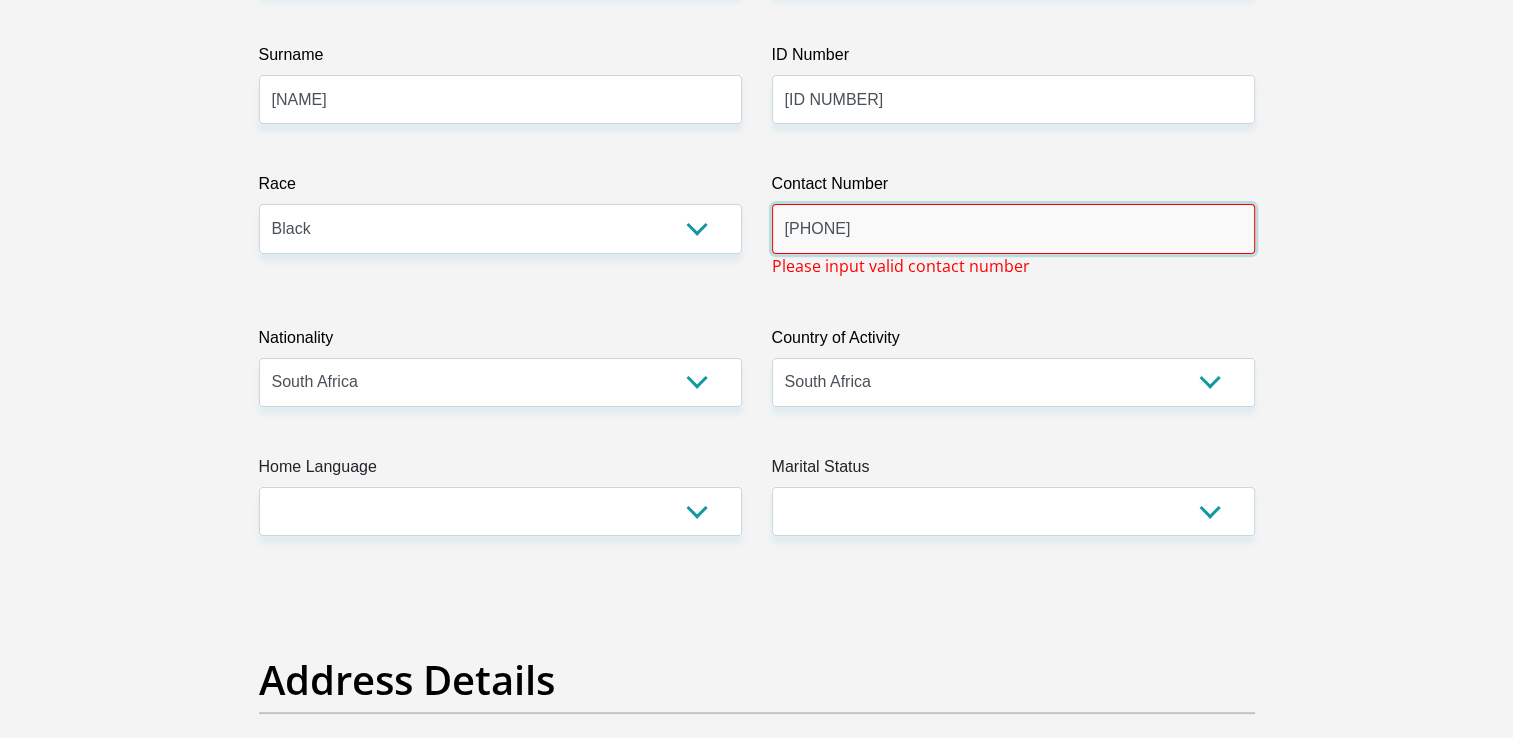 click on "0817410981" at bounding box center (1013, 228) 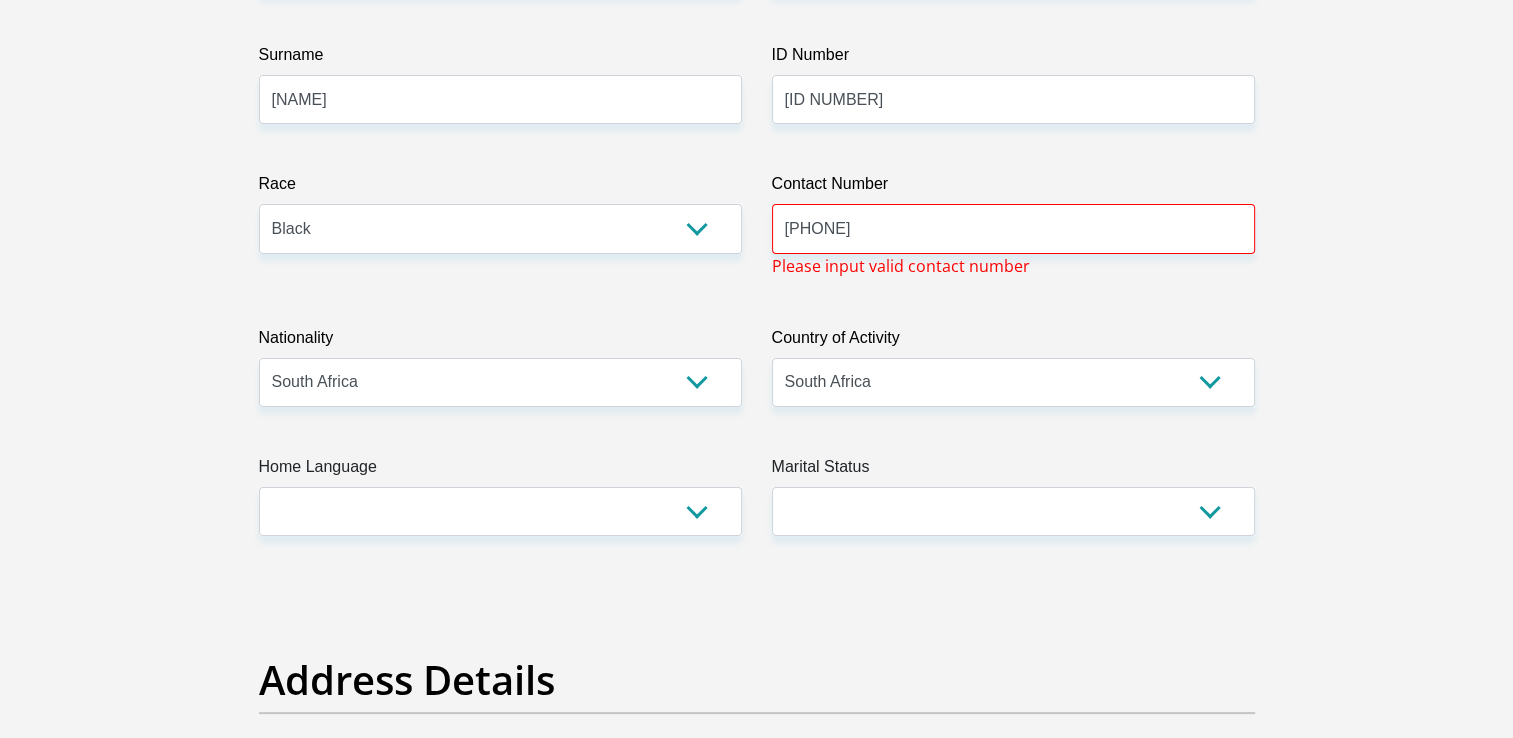 click on "Title
Mr
Ms
Mrs
Dr
Other
First Name
Kagiso
Surname
Baloyi
ID Number
9909190059082
Please input valid ID number
Race
Black
Coloured
Indian
White
Other
Contact Number
+27817410981
Please input valid contact number
Nationality
South Africa
Afghanistan
Aland Islands  Albania  Algeria" at bounding box center (757, 3179) 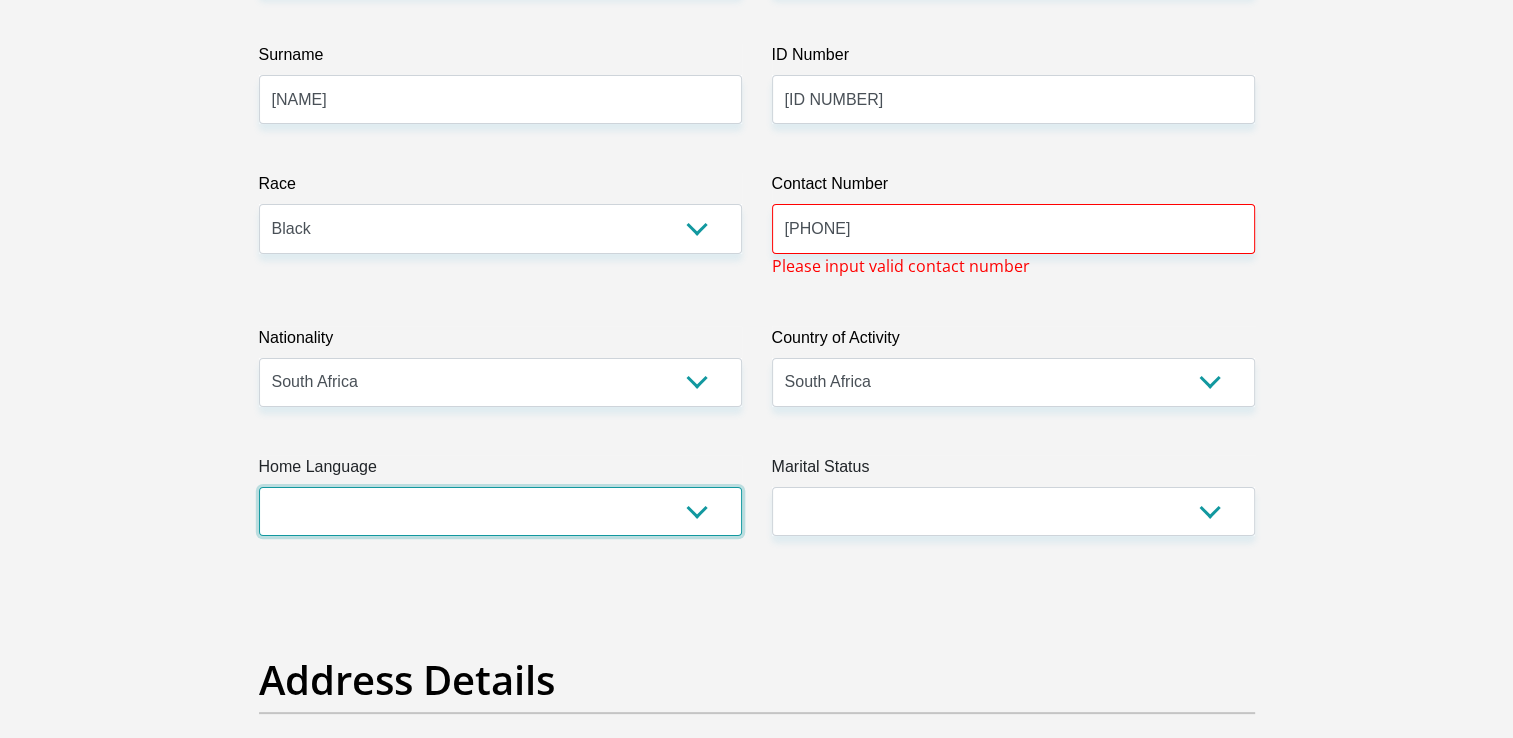 click on "Afrikaans
English
Sepedi
South Ndebele
Southern Sotho
Swati
Tsonga
Tswana
Venda
Xhosa
Zulu
Other" at bounding box center [500, 511] 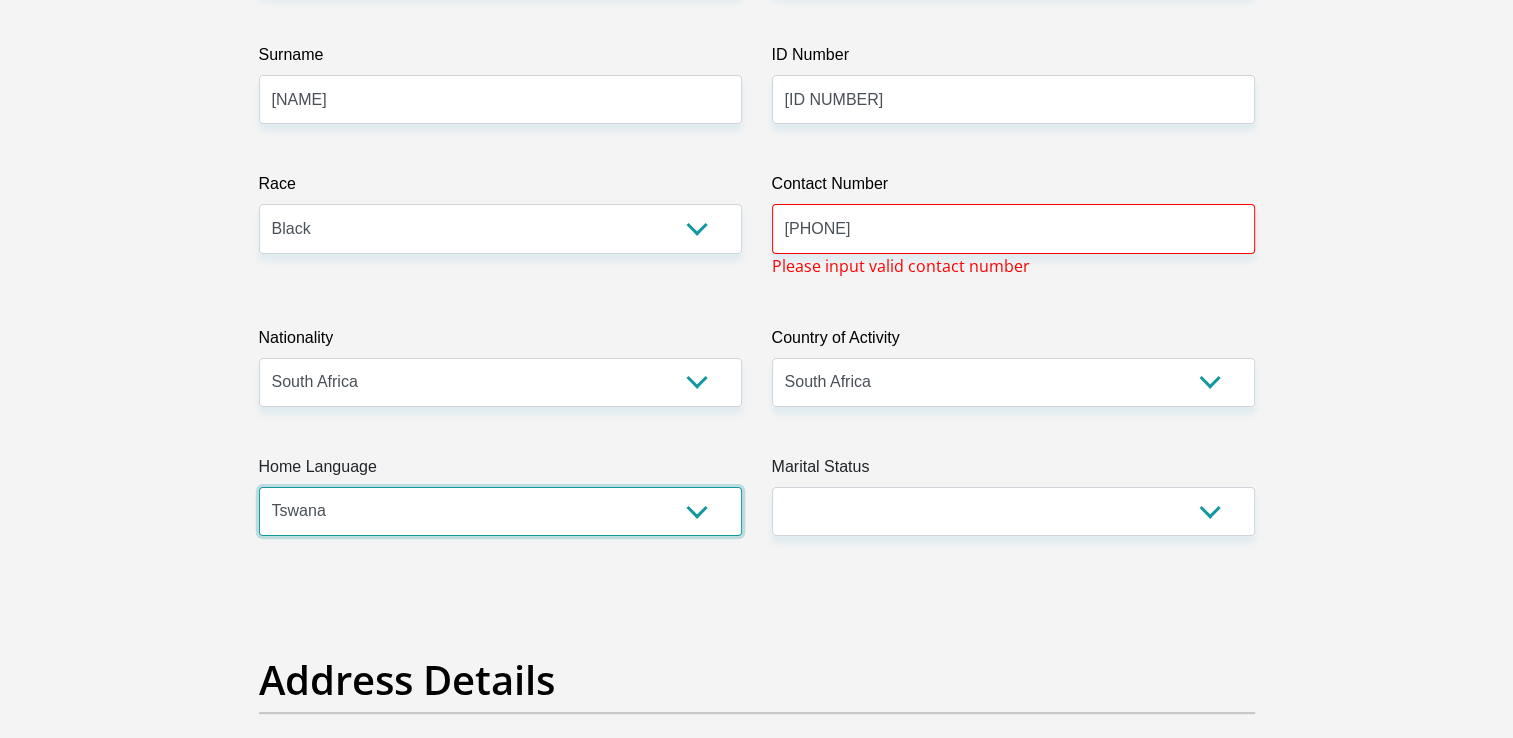 click on "Afrikaans
English
Sepedi
South Ndebele
Southern Sotho
Swati
Tsonga
Tswana
Venda
Xhosa
Zulu
Other" at bounding box center [500, 511] 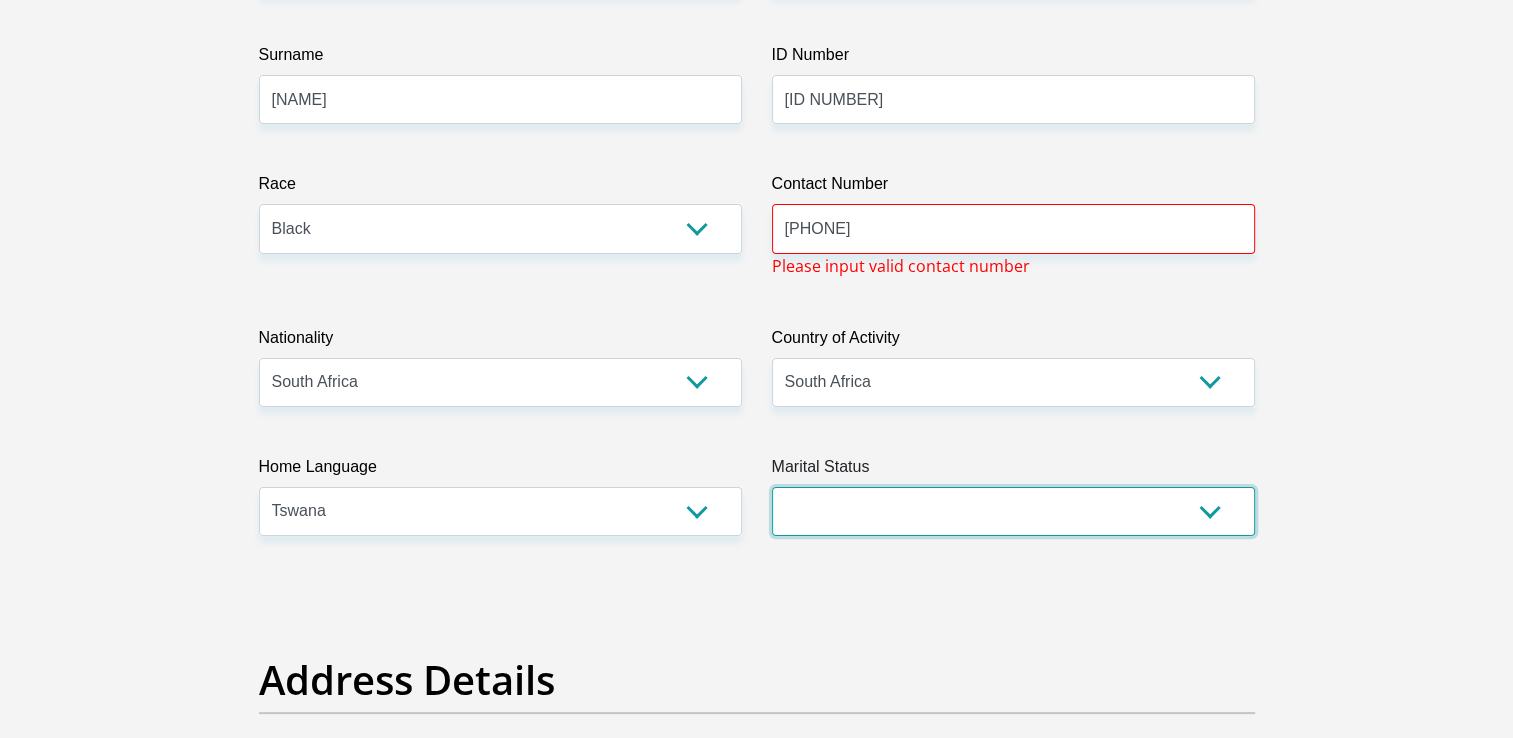 click on "Married ANC
Single
Divorced
Widowed
Married COP or Customary Law" at bounding box center (1013, 511) 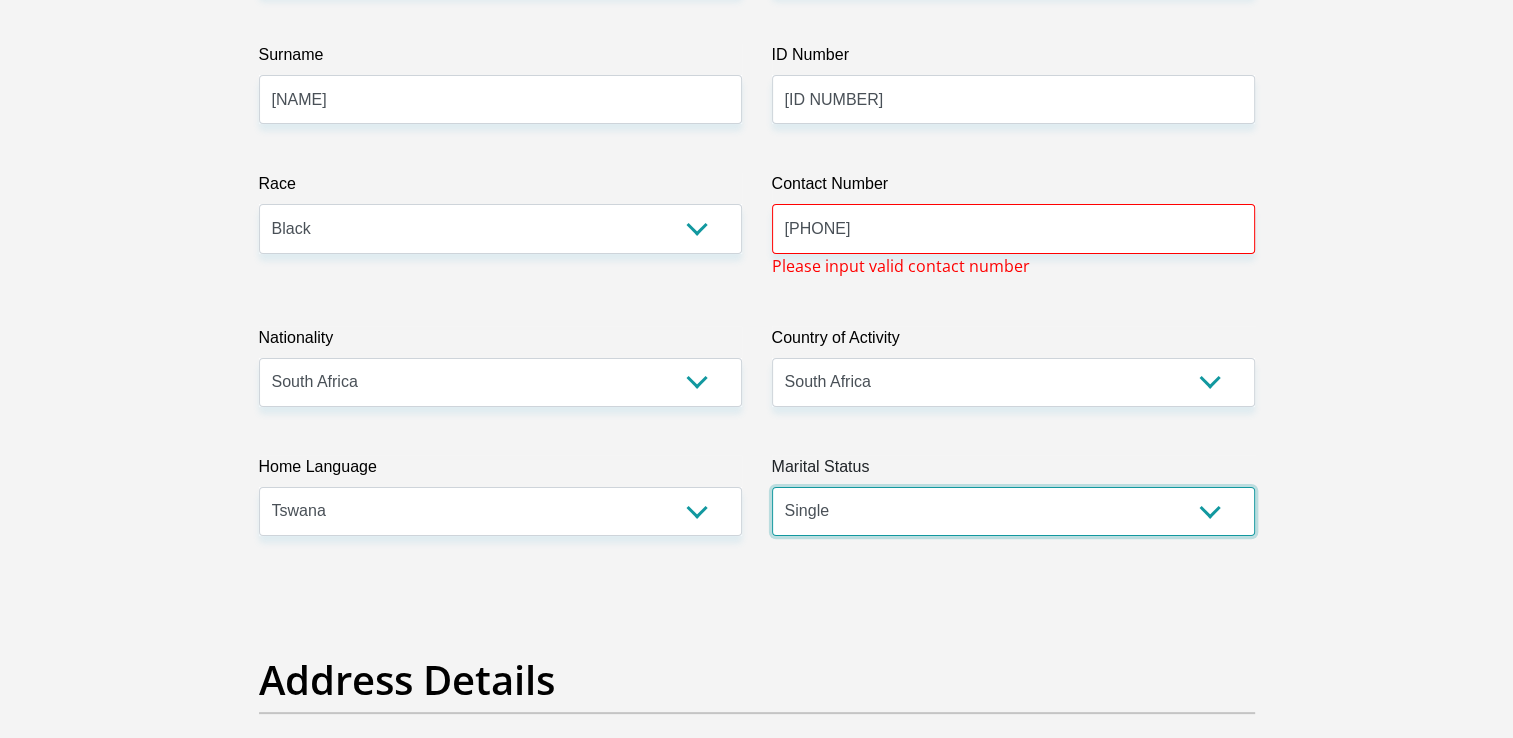 click on "Married ANC
Single
Divorced
Widowed
Married COP or Customary Law" at bounding box center (1013, 511) 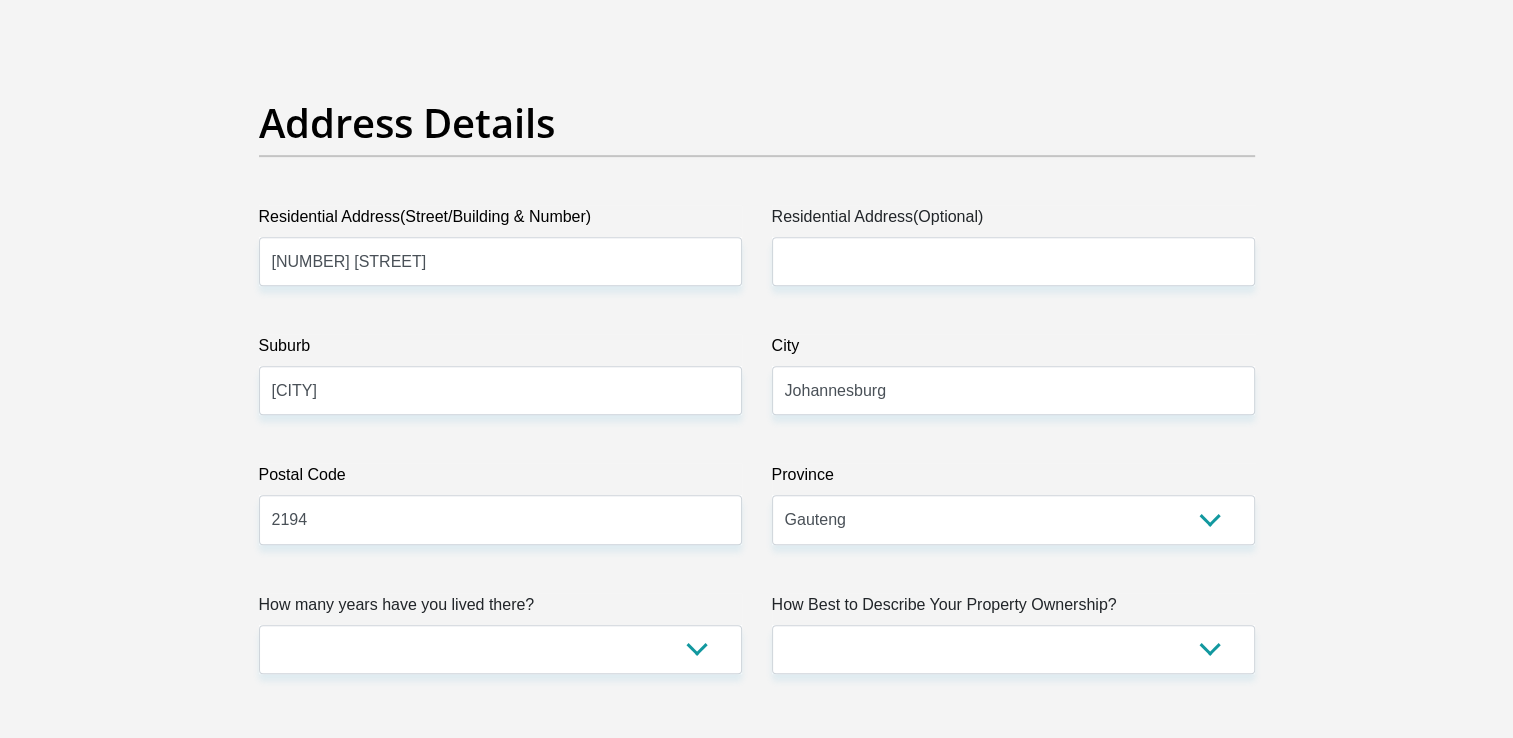 scroll, scrollTop: 960, scrollLeft: 0, axis: vertical 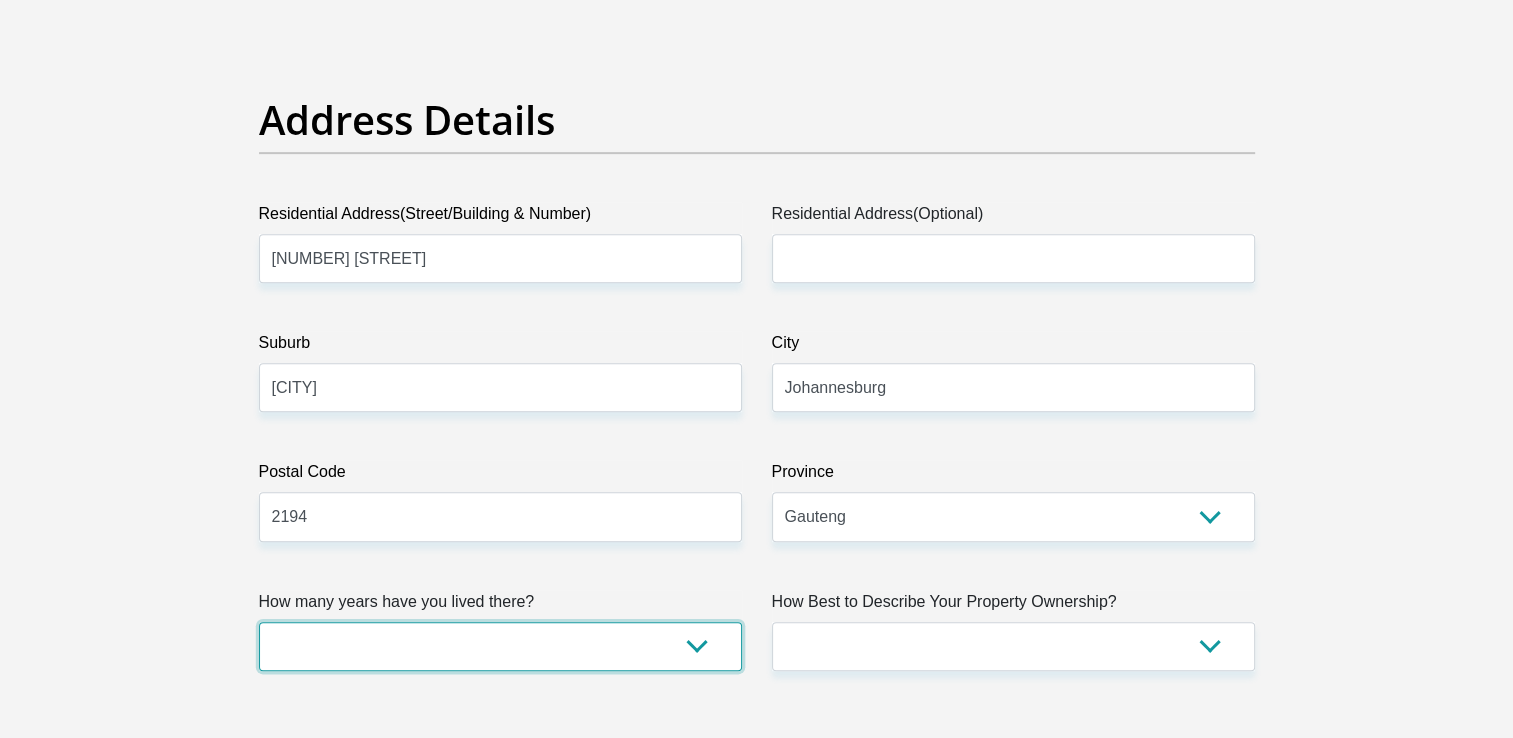 click on "less than 1 year
1-3 years
3-5 years
5+ years" at bounding box center (500, 646) 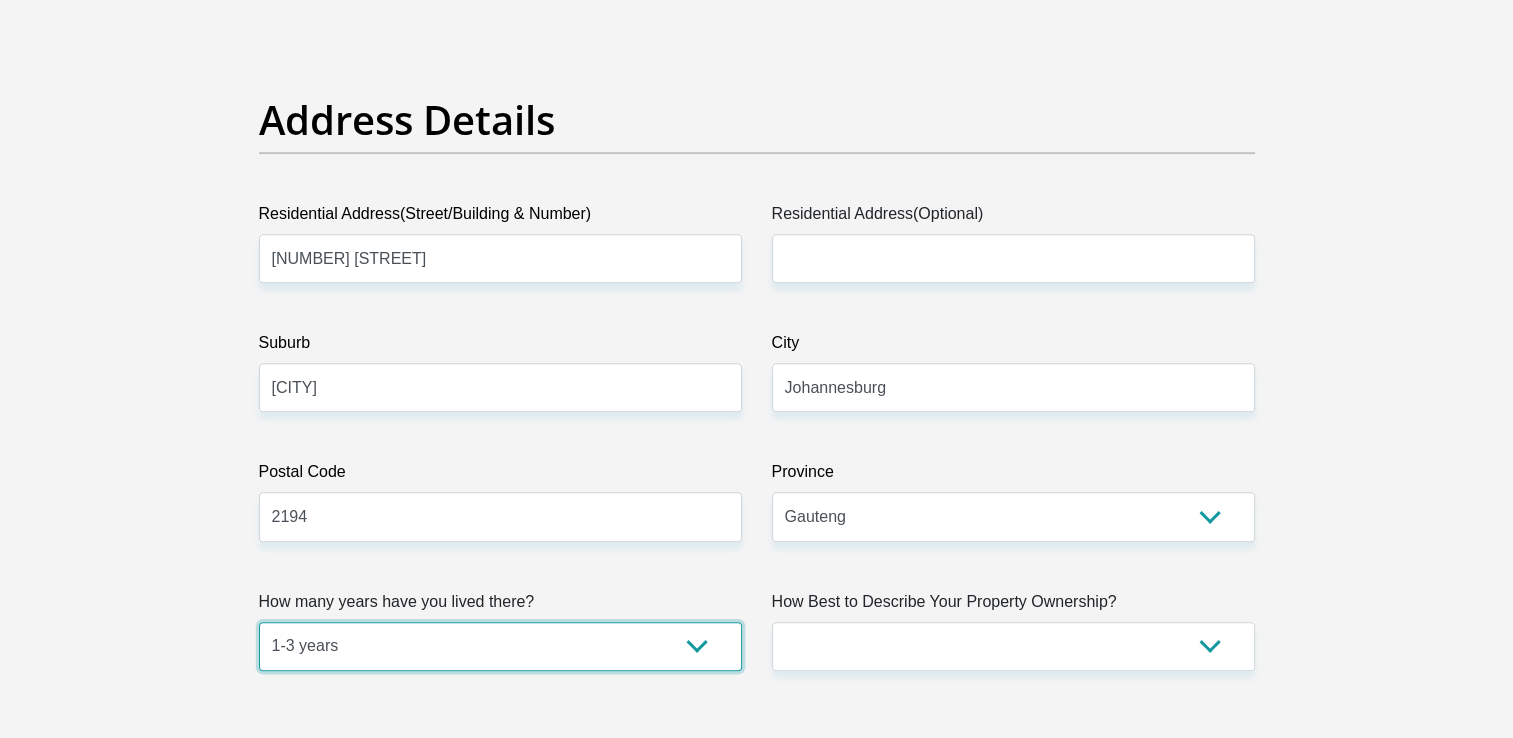 click on "less than 1 year
1-3 years
3-5 years
5+ years" at bounding box center [500, 646] 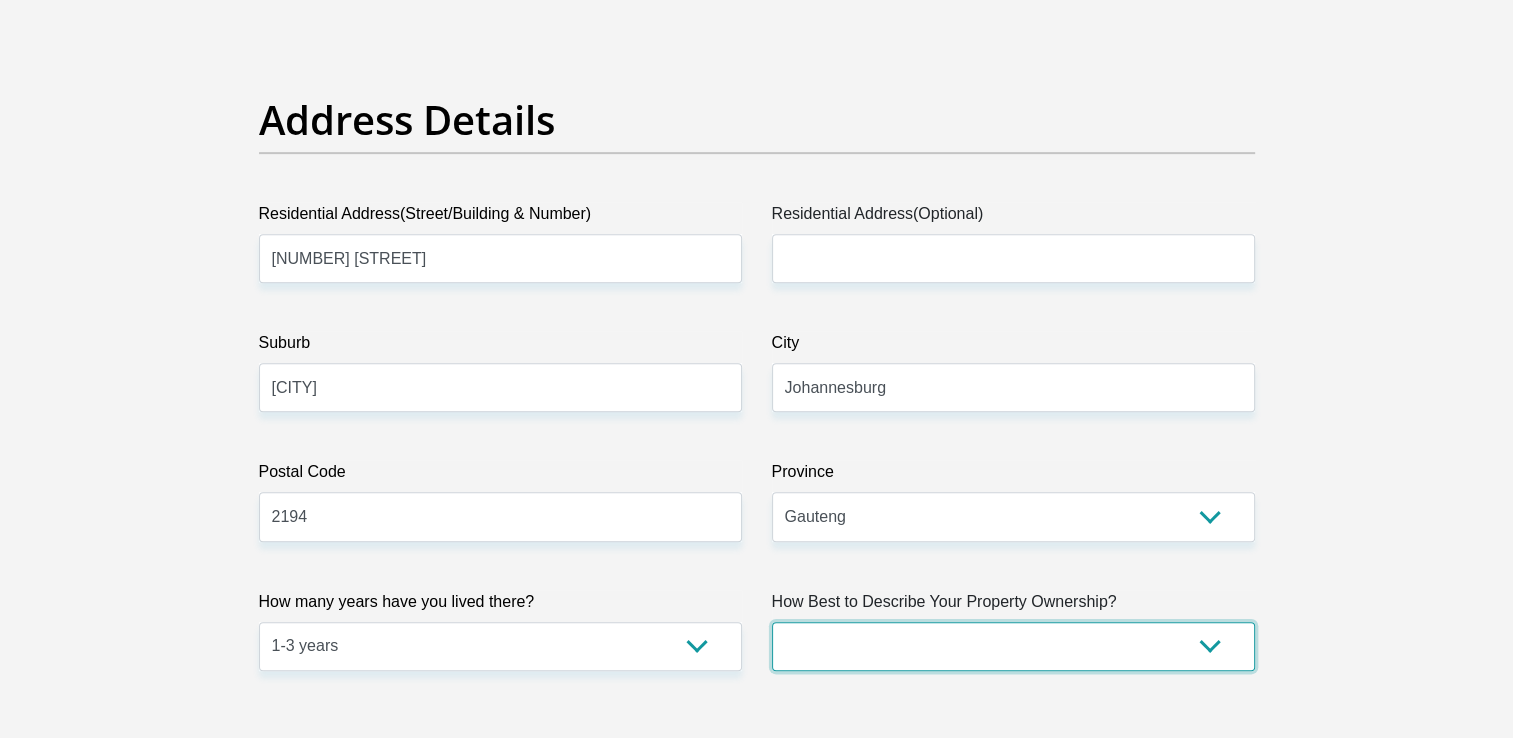 click on "Owned
Rented
Family Owned
Company Dwelling" at bounding box center [1013, 646] 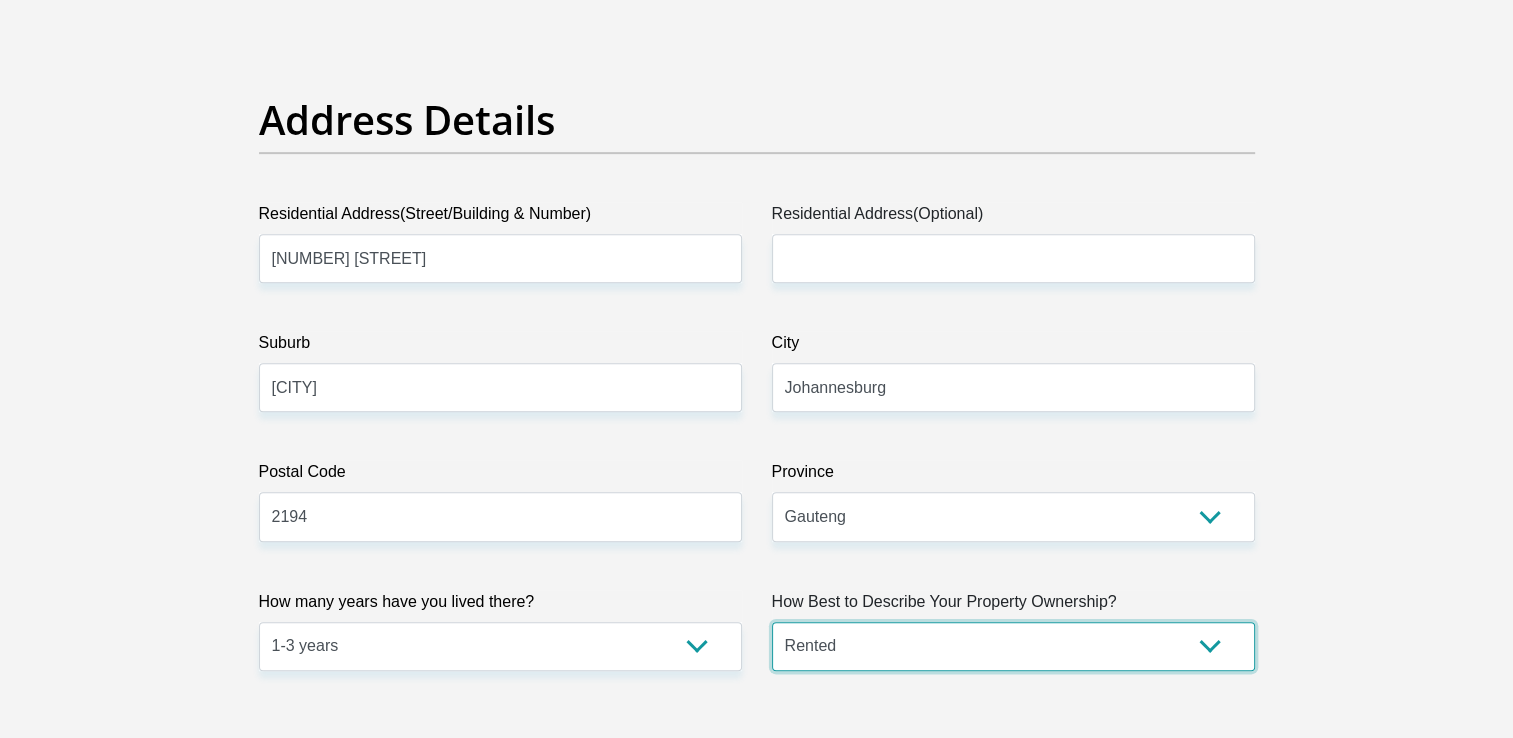 click on "Owned
Rented
Family Owned
Company Dwelling" at bounding box center [1013, 646] 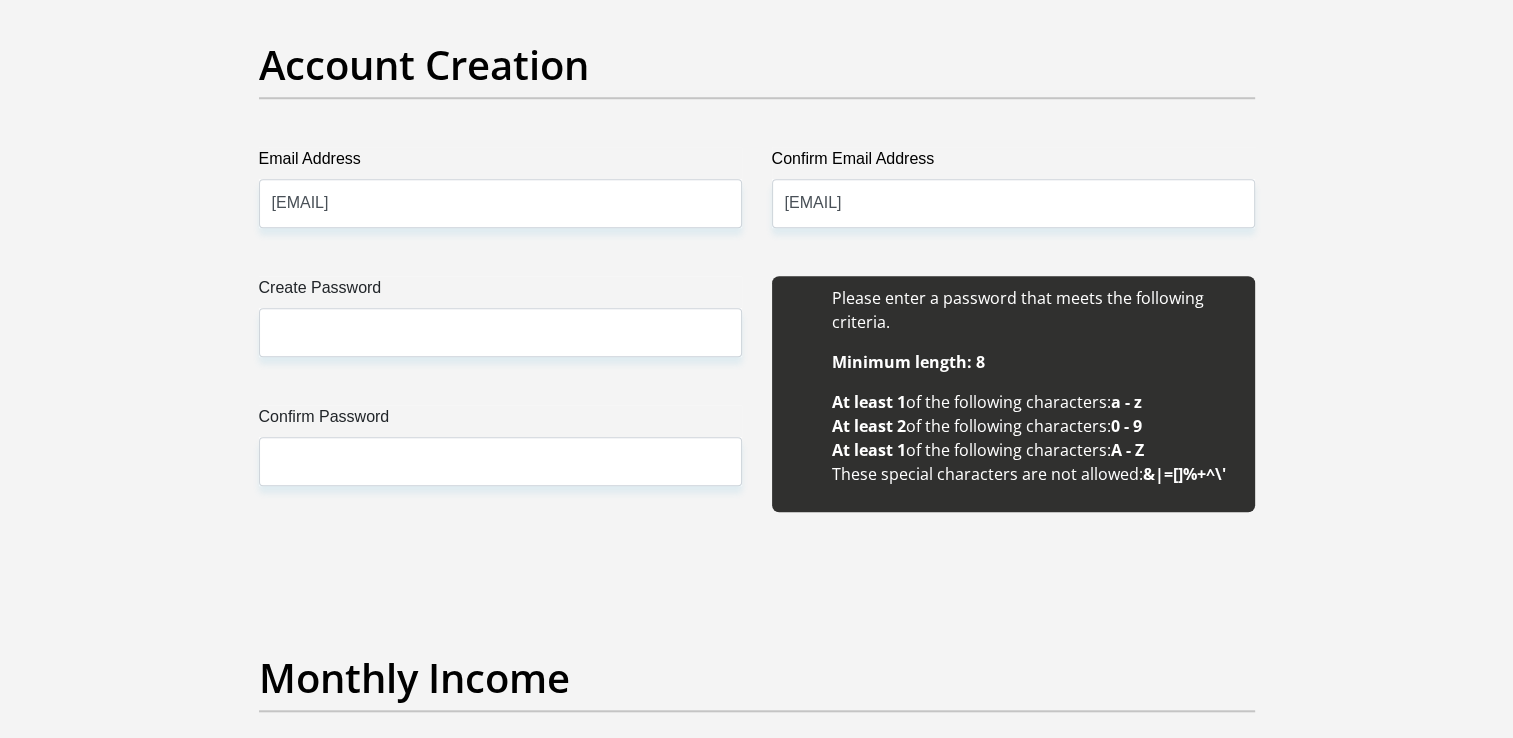scroll, scrollTop: 1720, scrollLeft: 0, axis: vertical 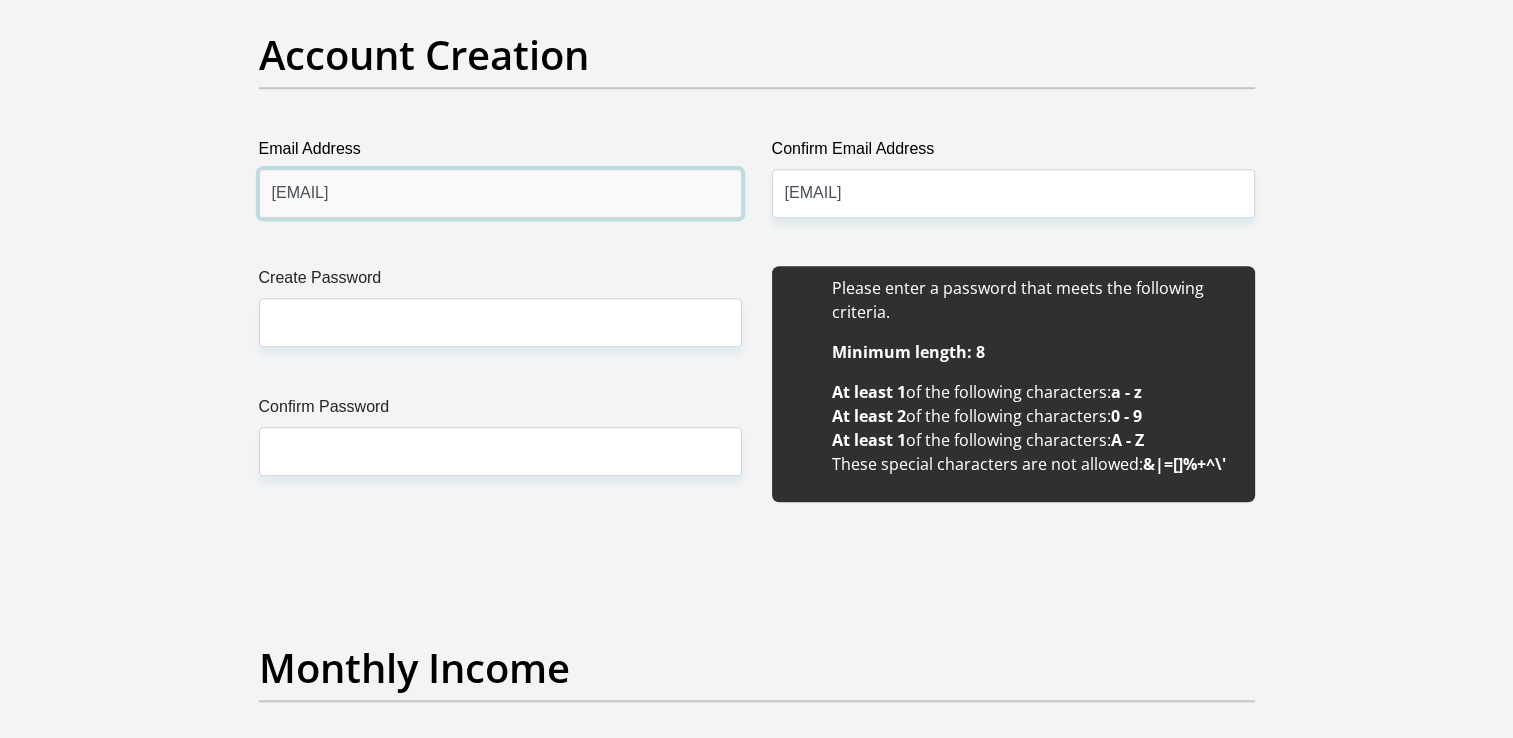 click on "angeliquebaloyi19@gmail.com" at bounding box center [500, 193] 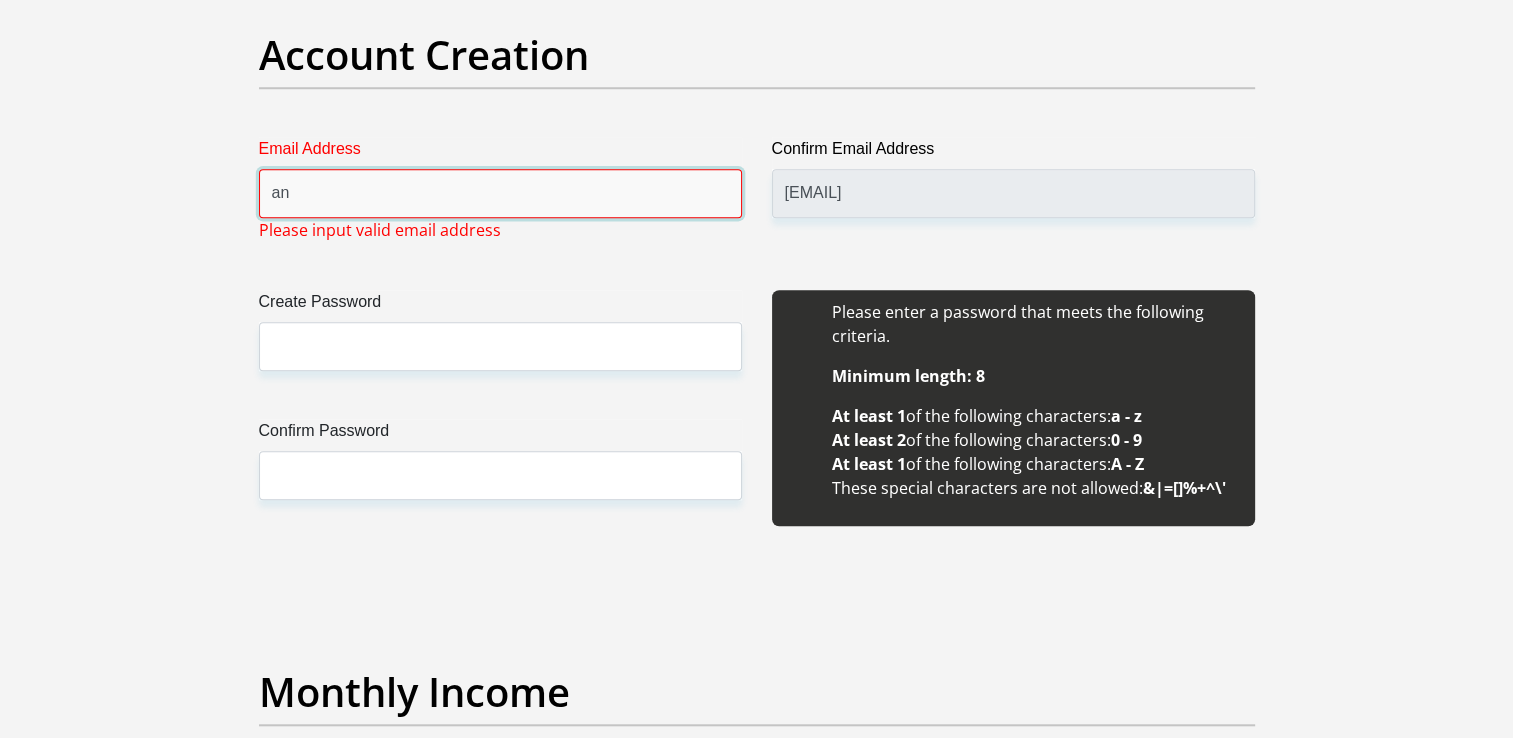 type on "a" 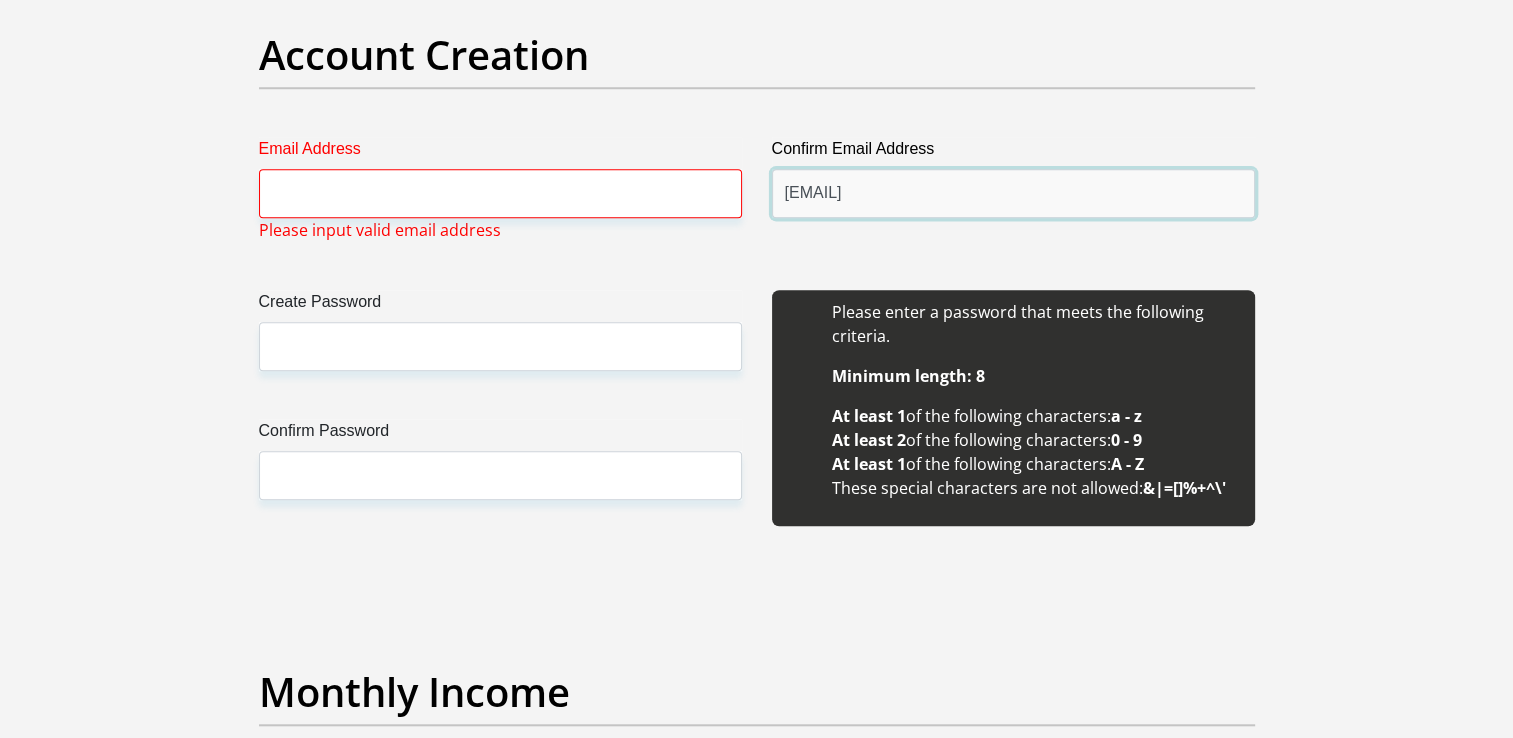 click on "angeliquebaloyi19@gmail.com" at bounding box center [1013, 193] 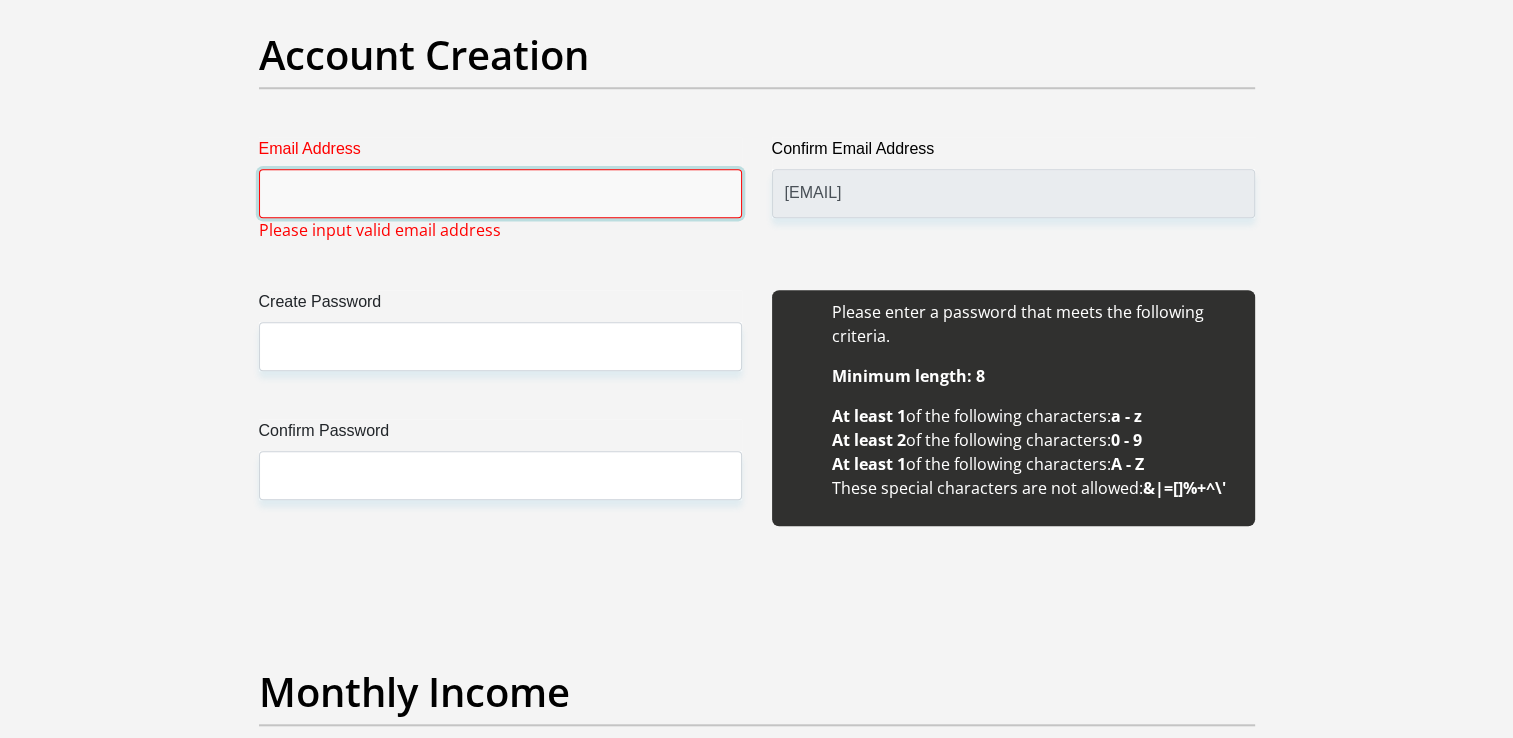 click on "Email Address" at bounding box center (500, 193) 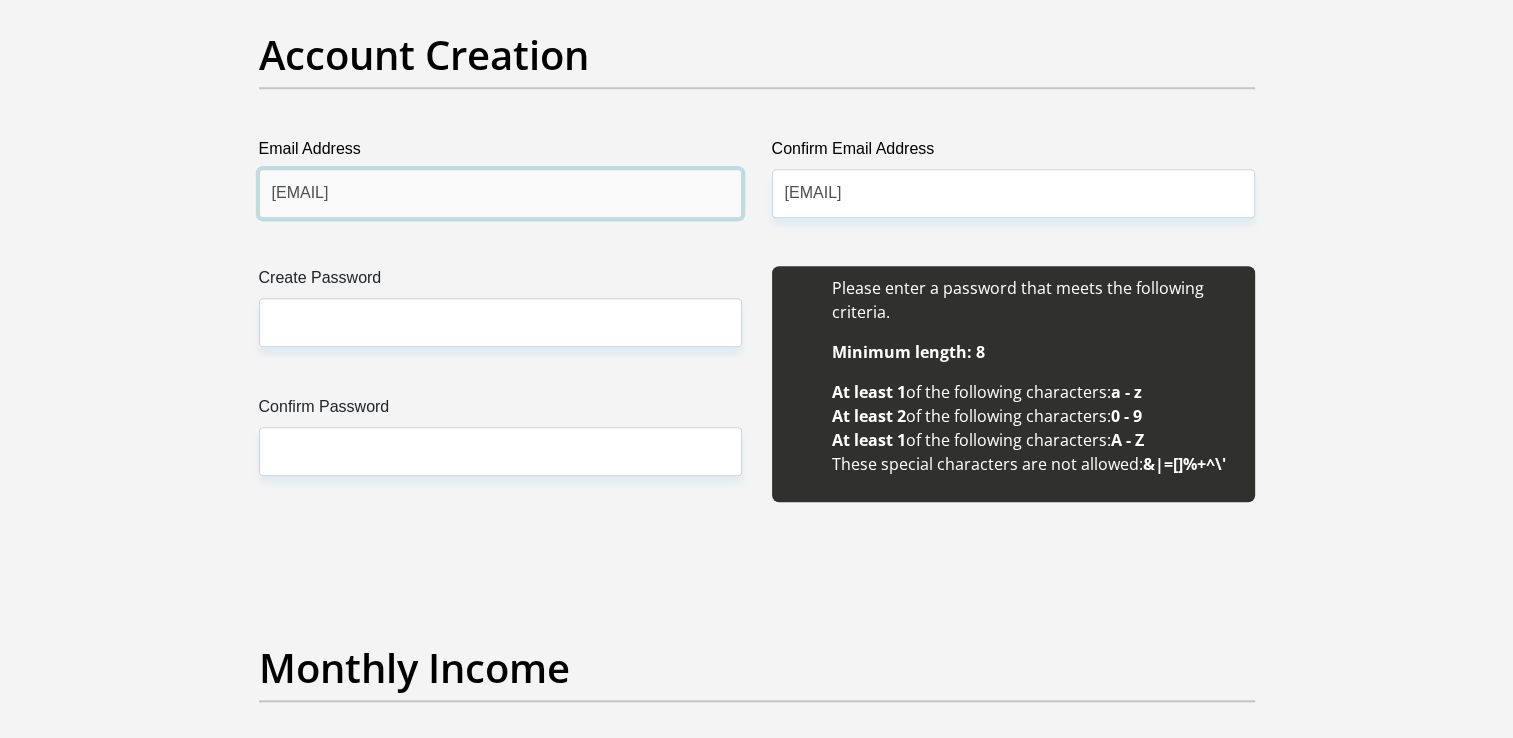 type on "arkhambeauty2024@gmail.com" 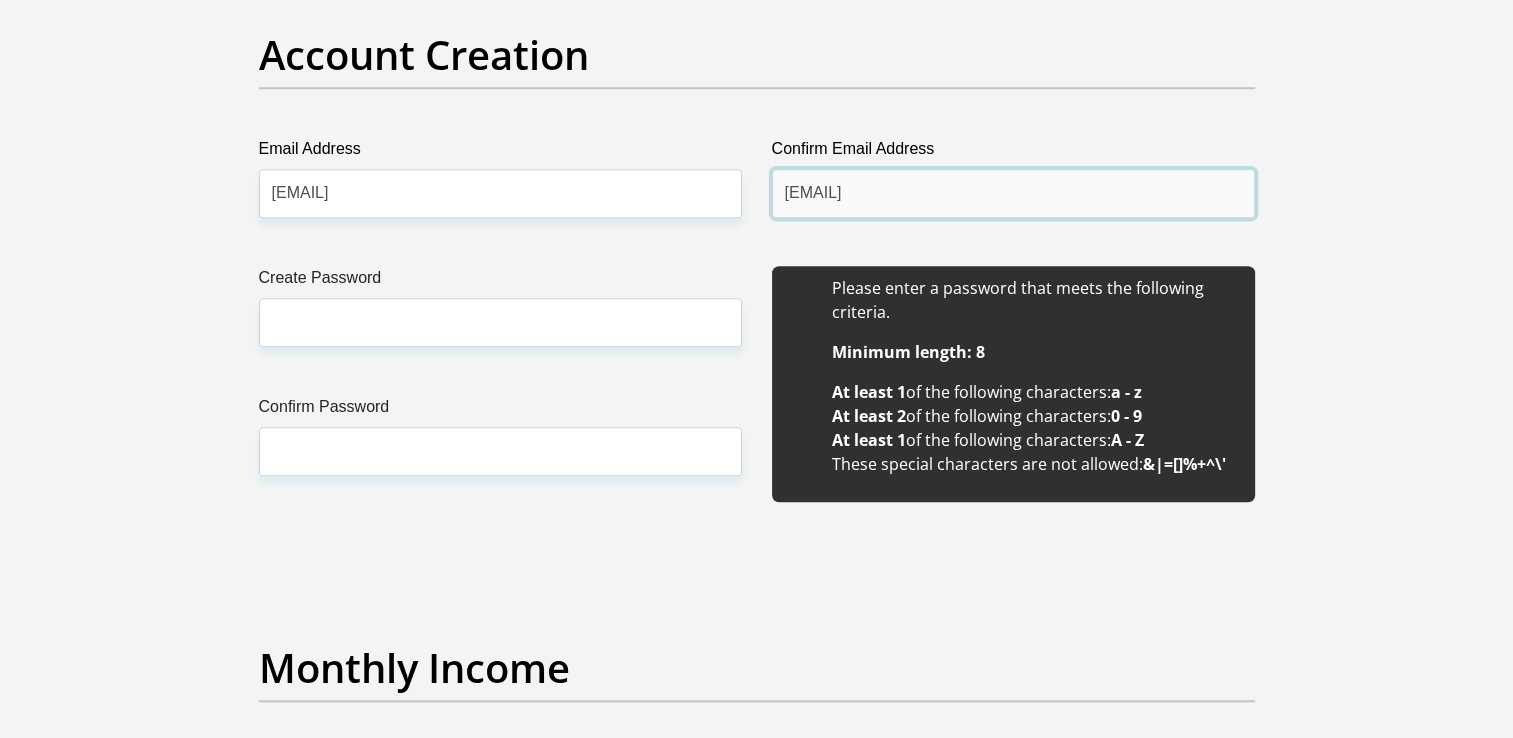 click on "angeliquebaloyi19@gmail.com" at bounding box center (1013, 193) 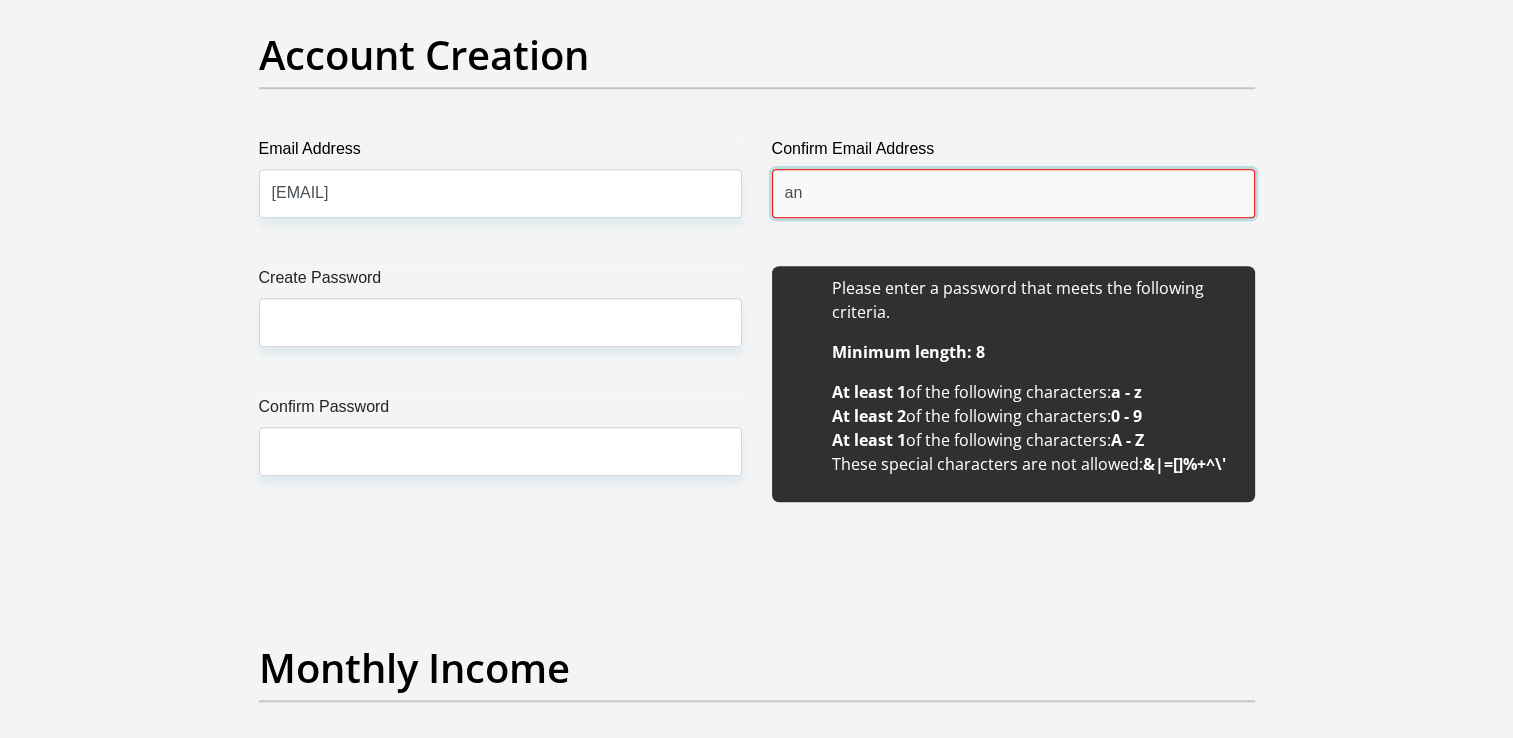 type on "a" 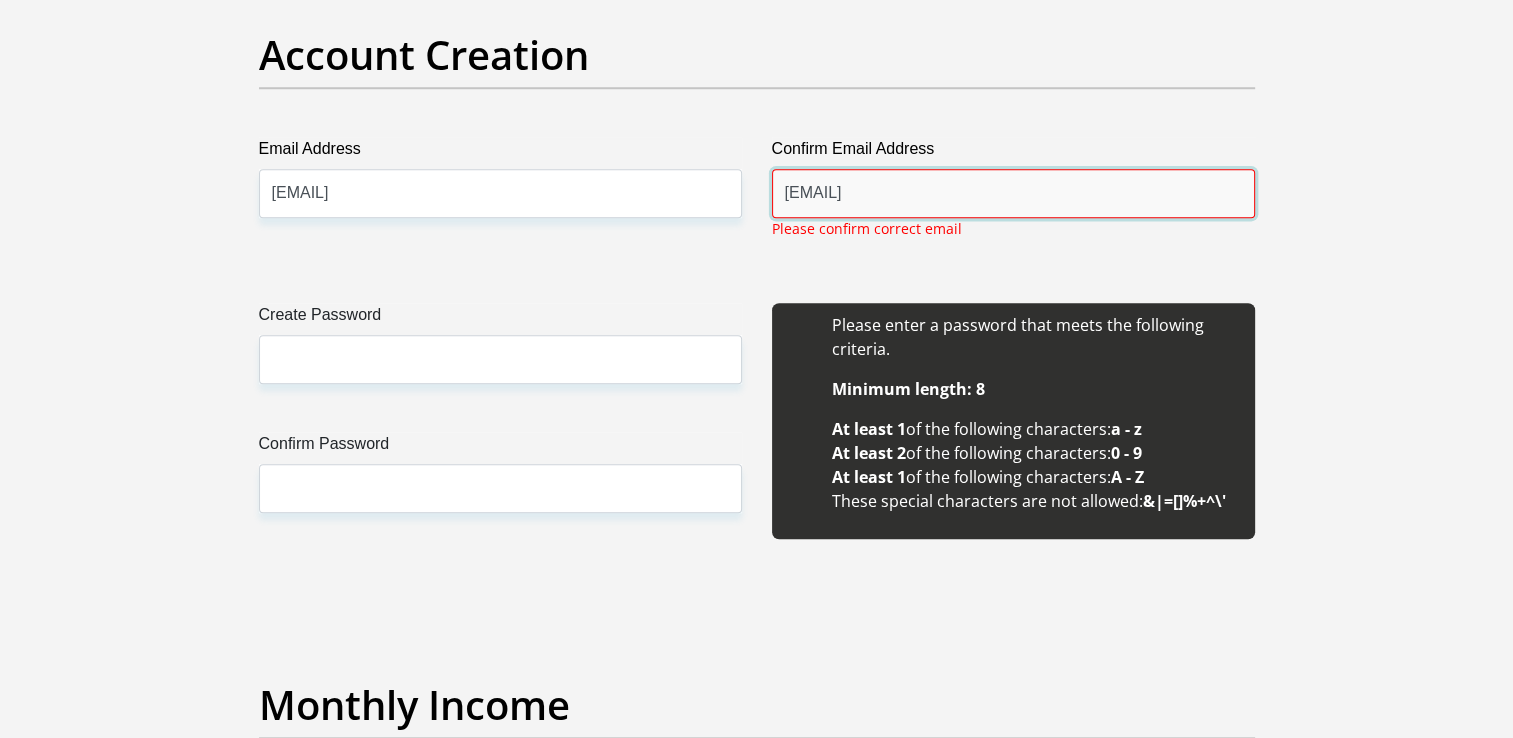 type on "arkhambeauty2024" 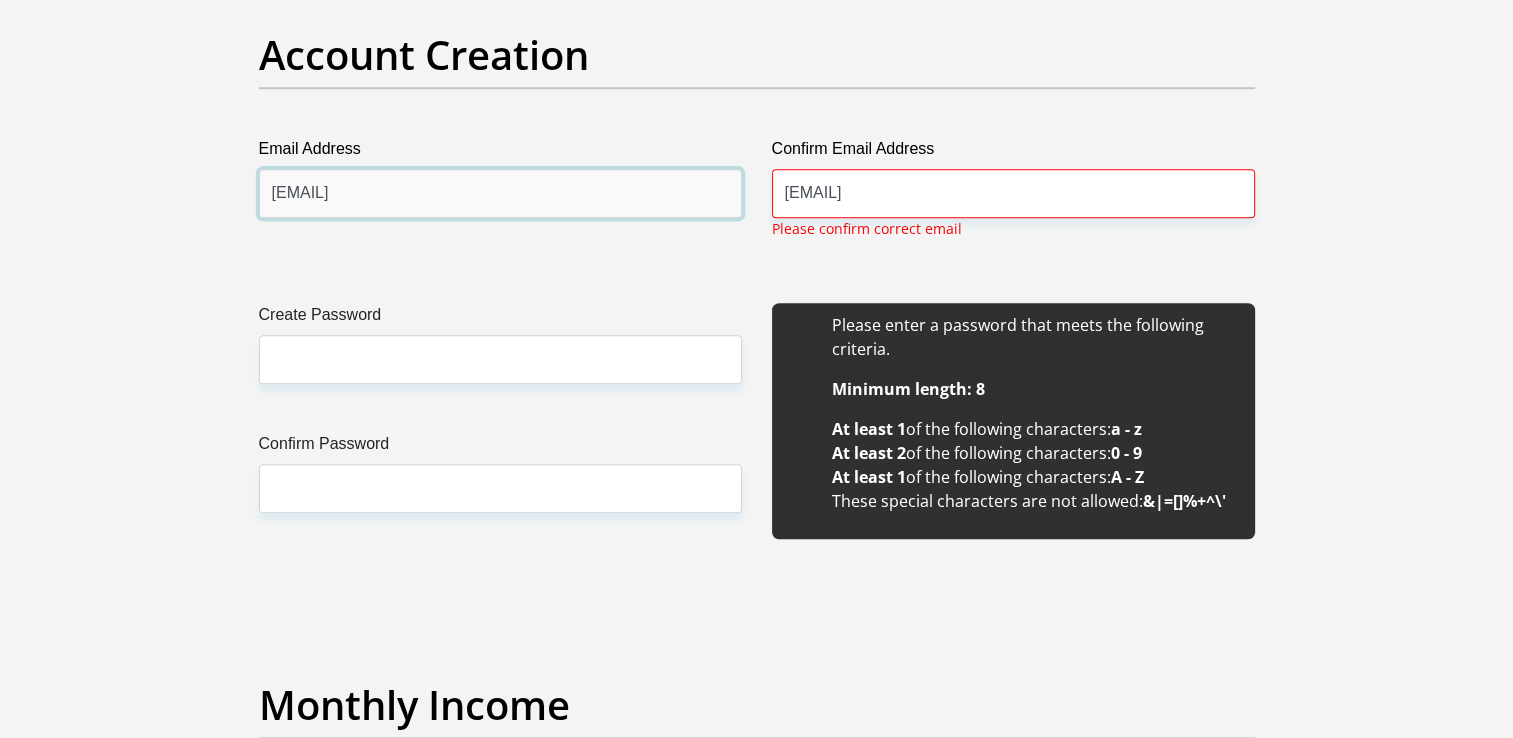 click on "arkhambeauty2024@gmail.com" at bounding box center (500, 193) 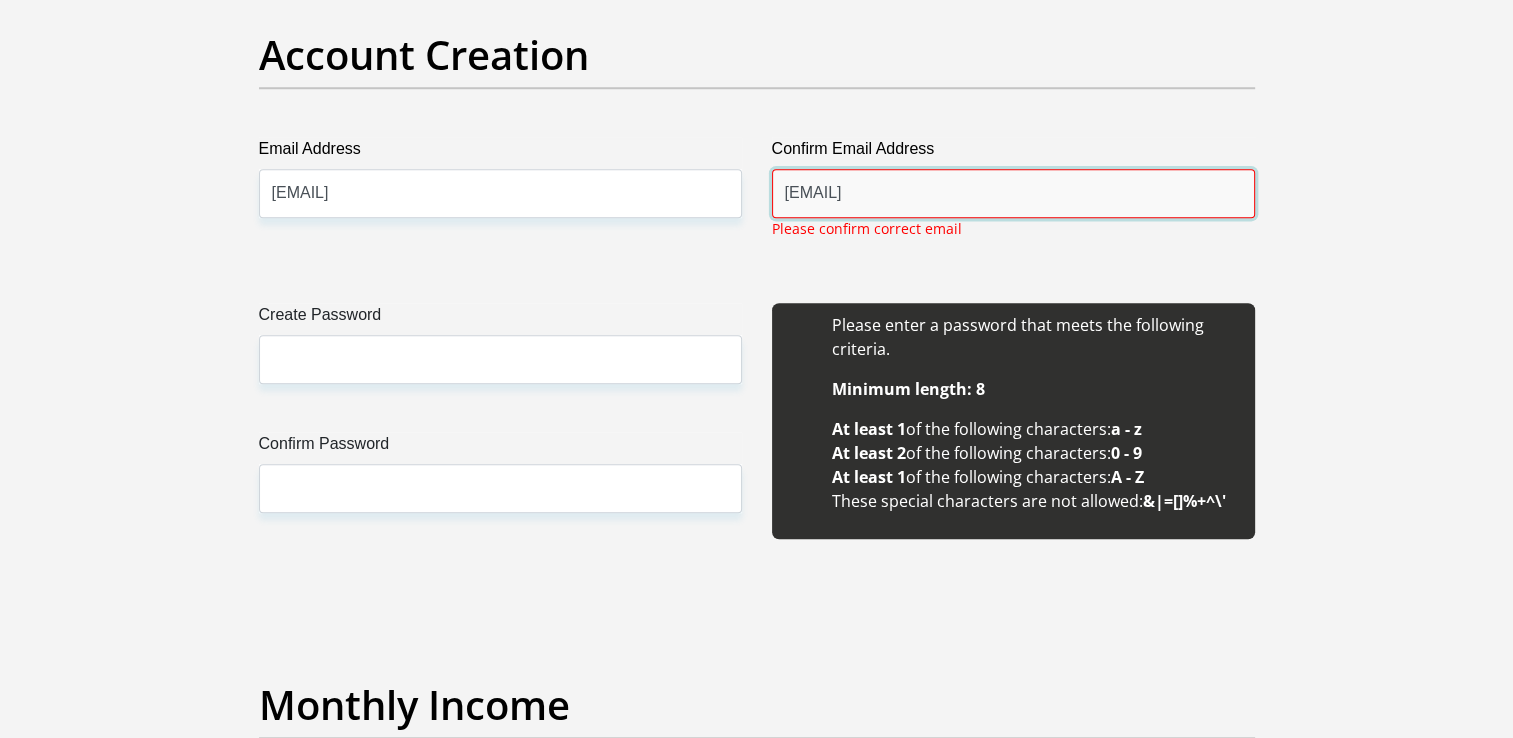 click on "arkhambeauty2024" at bounding box center (1013, 193) 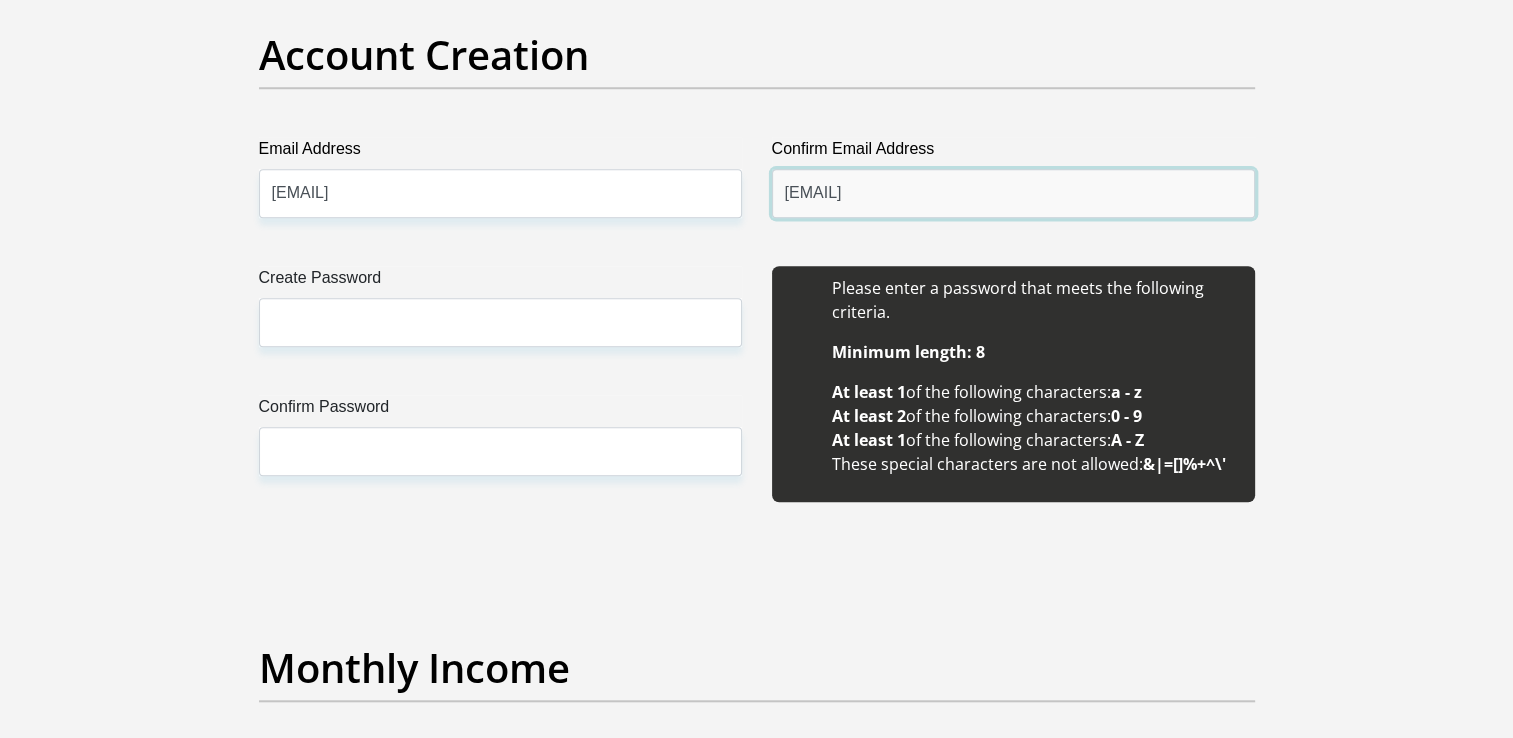 type on "arkhambeauty2022@gmail.com" 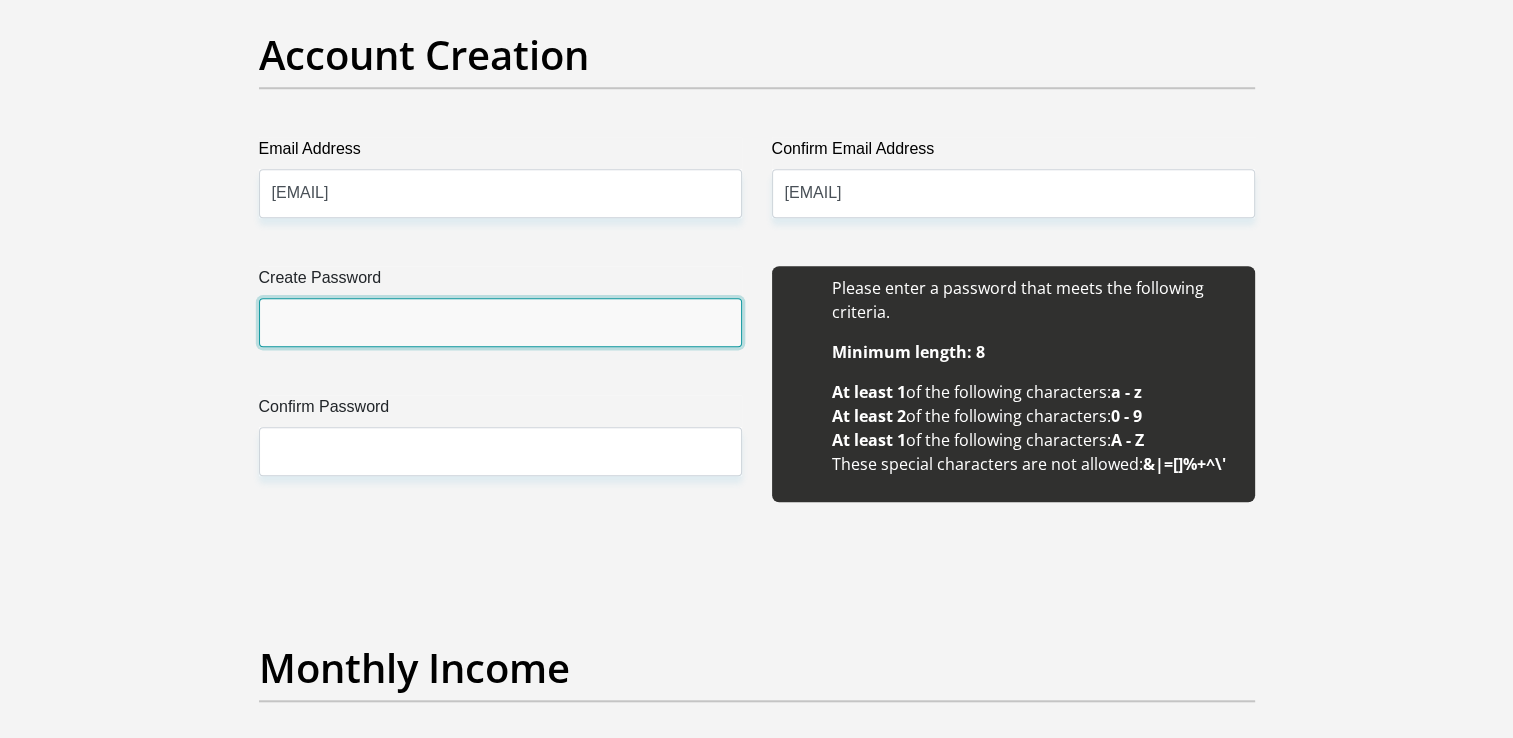 click on "Create Password" at bounding box center (500, 322) 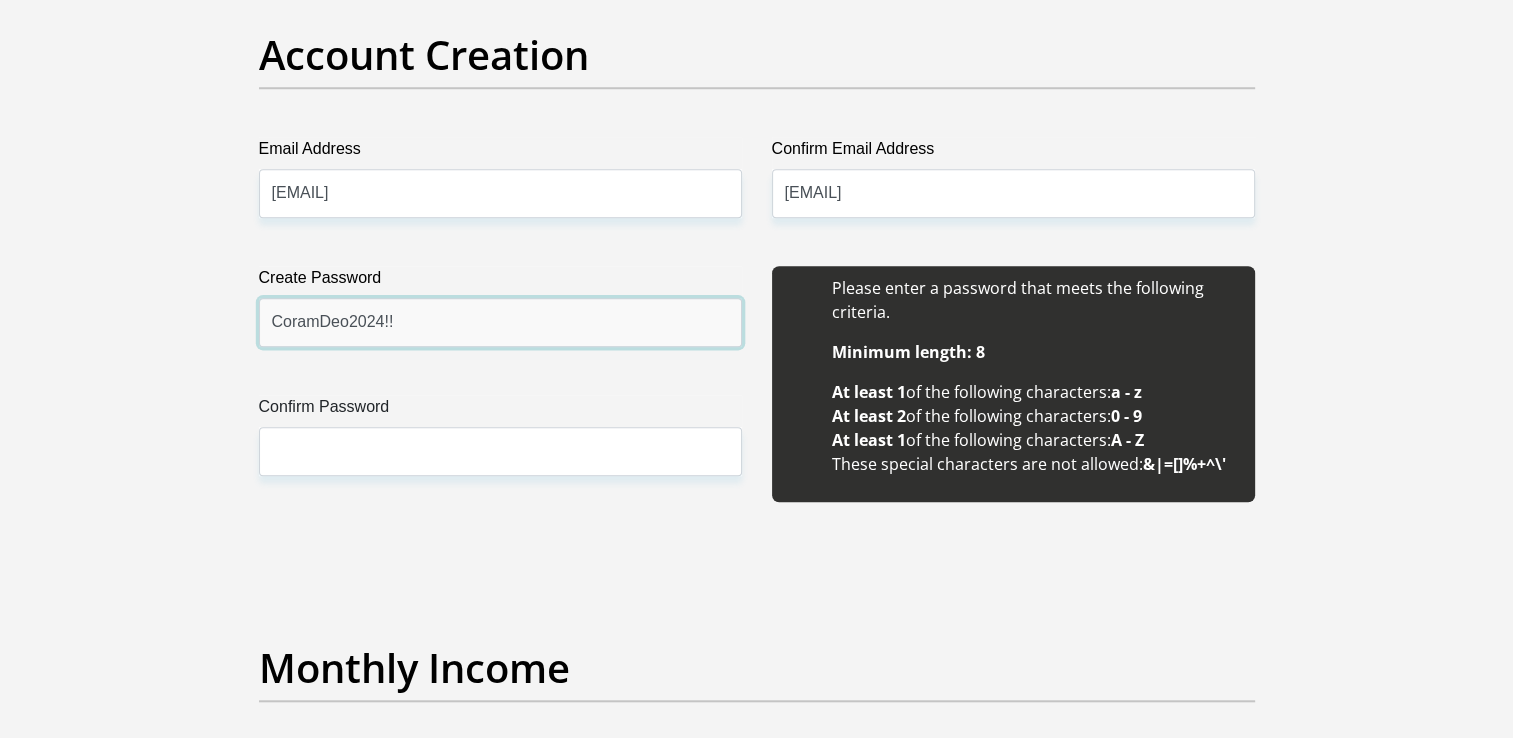 type on "CoramDeo2024!!" 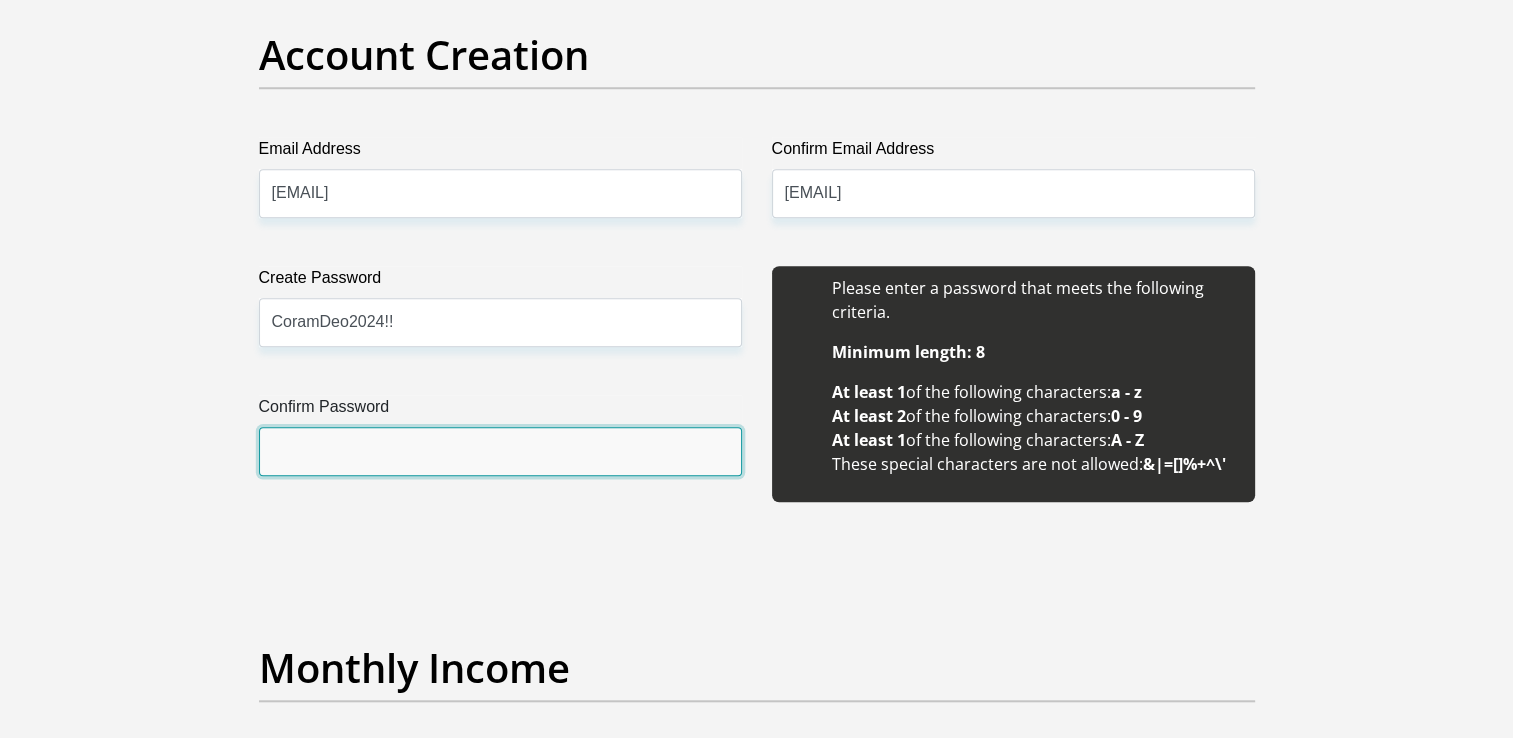 click on "Confirm Password" at bounding box center [500, 451] 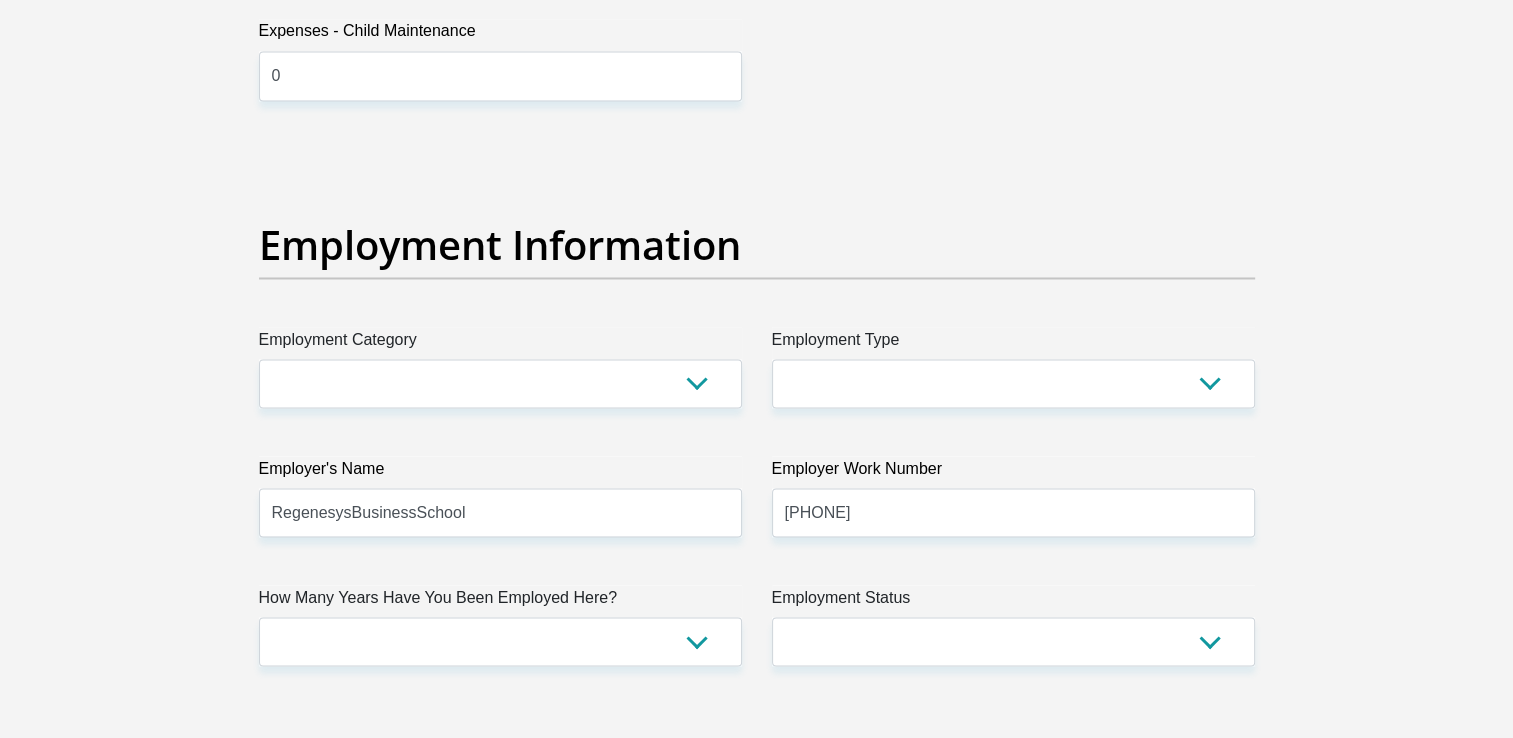 scroll, scrollTop: 3466, scrollLeft: 0, axis: vertical 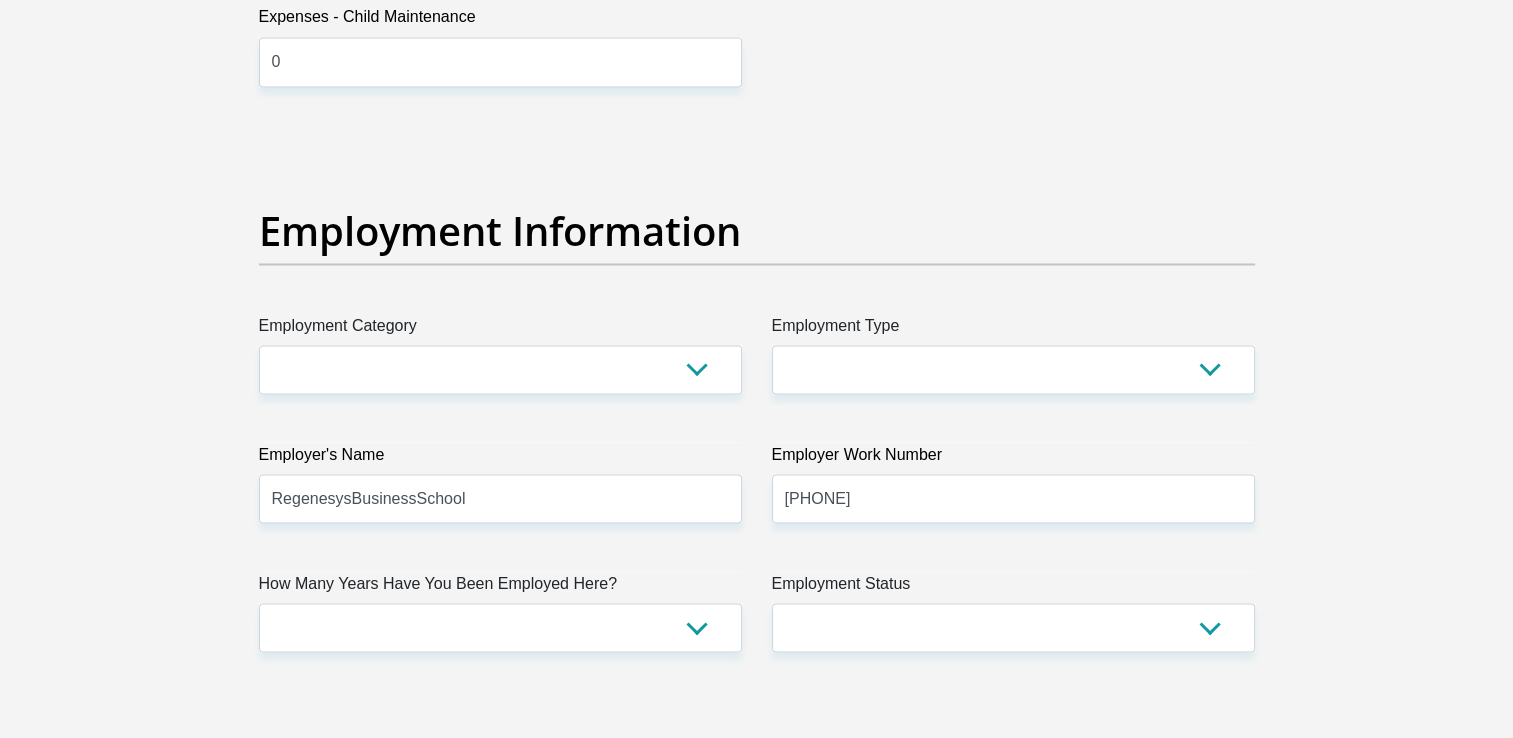 type on "CoramDeo2024!!" 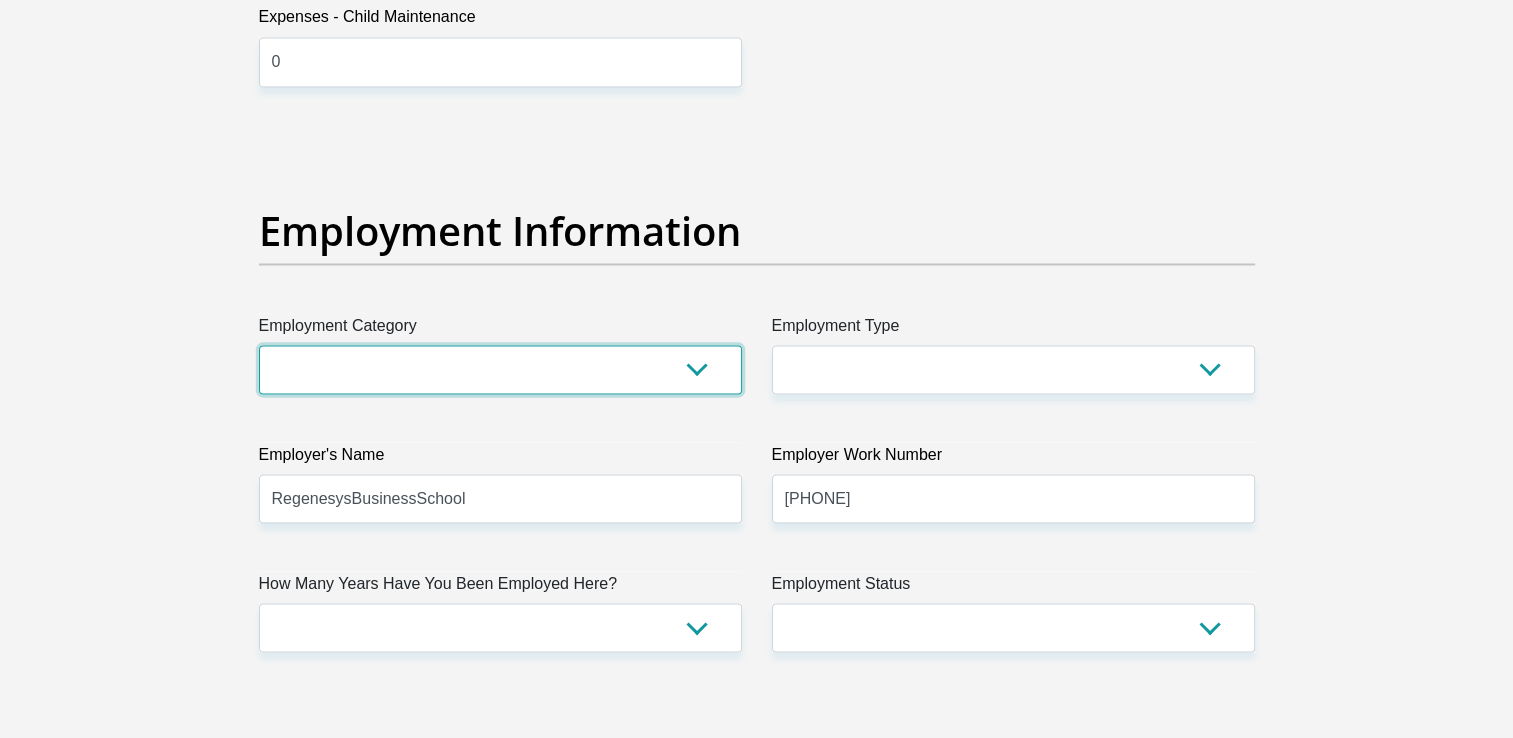 click on "AGRICULTURE
ALCOHOL & TOBACCO
CONSTRUCTION MATERIALS
METALLURGY
EQUIPMENT FOR RENEWABLE ENERGY
SPECIALIZED CONTRACTORS
CAR
GAMING (INCL. INTERNET
OTHER WHOLESALE
UNLICENSED PHARMACEUTICALS
CURRENCY EXCHANGE HOUSES
OTHER FINANCIAL INSTITUTIONS & INSURANCE
REAL ESTATE AGENTS
OIL & GAS
OTHER MATERIALS (E.G. IRON ORE)
PRECIOUS STONES & PRECIOUS METALS
POLITICAL ORGANIZATIONS
RELIGIOUS ORGANIZATIONS(NOT SECTS)
ACTI. HAVING BUSINESS DEAL WITH PUBLIC ADMINISTRATION
LAUNDROMATS" at bounding box center (500, 369) 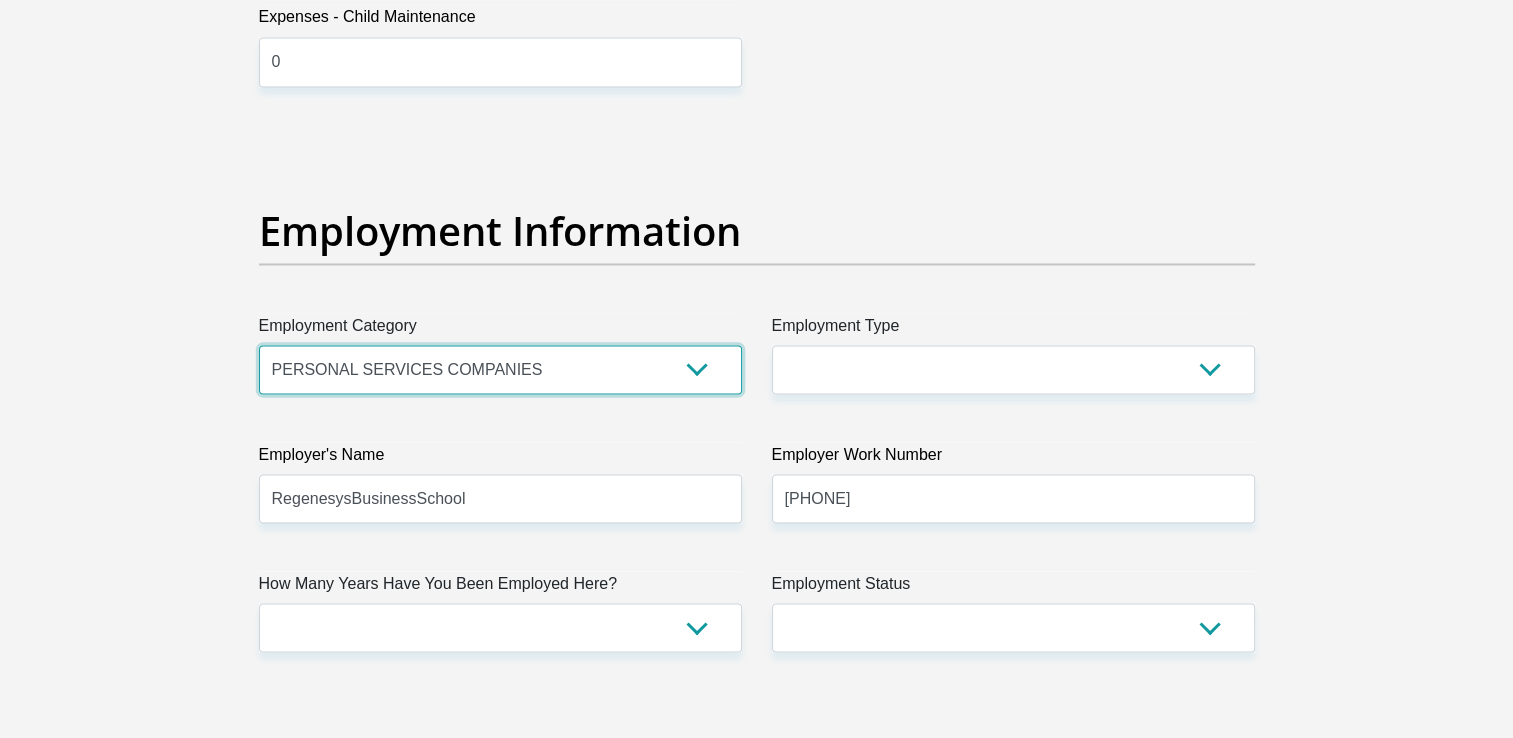 click on "AGRICULTURE
ALCOHOL & TOBACCO
CONSTRUCTION MATERIALS
METALLURGY
EQUIPMENT FOR RENEWABLE ENERGY
SPECIALIZED CONTRACTORS
CAR
GAMING (INCL. INTERNET
OTHER WHOLESALE
UNLICENSED PHARMACEUTICALS
CURRENCY EXCHANGE HOUSES
OTHER FINANCIAL INSTITUTIONS & INSURANCE
REAL ESTATE AGENTS
OIL & GAS
OTHER MATERIALS (E.G. IRON ORE)
PRECIOUS STONES & PRECIOUS METALS
POLITICAL ORGANIZATIONS
RELIGIOUS ORGANIZATIONS(NOT SECTS)
ACTI. HAVING BUSINESS DEAL WITH PUBLIC ADMINISTRATION
LAUNDROMATS" at bounding box center [500, 369] 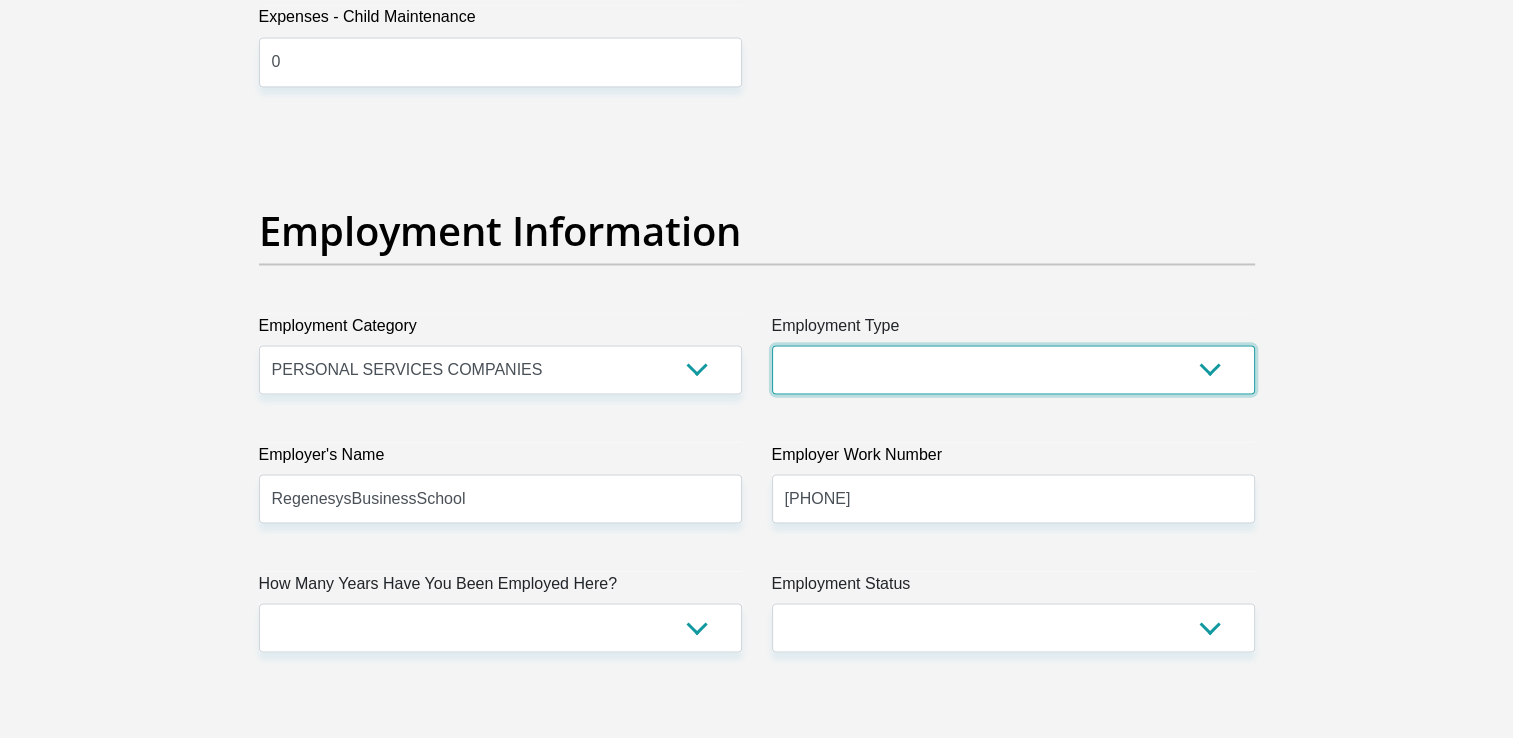 click on "College/Lecturer
Craft Seller
Creative
Driver
Executive
Farmer
Forces - Non Commissioned
Forces - Officer
Hawker
Housewife
Labourer
Licenced Professional
Manager
Miner
Non Licenced Professional
Office Staff/Clerk
Outside Worker
Pensioner
Permanent Teacher
Production/Manufacturing
Sales
Self-Employed
Semi-Professional Worker
Service Industry  Social Worker  Student" at bounding box center (1013, 369) 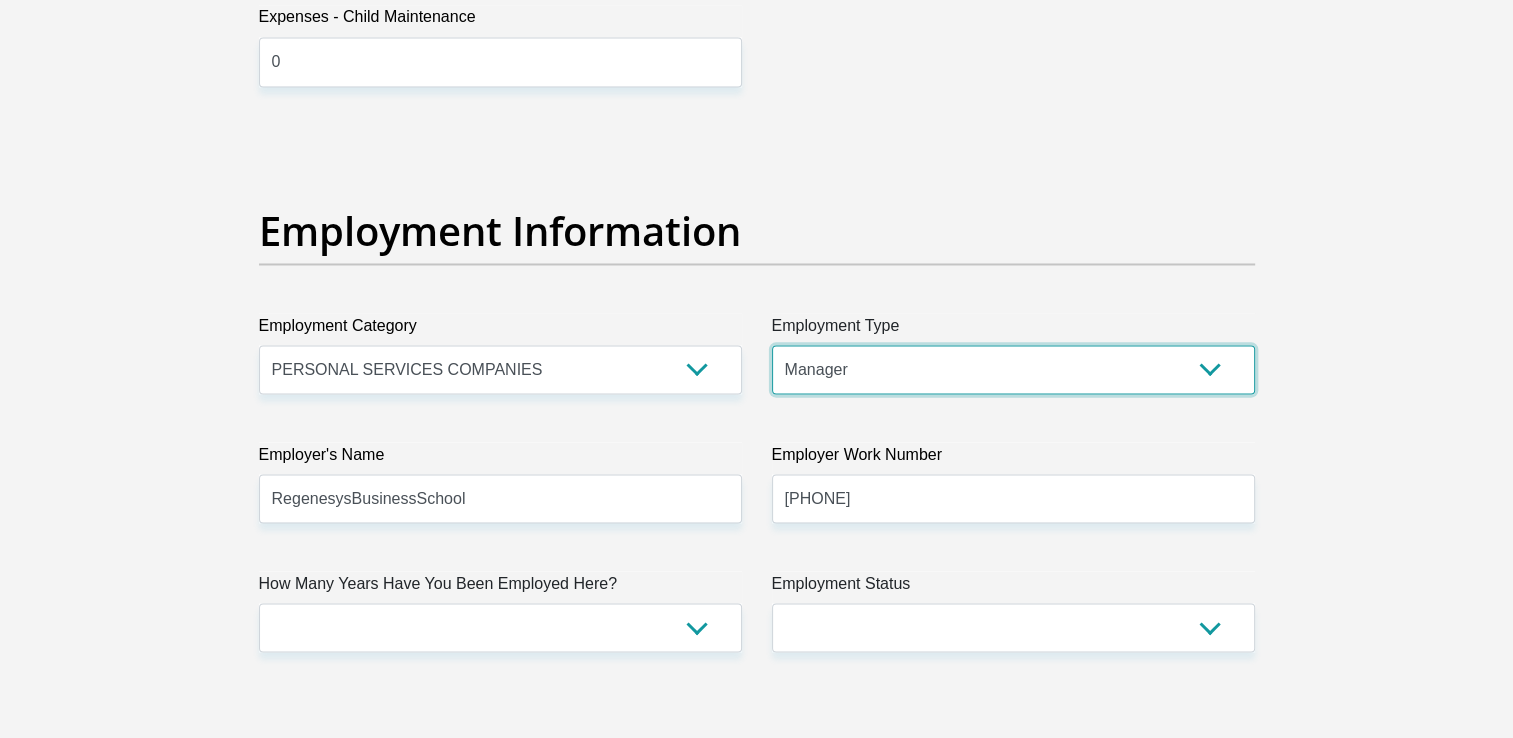 click on "College/Lecturer
Craft Seller
Creative
Driver
Executive
Farmer
Forces - Non Commissioned
Forces - Officer
Hawker
Housewife
Labourer
Licenced Professional
Manager
Miner
Non Licenced Professional
Office Staff/Clerk
Outside Worker
Pensioner
Permanent Teacher
Production/Manufacturing
Sales
Self-Employed
Semi-Professional Worker
Service Industry  Social Worker  Student" at bounding box center [1013, 369] 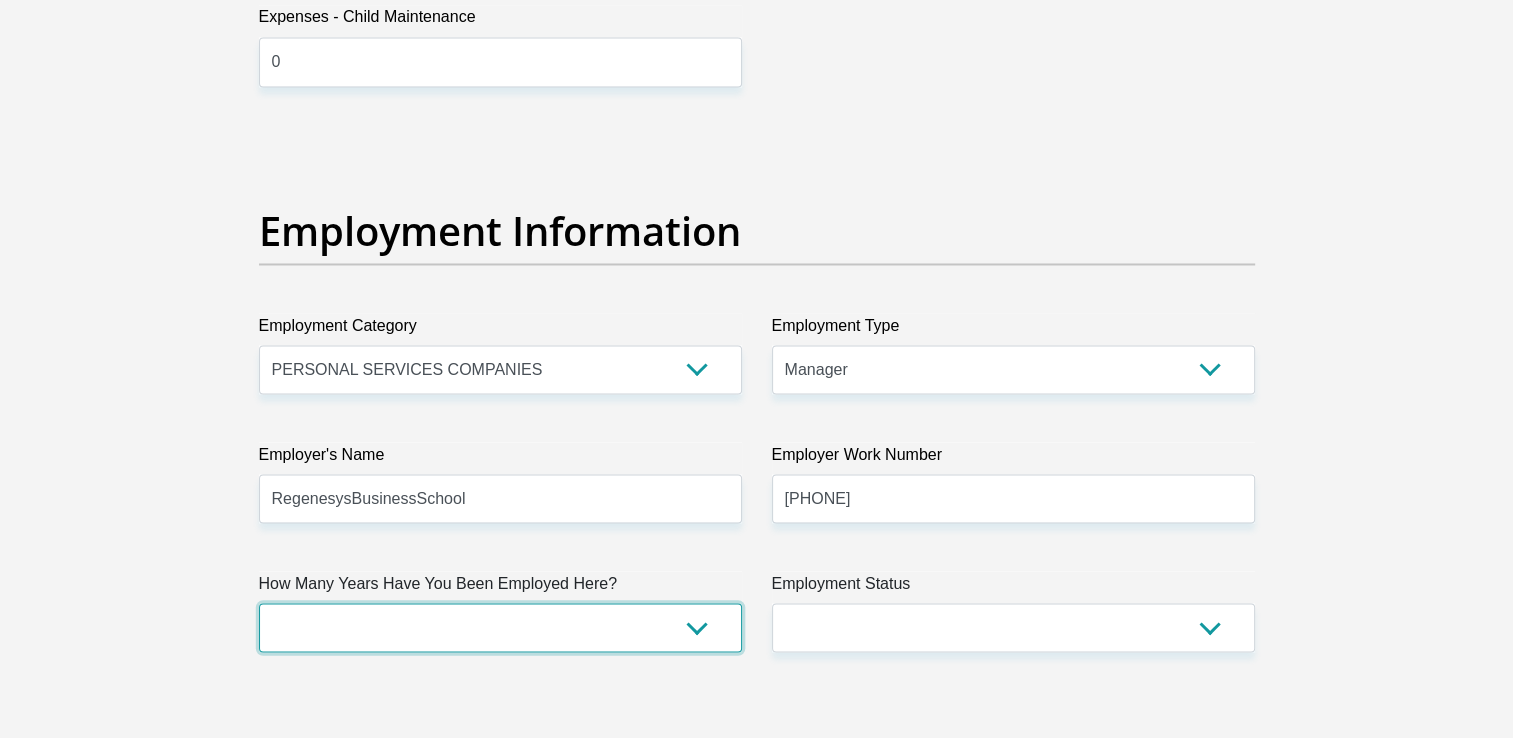 click on "less than 1 year
1-3 years
3-5 years
5+ years" at bounding box center [500, 627] 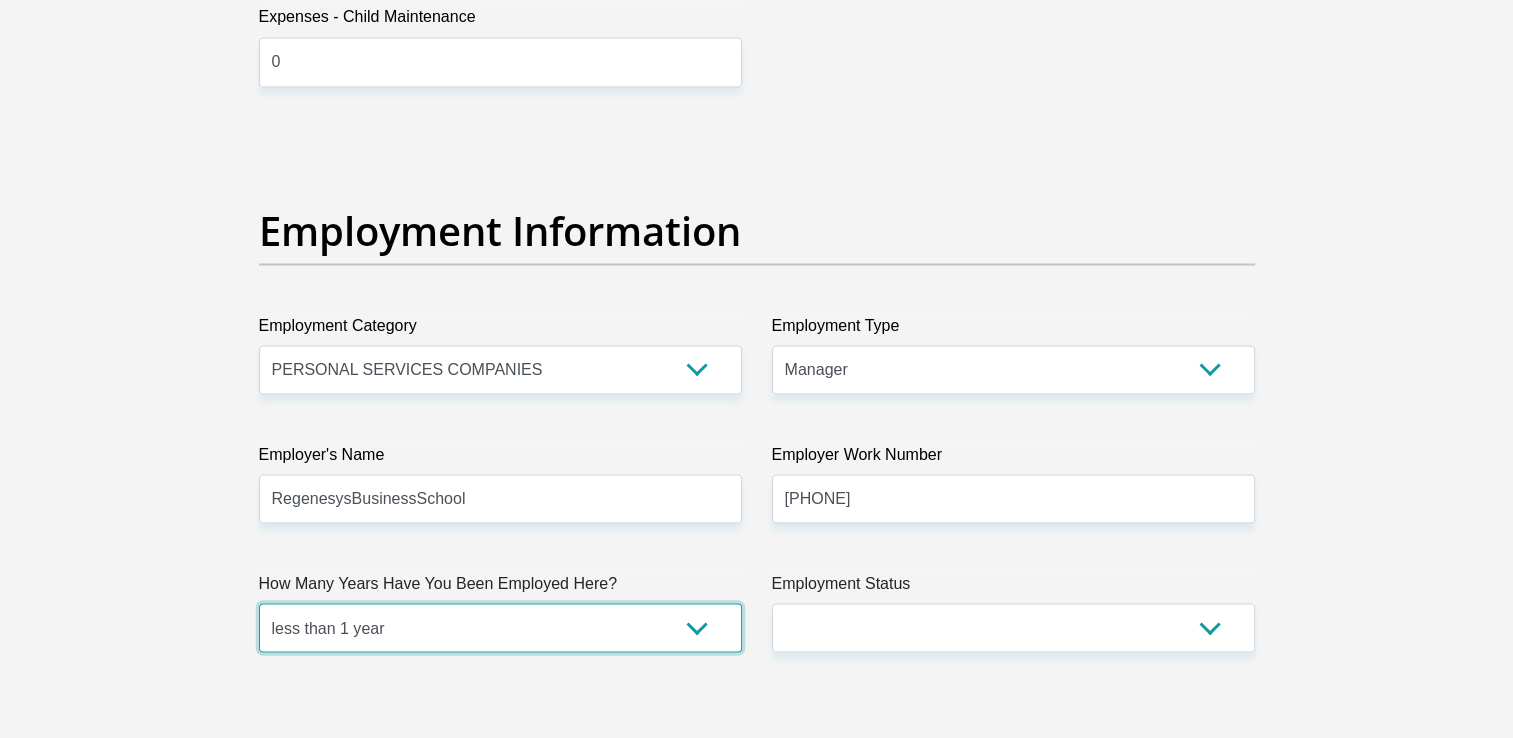 click on "less than 1 year
1-3 years
3-5 years
5+ years" at bounding box center (500, 627) 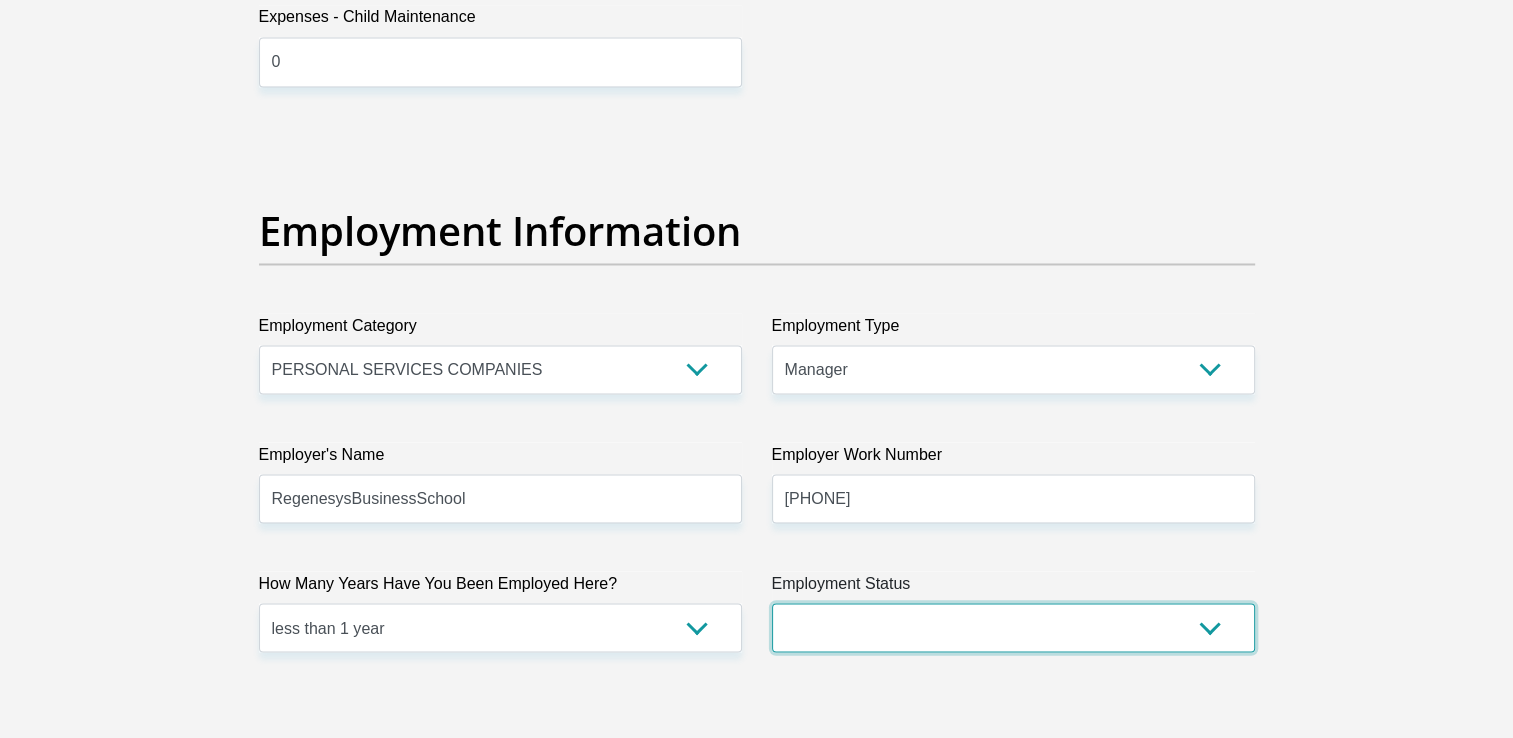 click on "Permanent/Full-time
Part-time/Casual
Contract Worker
Self-Employed
Housewife
Retired
Student
Medically Boarded
Disability
Unemployed" at bounding box center (1013, 627) 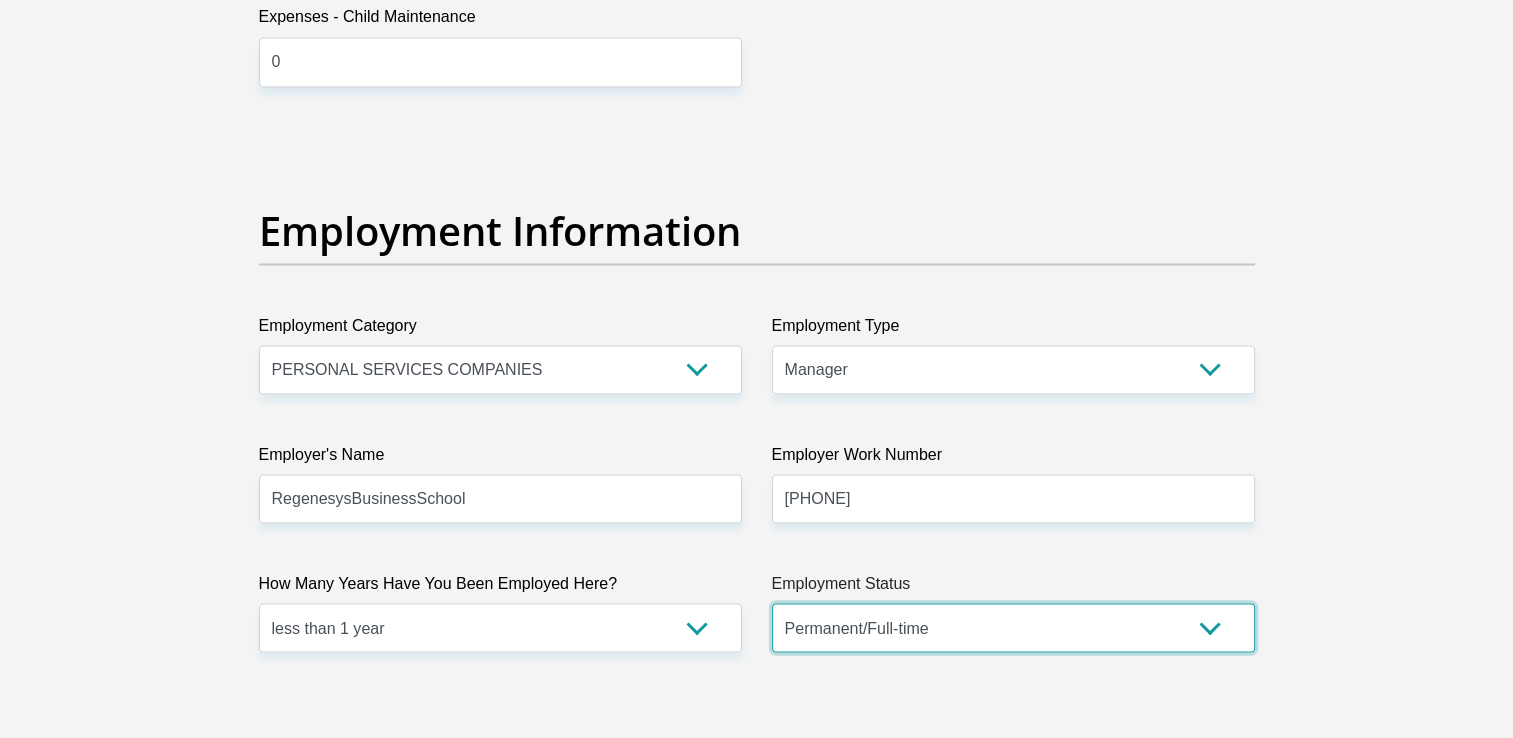 click on "Permanent/Full-time
Part-time/Casual
Contract Worker
Self-Employed
Housewife
Retired
Student
Medically Boarded
Disability
Unemployed" at bounding box center [1013, 627] 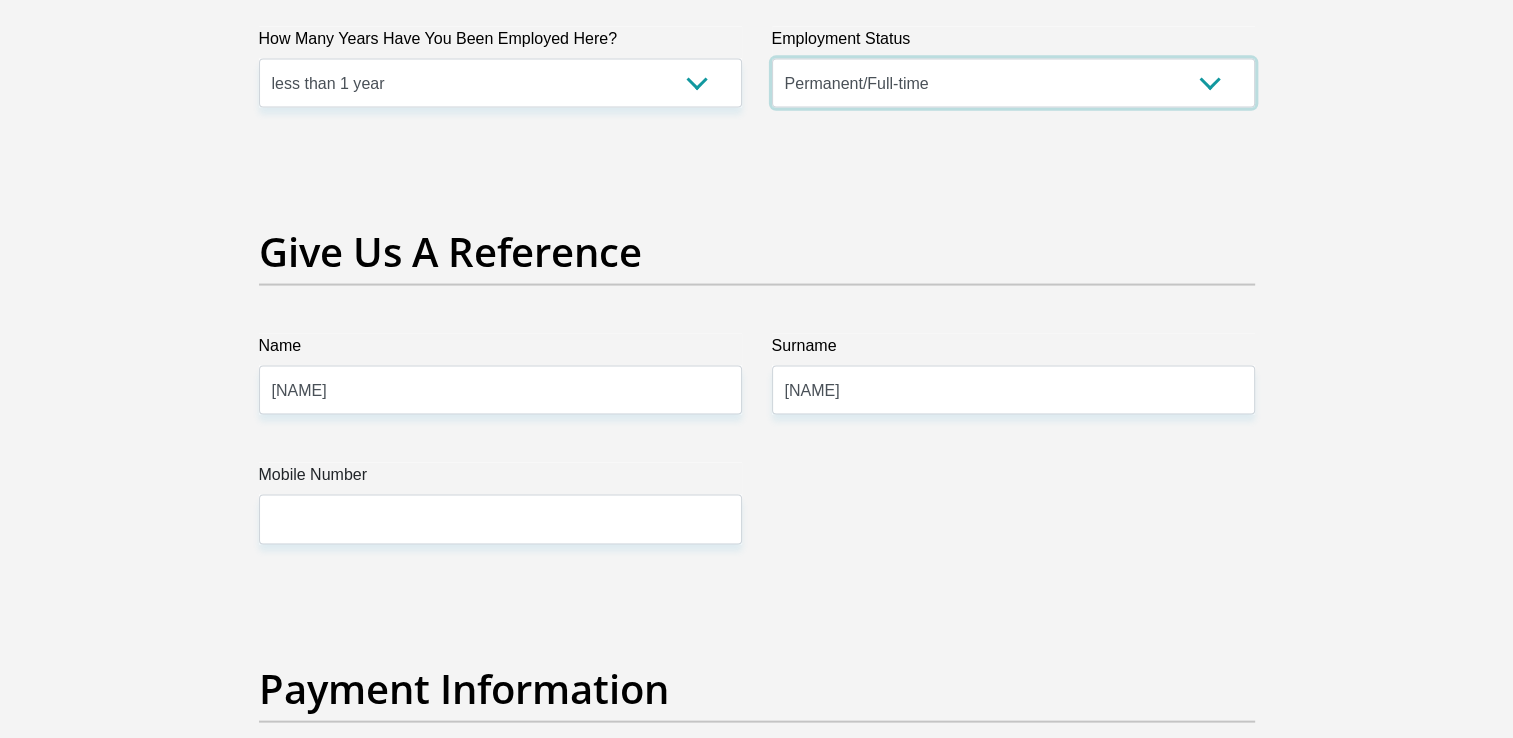 scroll, scrollTop: 4012, scrollLeft: 0, axis: vertical 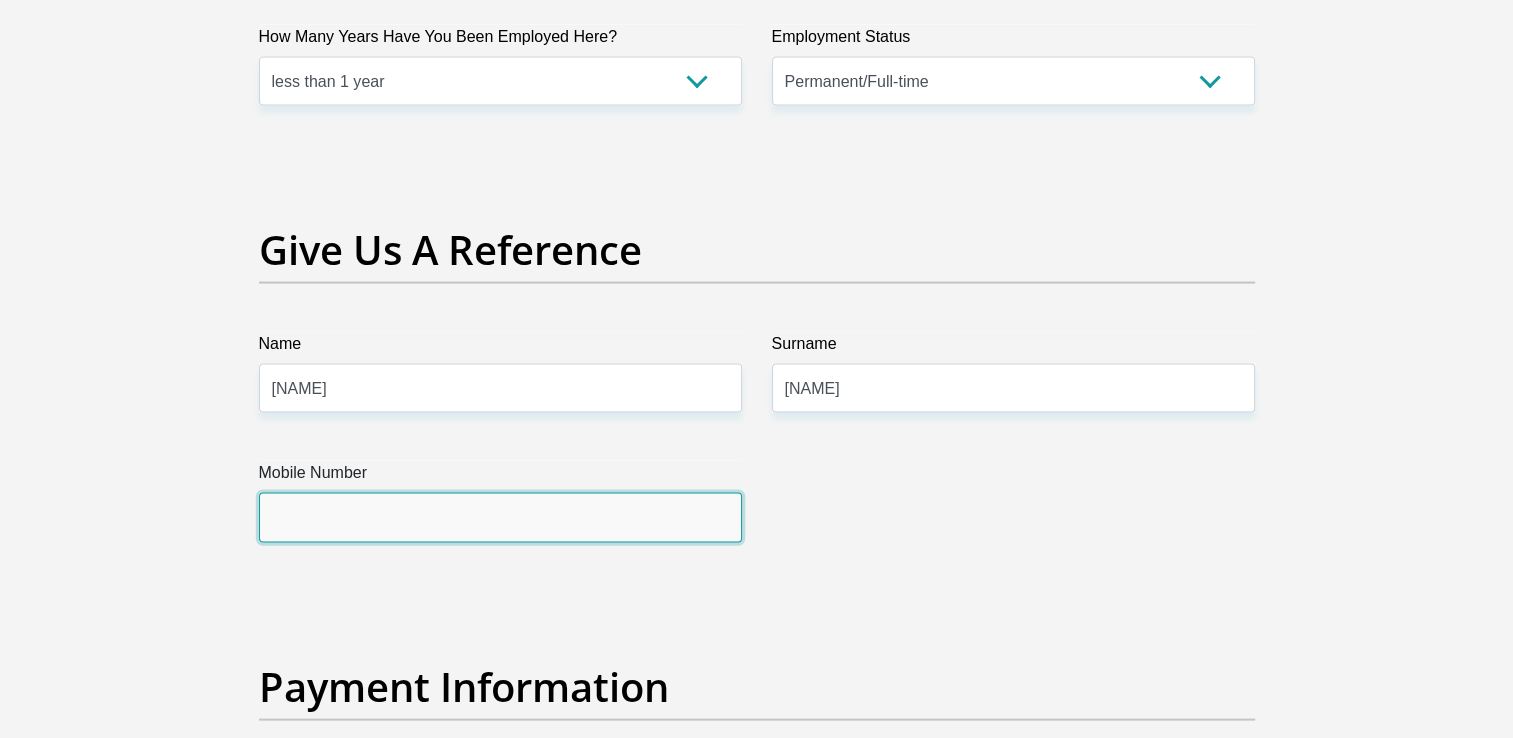 click on "Mobile Number" at bounding box center (500, 517) 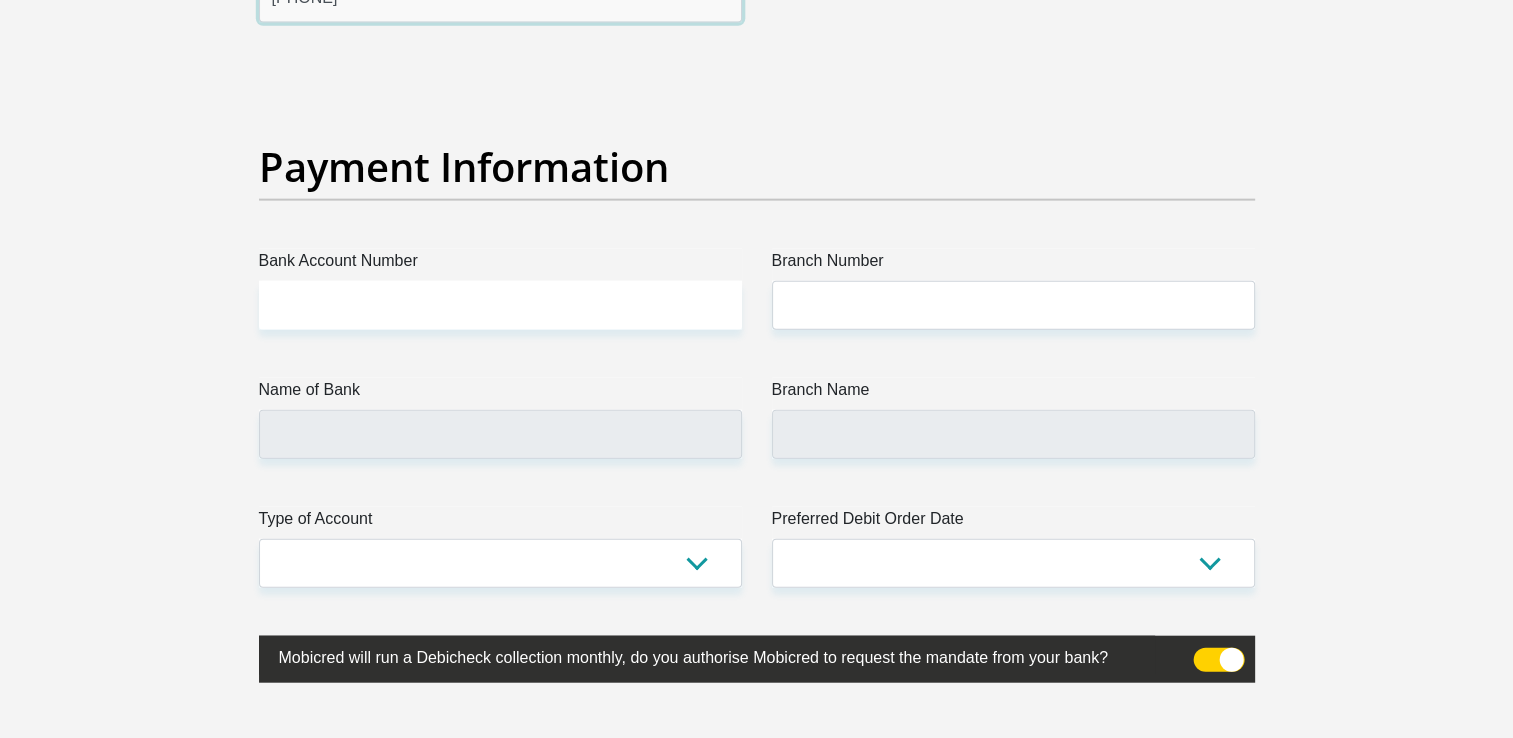 scroll, scrollTop: 4612, scrollLeft: 0, axis: vertical 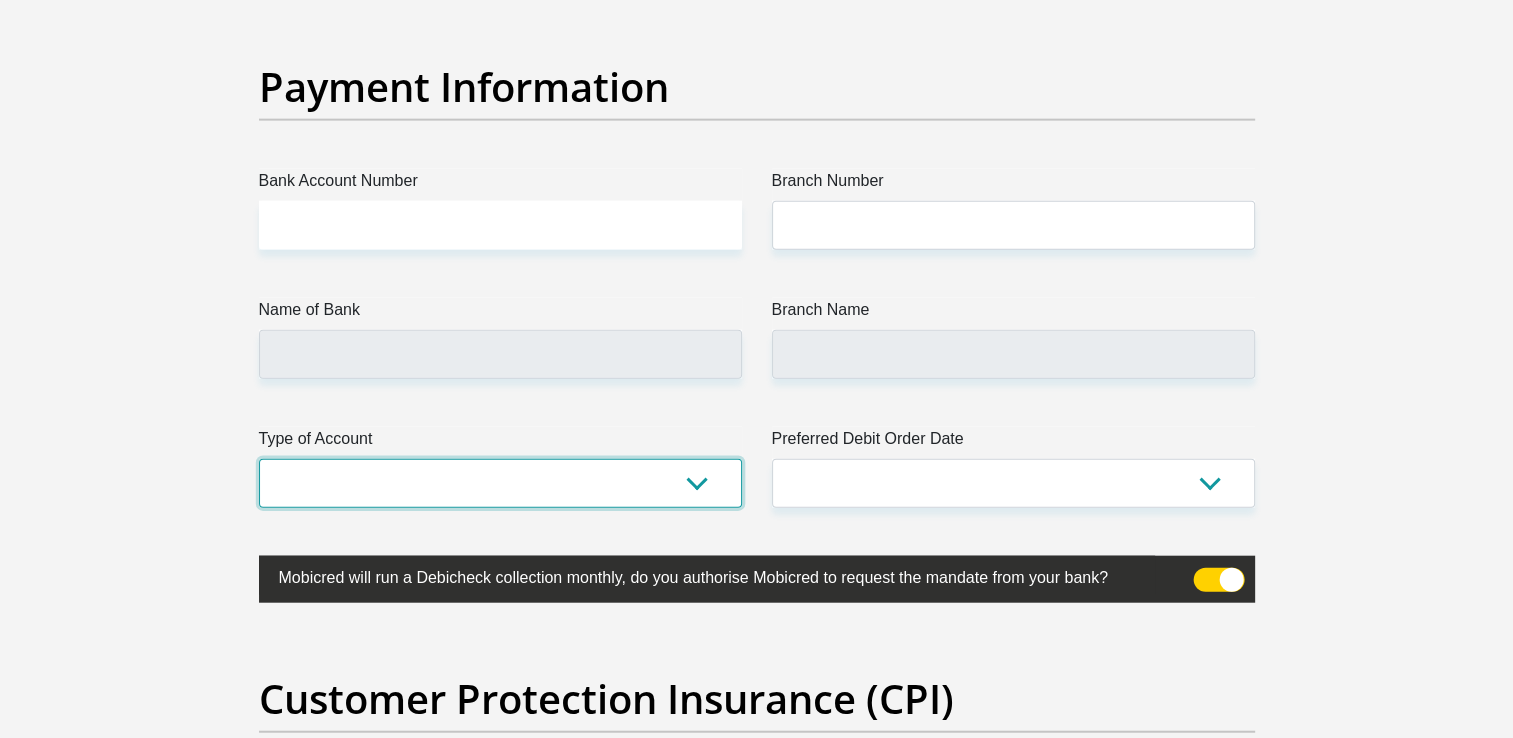 click on "Cheque
Savings" at bounding box center [500, 483] 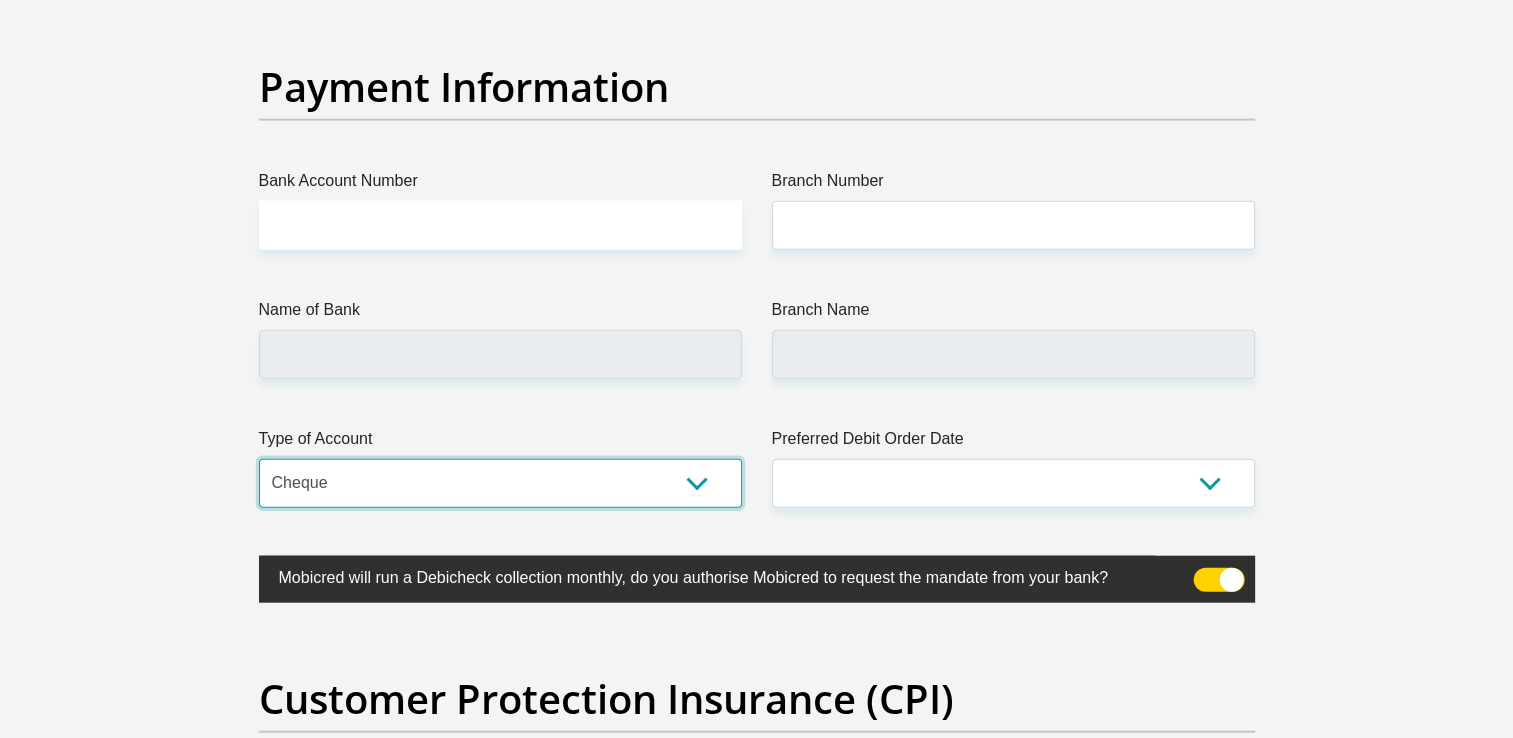 click on "Cheque
Savings" at bounding box center (500, 483) 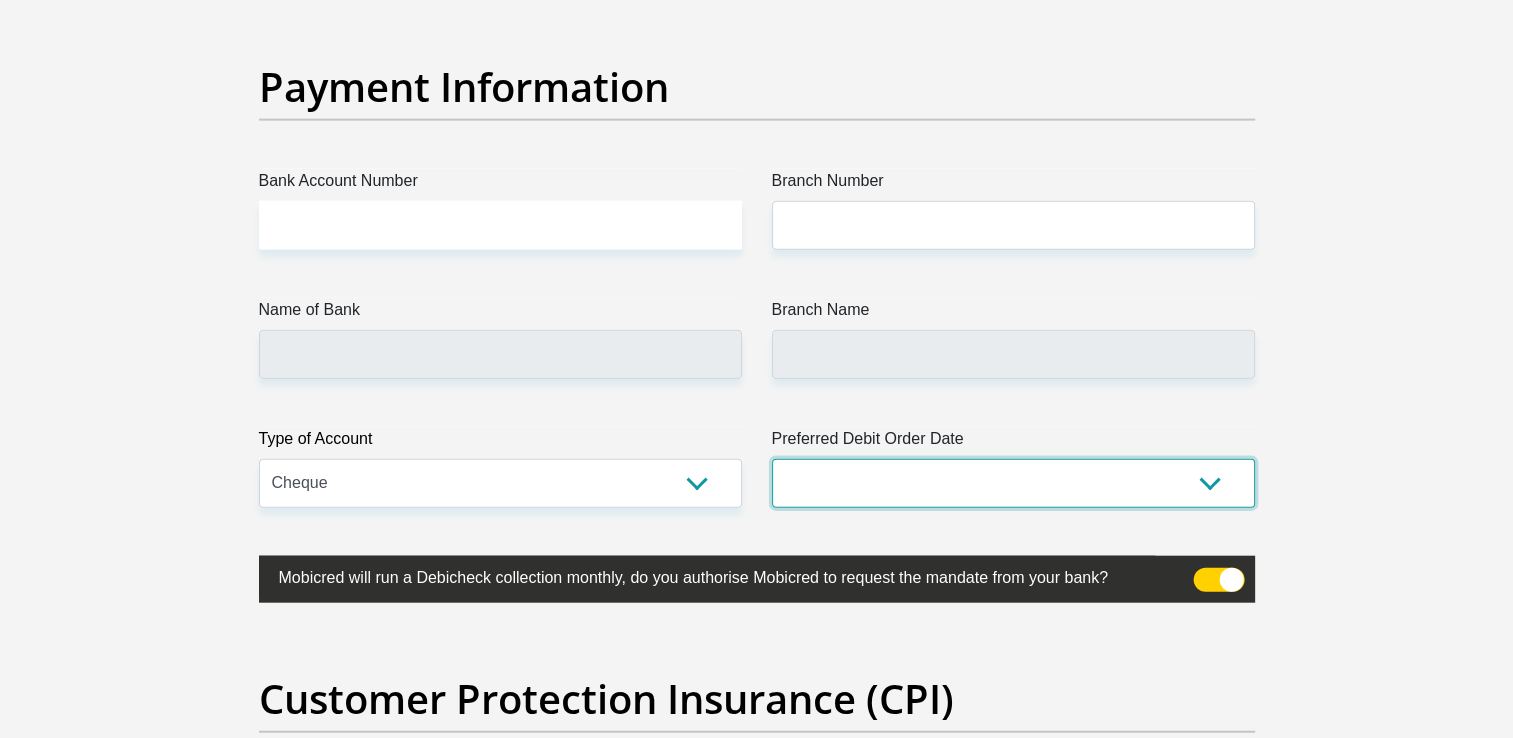 click on "1st
2nd
3rd
4th
5th
7th
18th
19th
20th
21st
22nd
23rd
24th
25th
26th
27th
28th
29th
30th" at bounding box center (1013, 483) 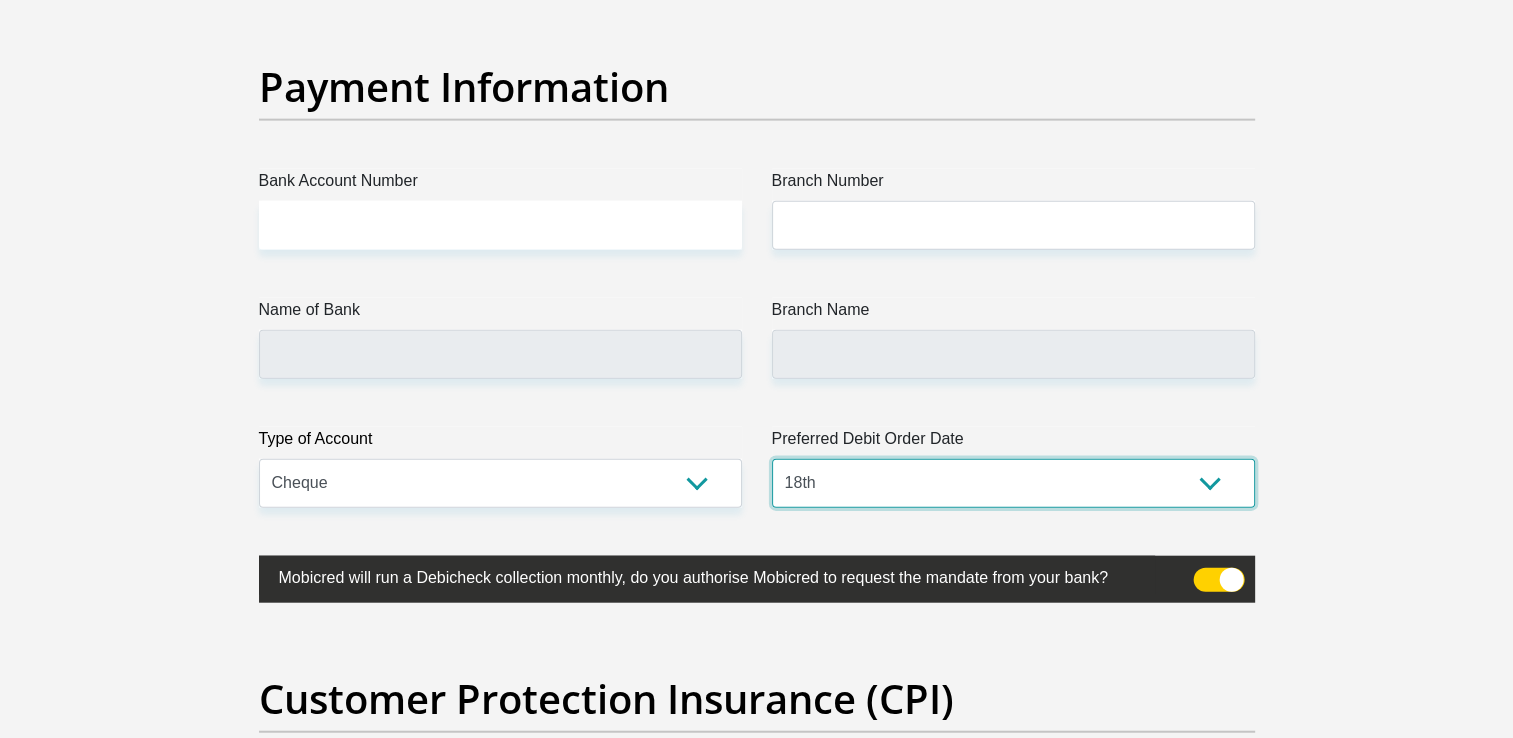 click on "1st
2nd
3rd
4th
5th
7th
18th
19th
20th
21st
22nd
23rd
24th
25th
26th
27th
28th
29th
30th" at bounding box center [1013, 483] 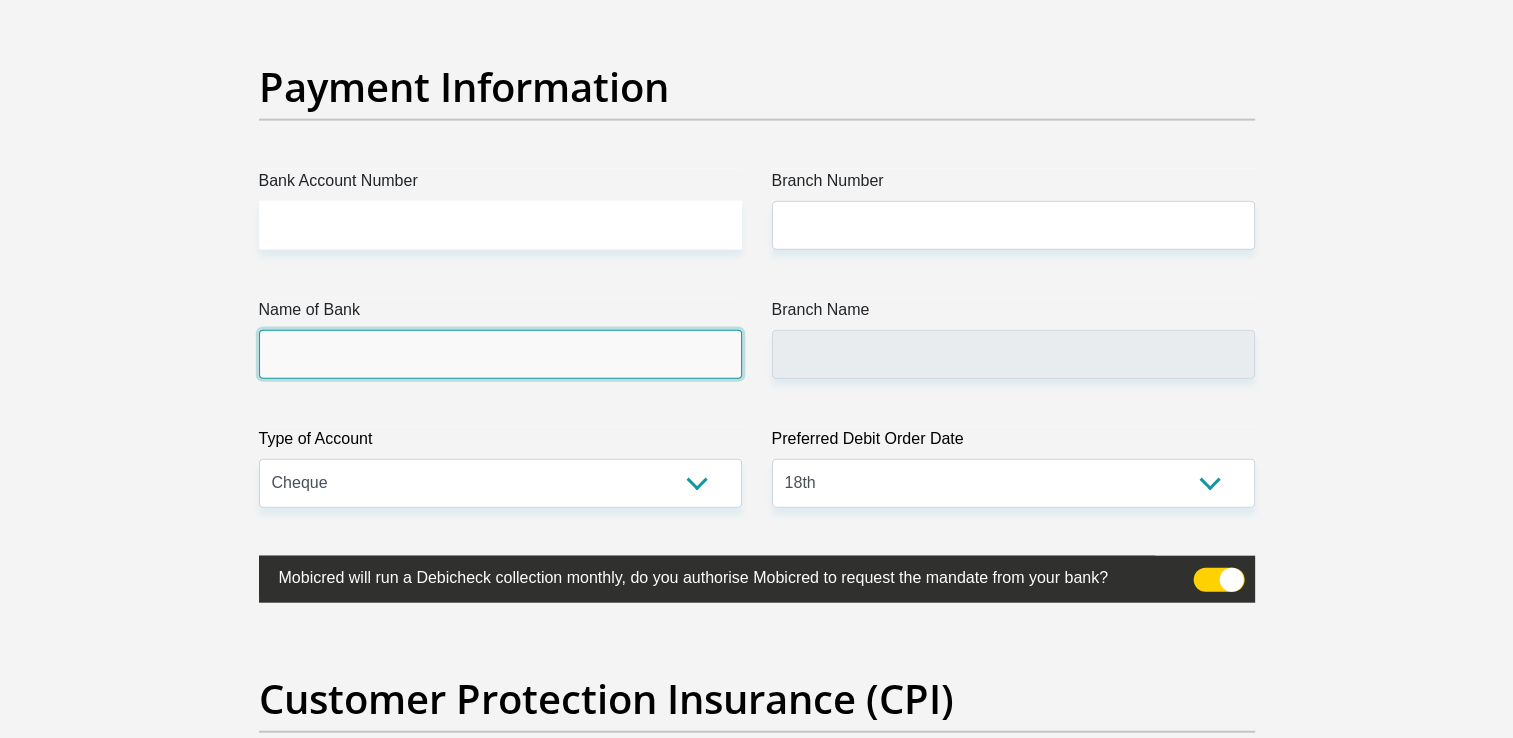 click on "Name of Bank" at bounding box center [500, 354] 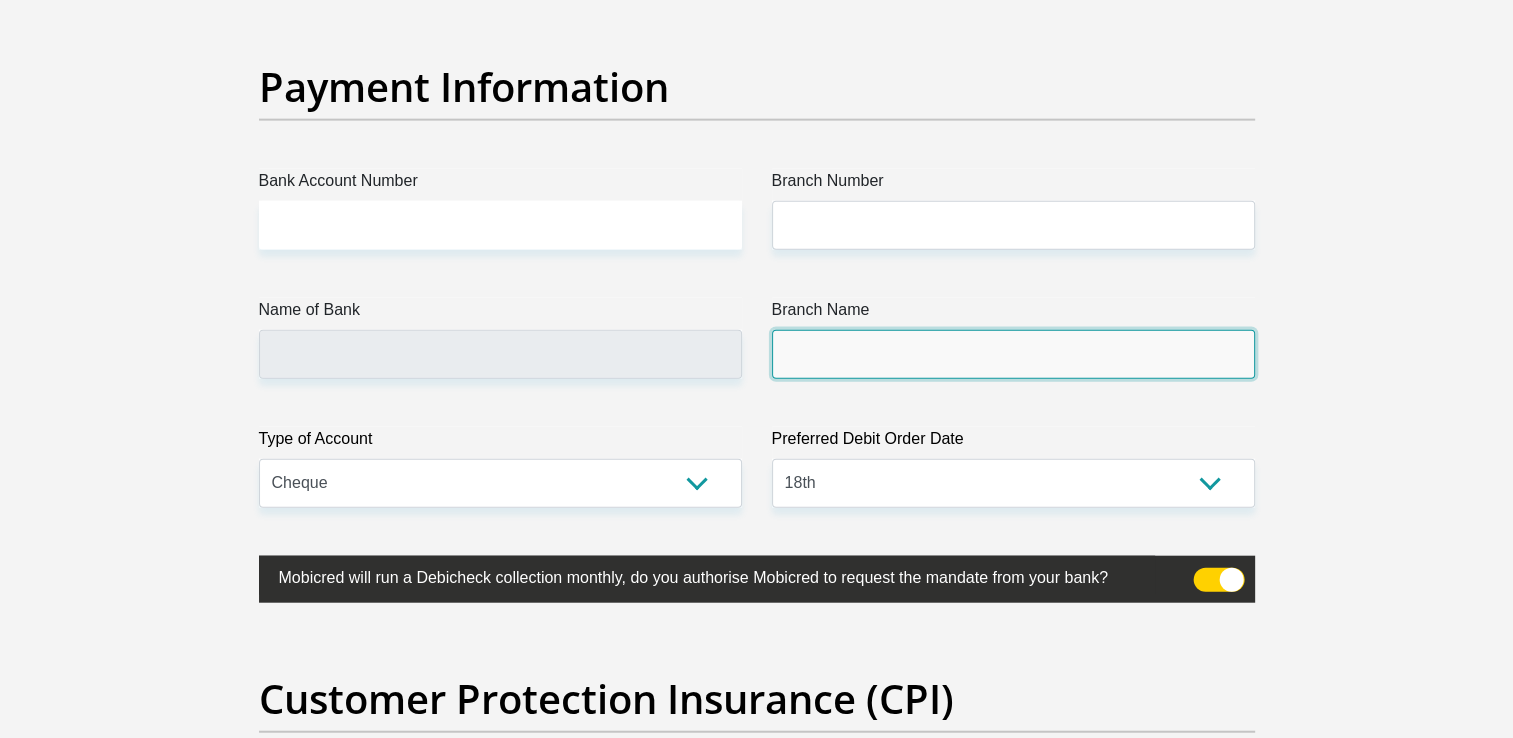 click on "Branch Name" at bounding box center (1013, 354) 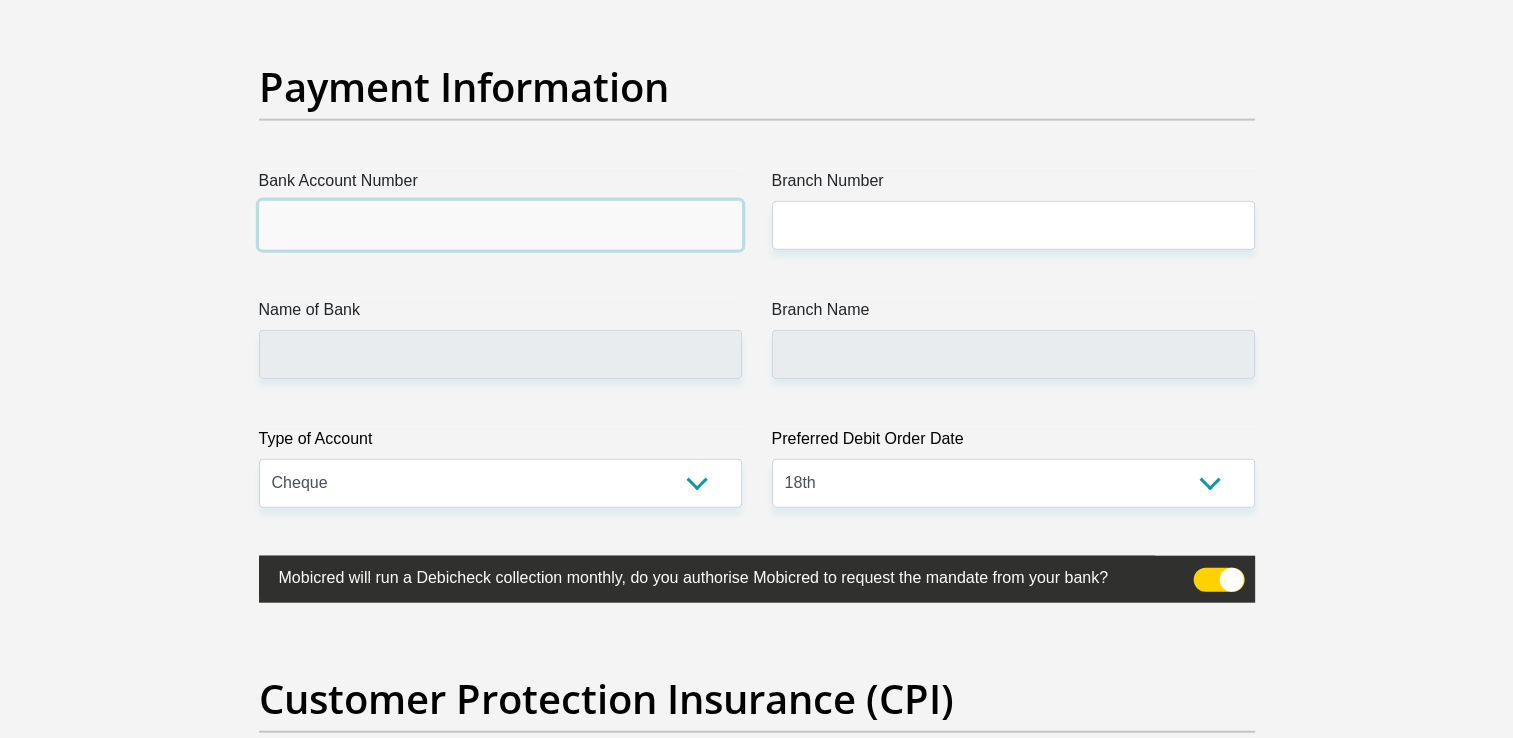 click on "Bank Account Number" at bounding box center [500, 225] 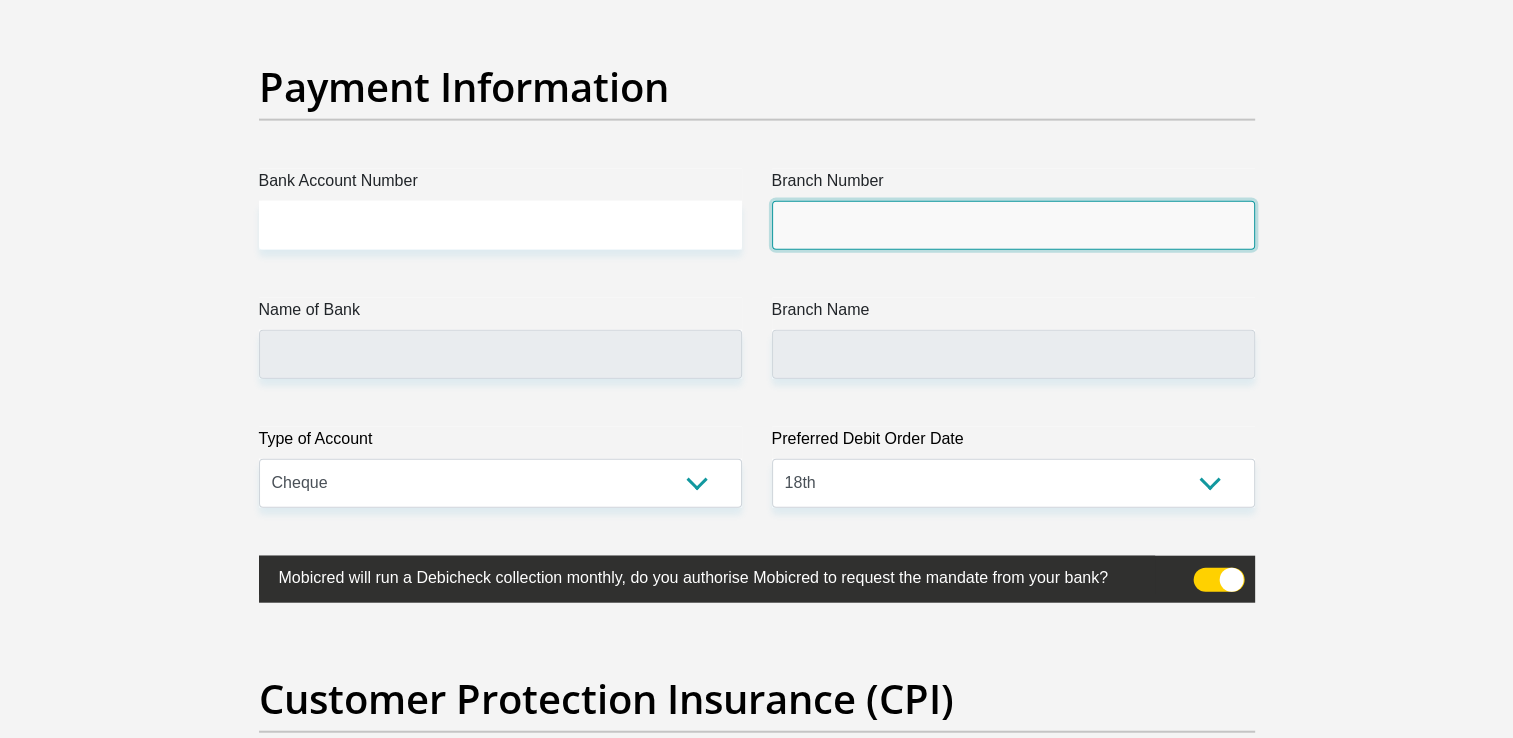 click on "Branch Number" at bounding box center [1013, 225] 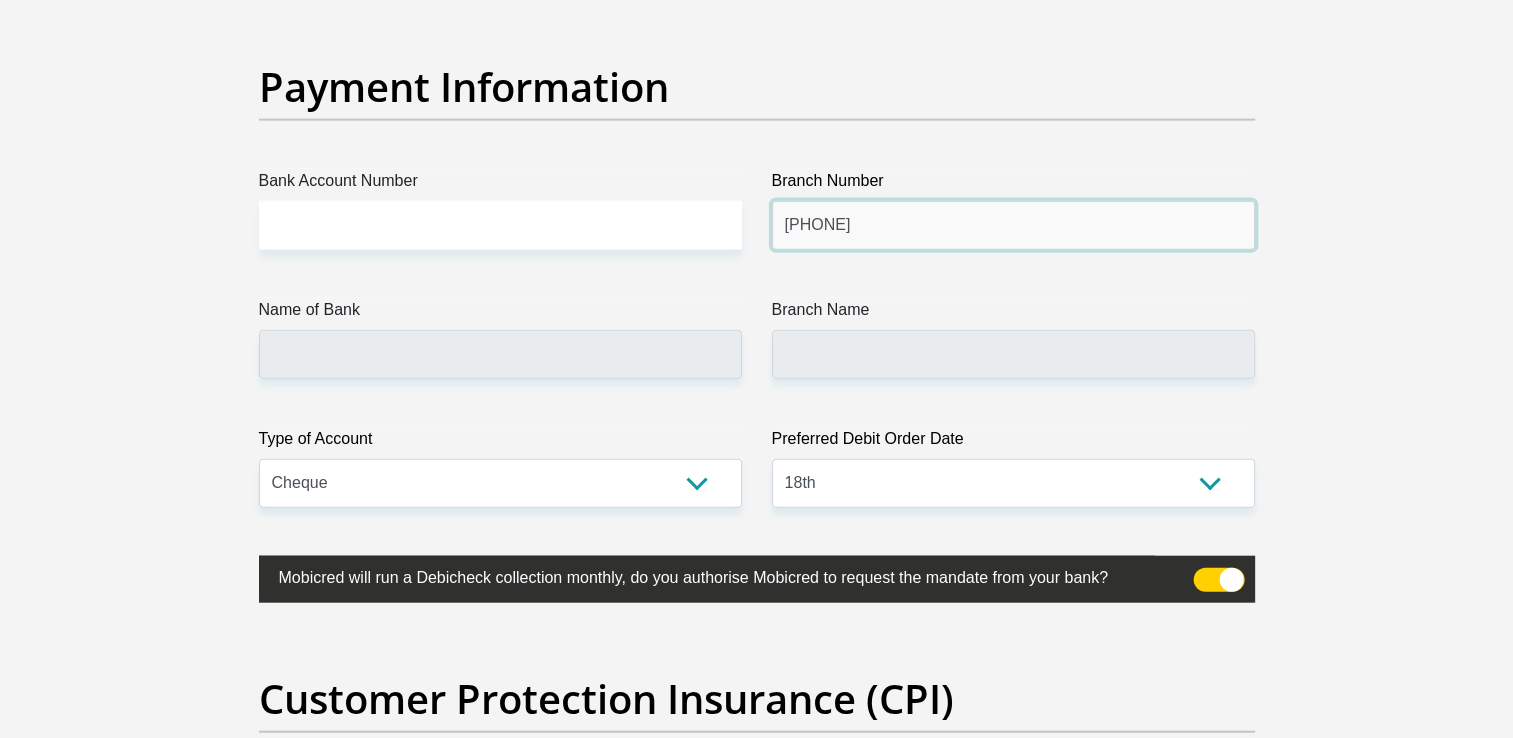 type on "250 655" 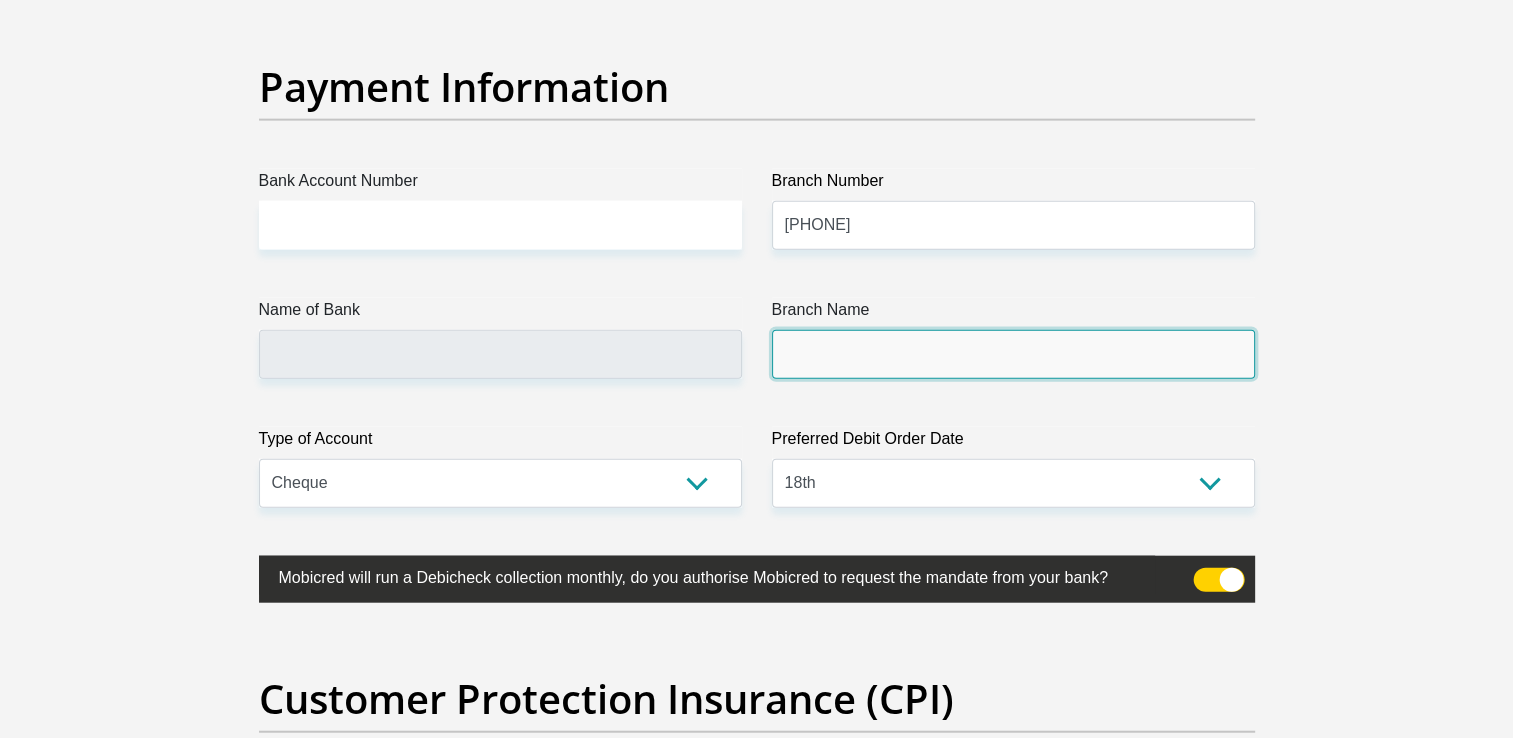 click on "Branch Name" at bounding box center (1013, 354) 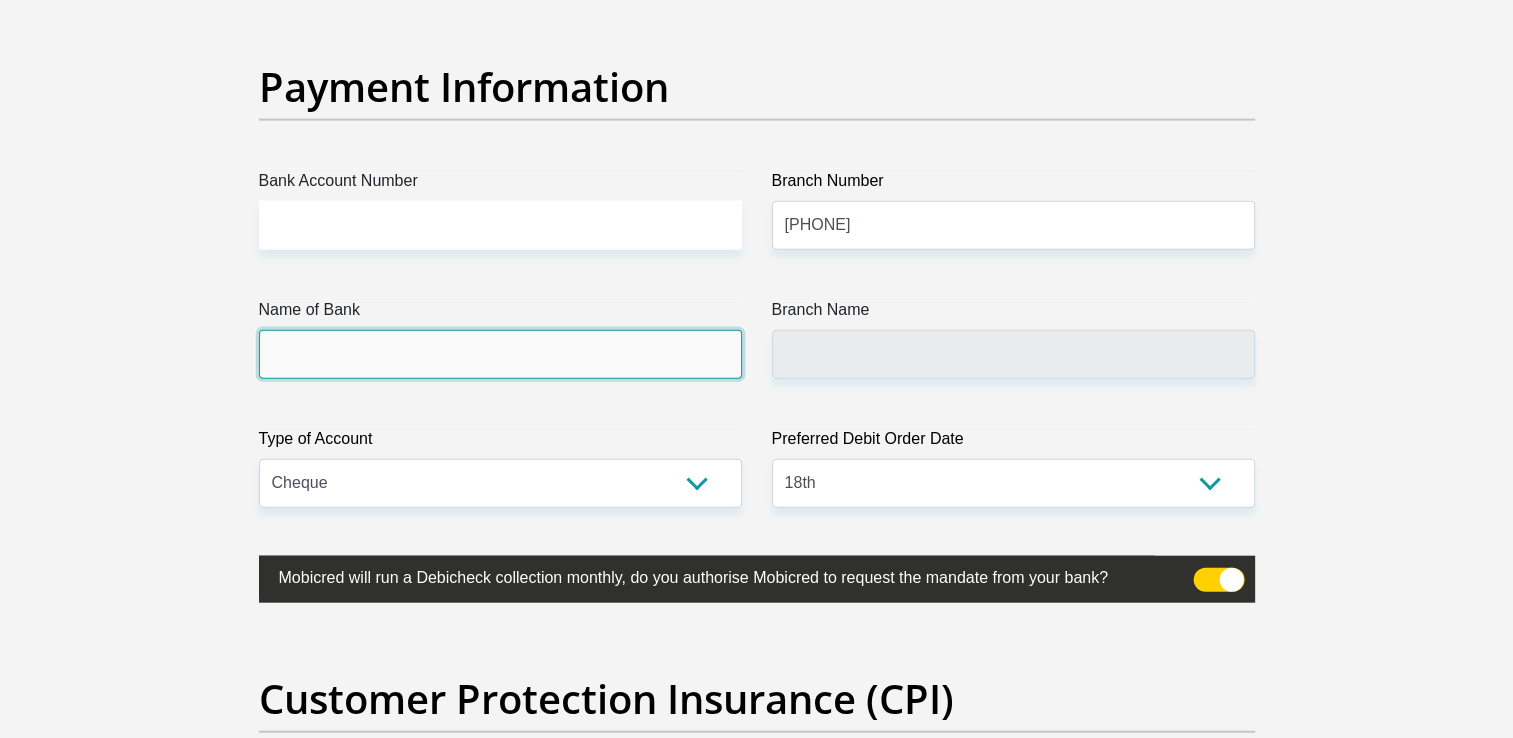 click on "Name of Bank" at bounding box center (500, 354) 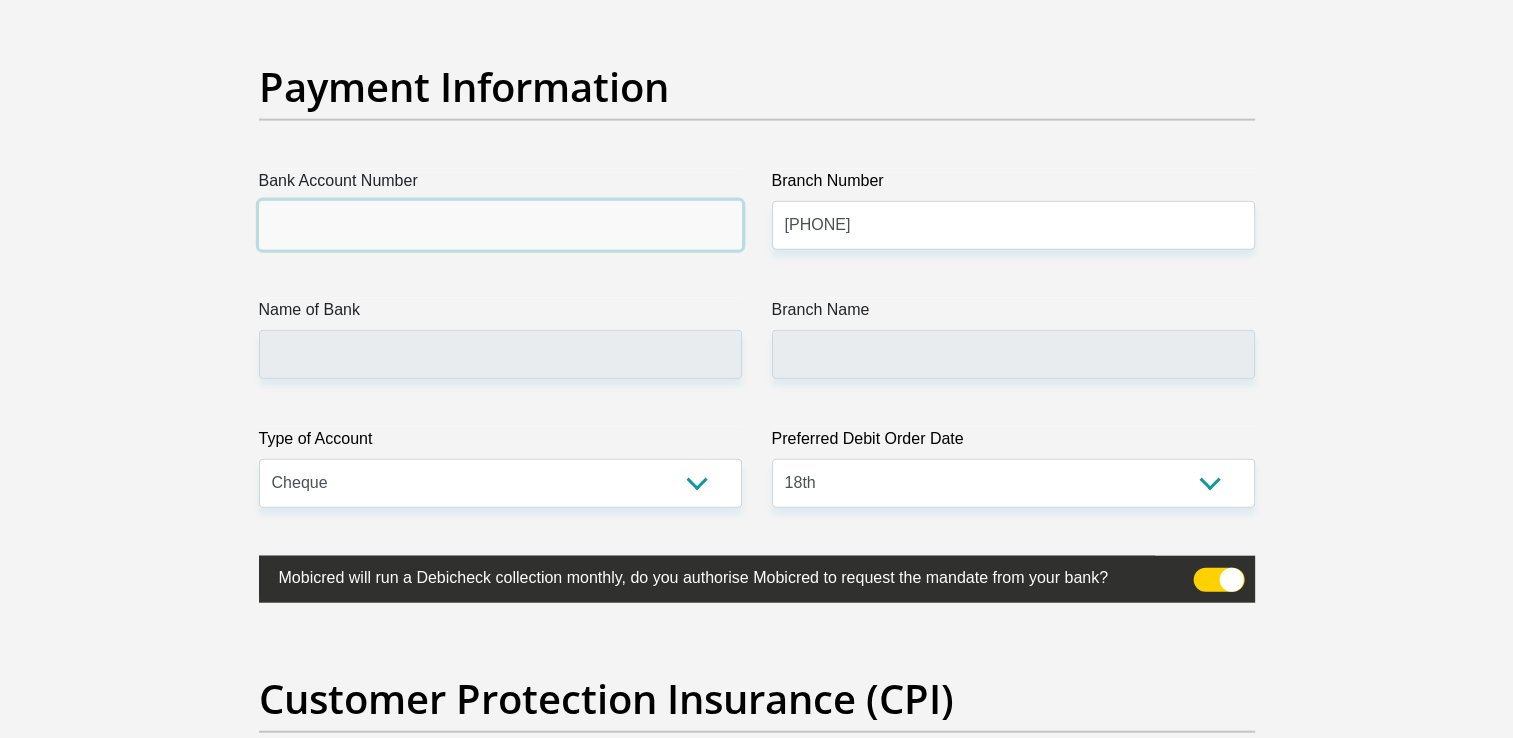 click on "Bank Account Number" at bounding box center (500, 225) 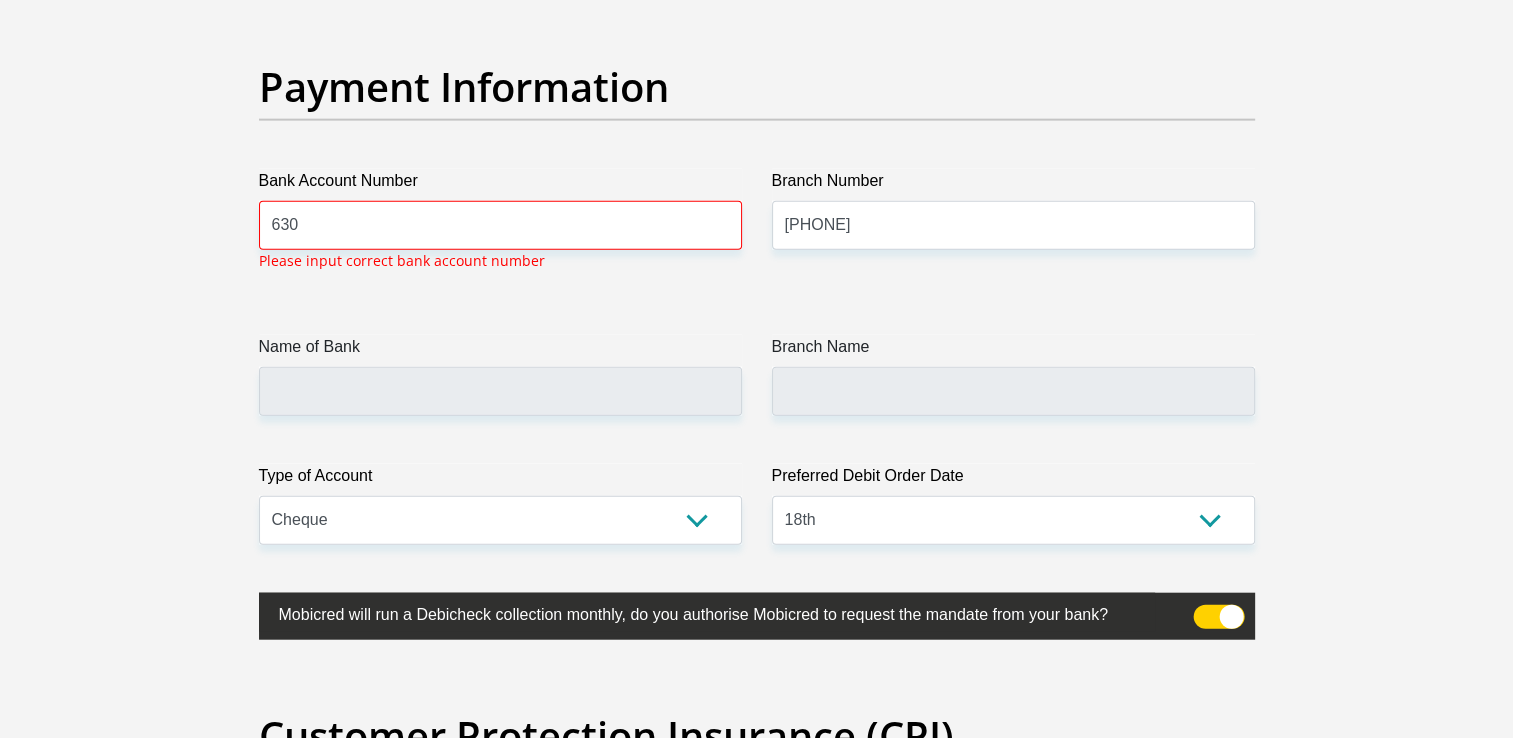 scroll, scrollTop: 4559, scrollLeft: 0, axis: vertical 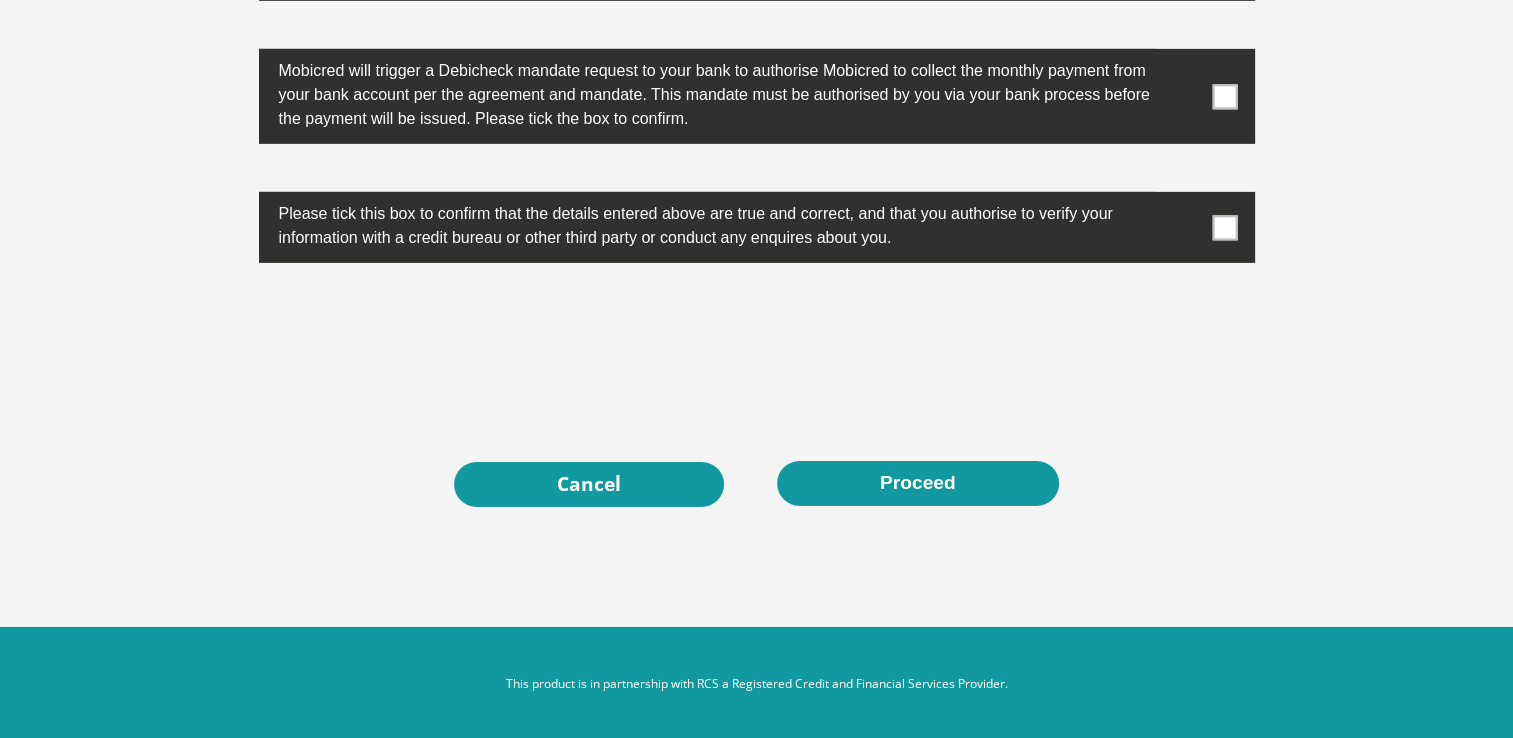 type on "63033490466" 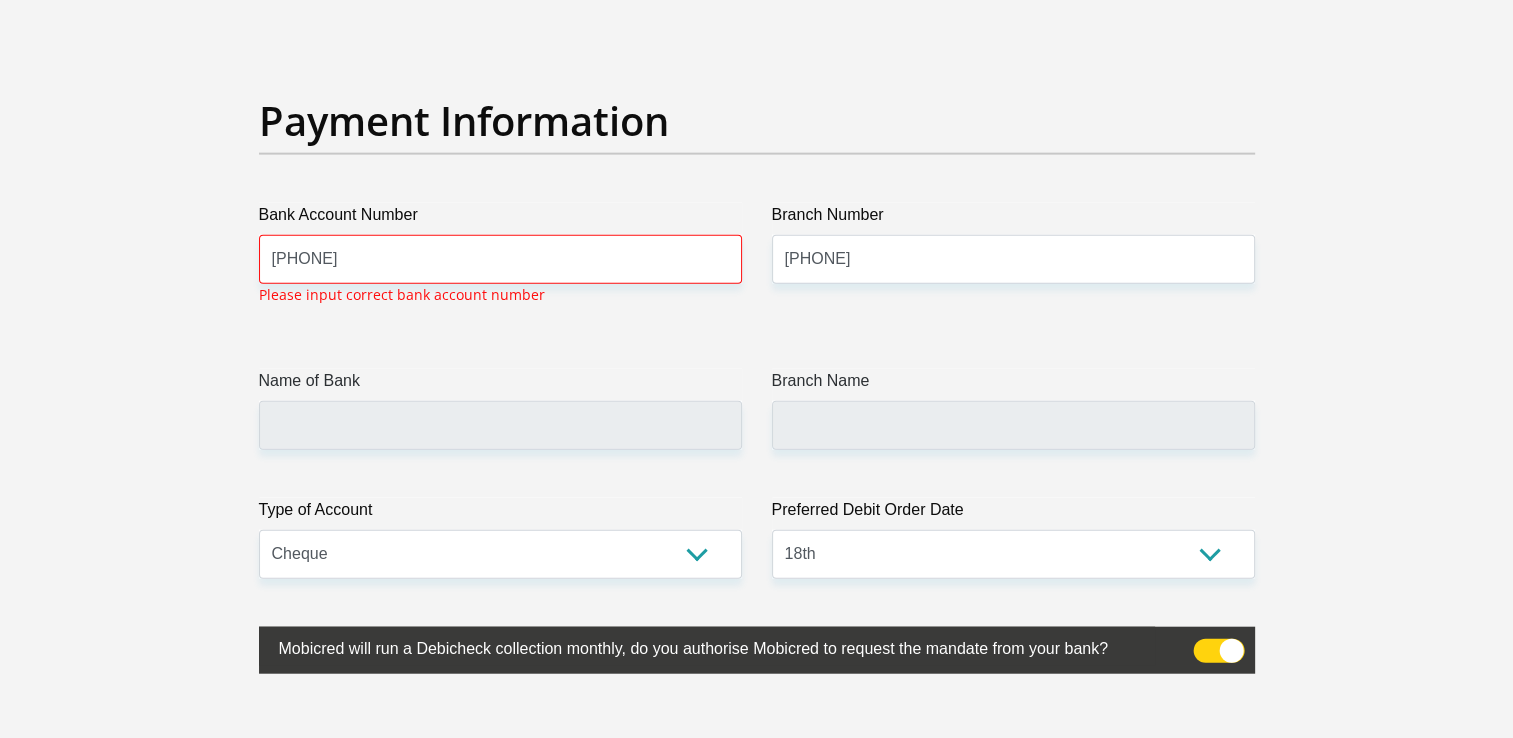 scroll, scrollTop: 4559, scrollLeft: 0, axis: vertical 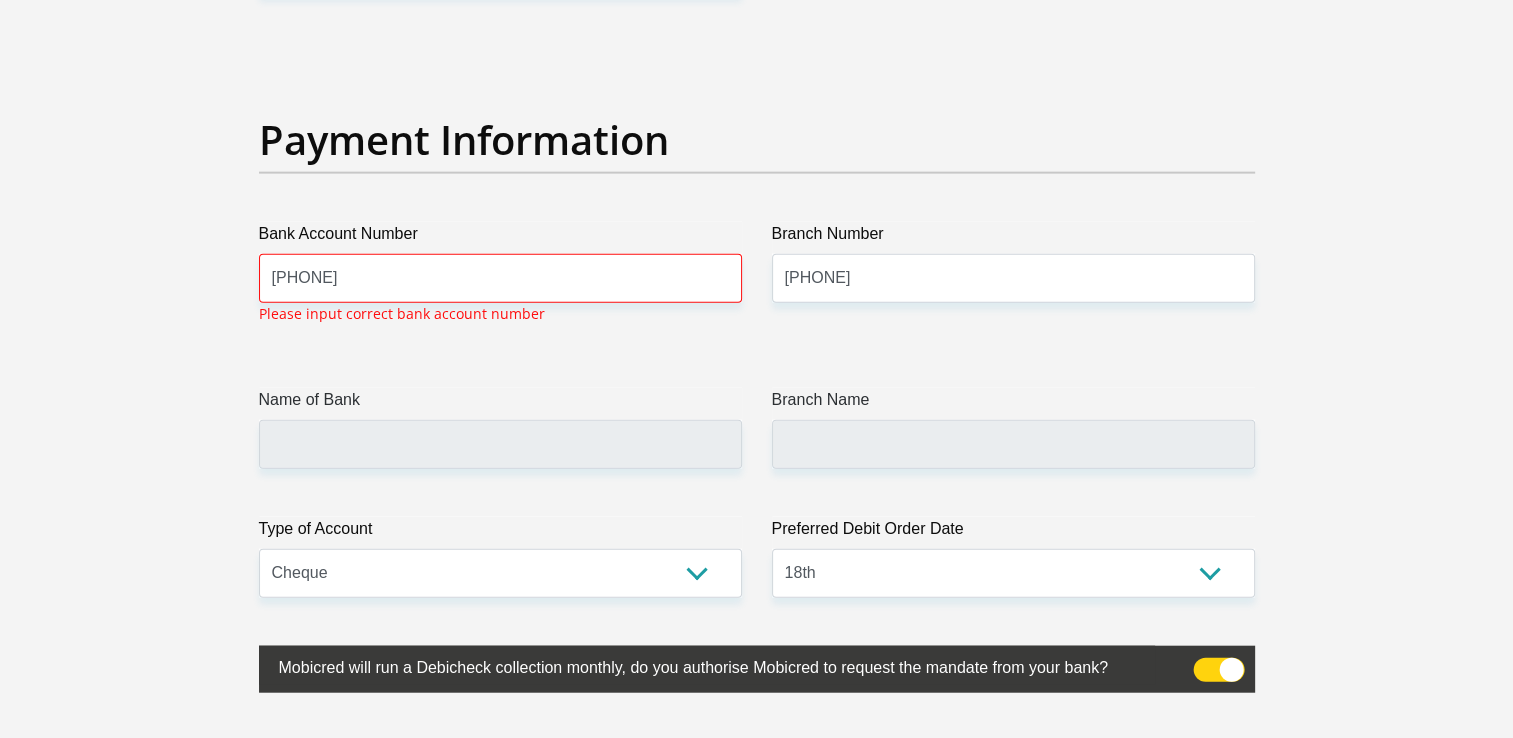 click at bounding box center [756, 369] 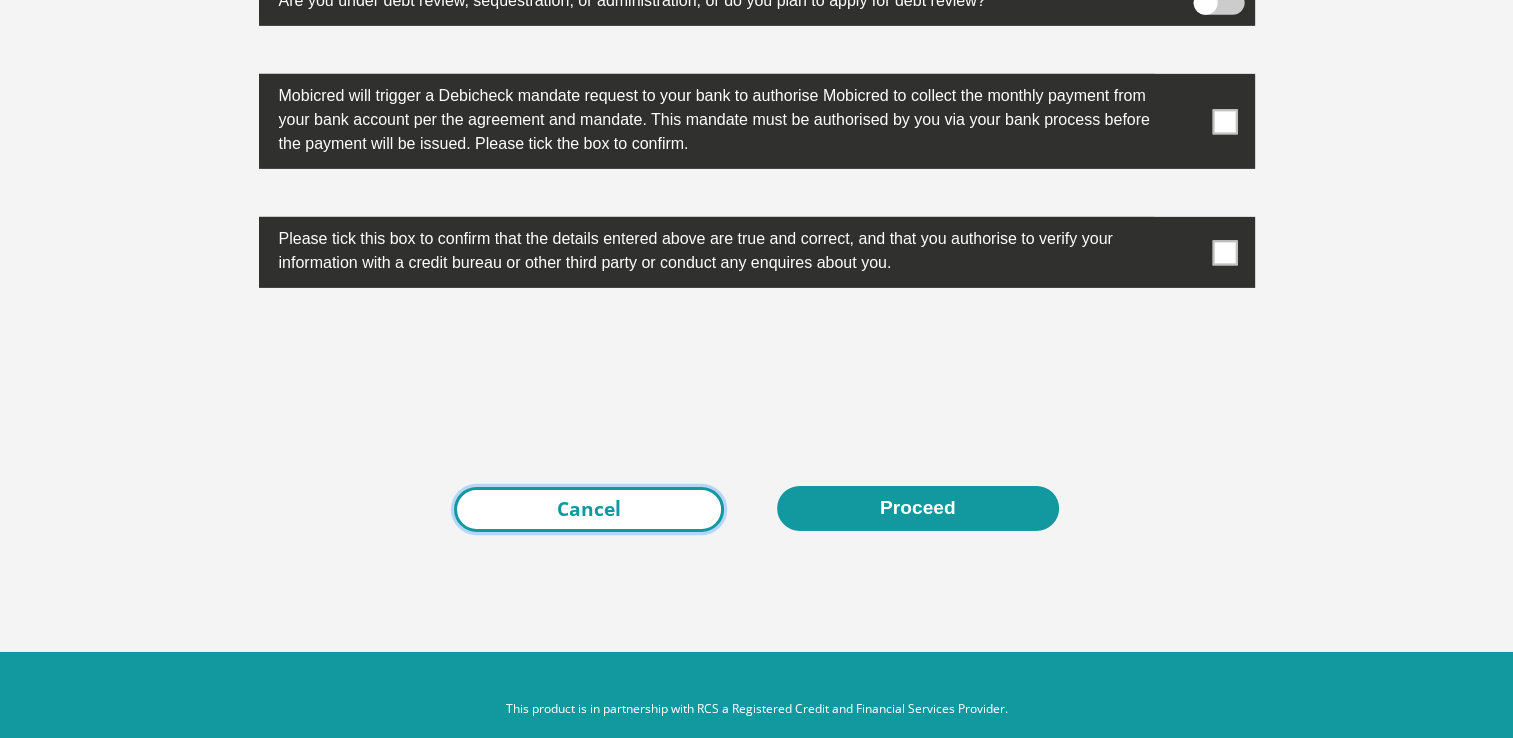 click on "Cancel" at bounding box center (589, 509) 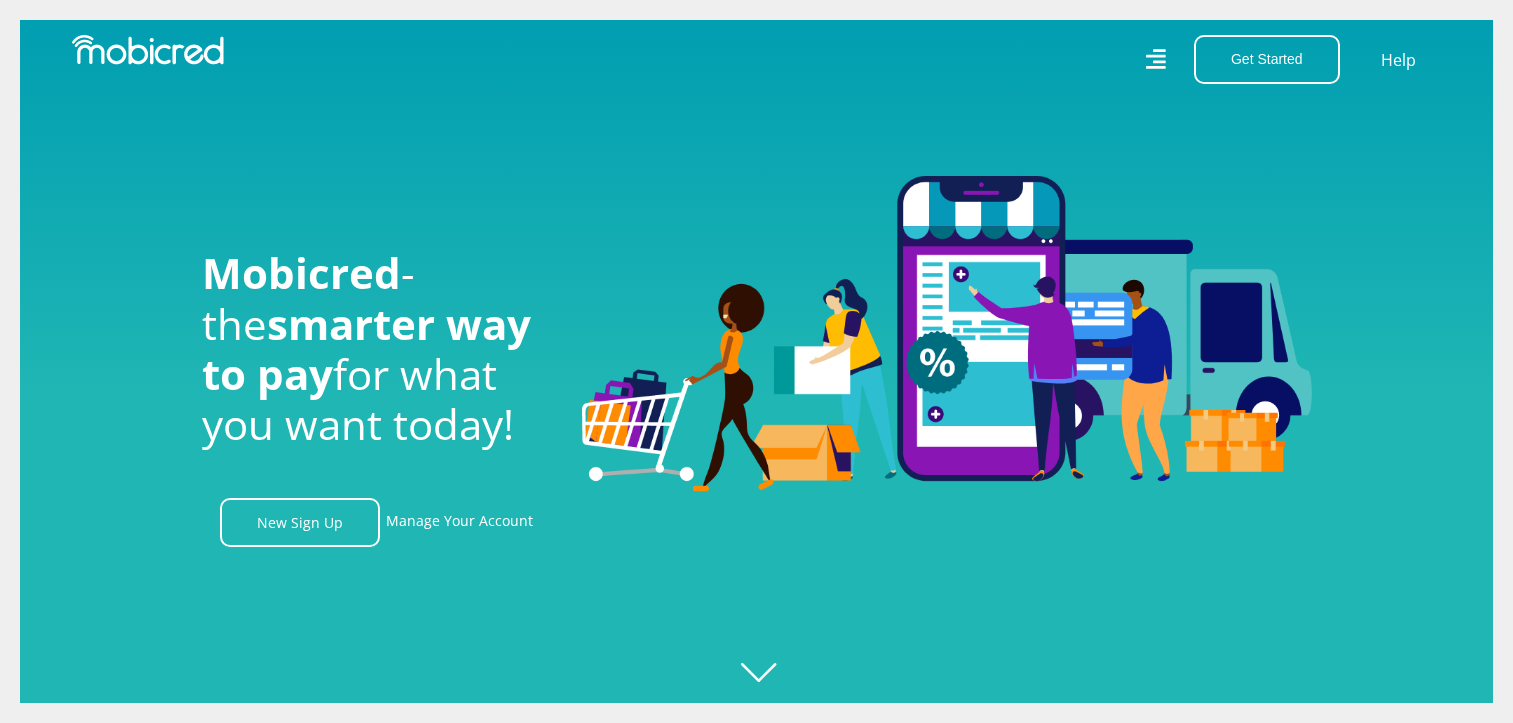 scroll, scrollTop: 0, scrollLeft: 0, axis: both 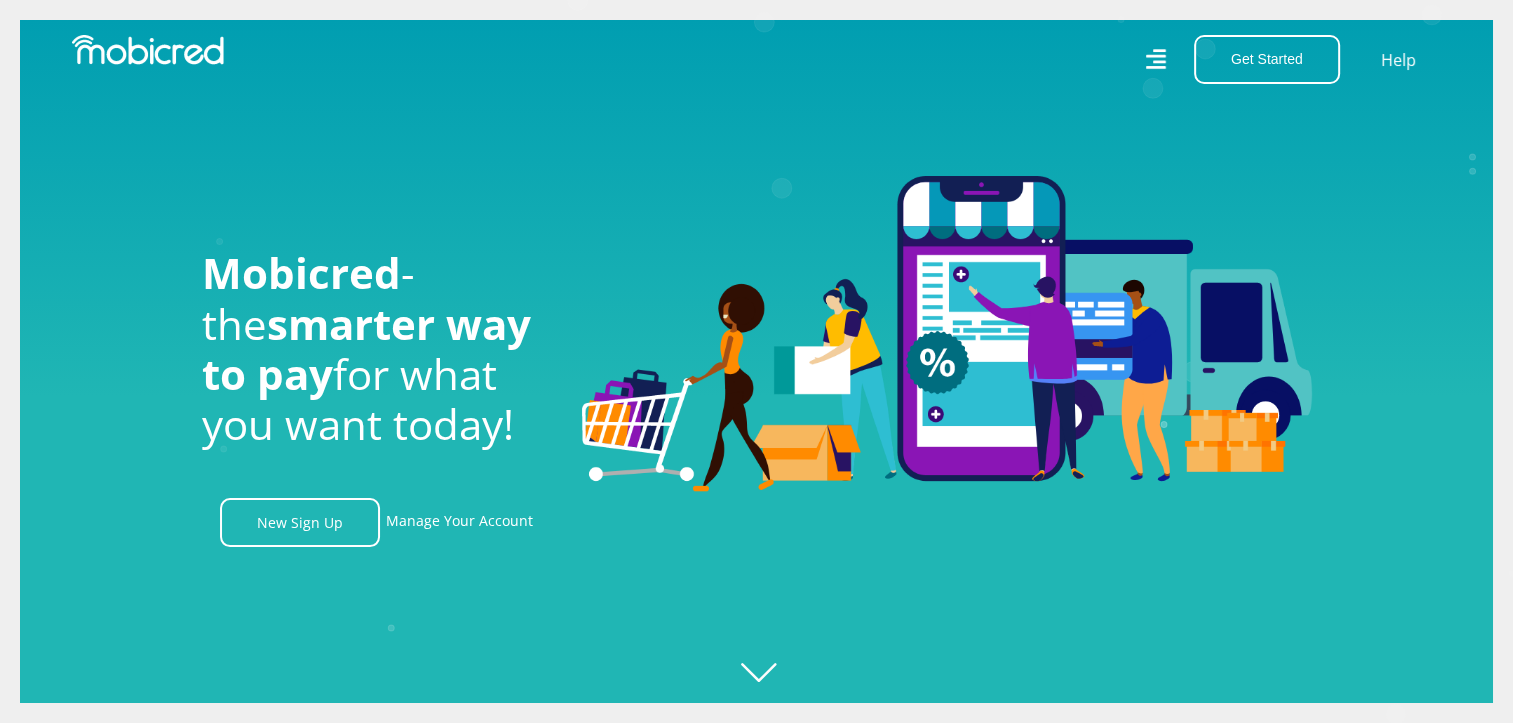 click on "Created with Raphaël 2.3.0" 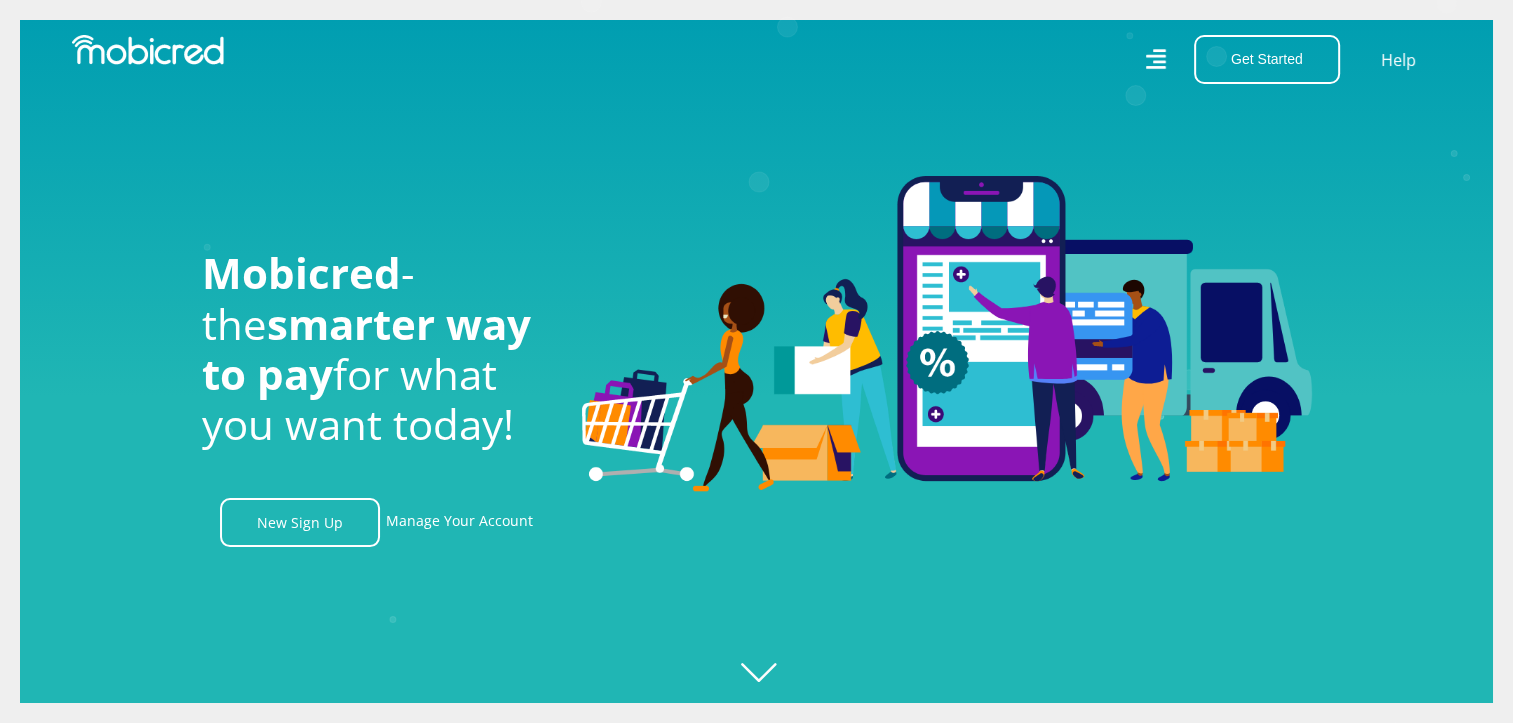 click on "Created with Raphaël 2.3.0" 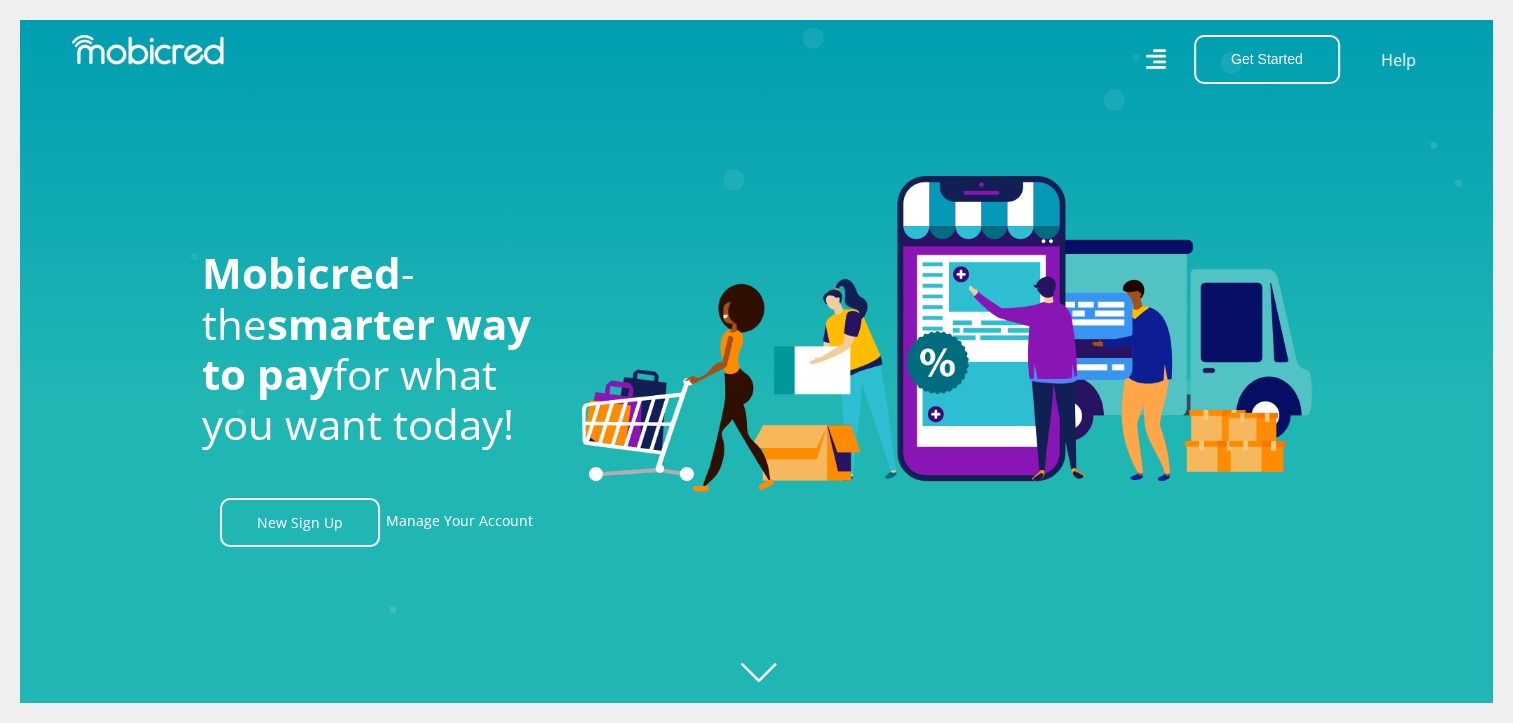 scroll, scrollTop: 0, scrollLeft: 2564, axis: horizontal 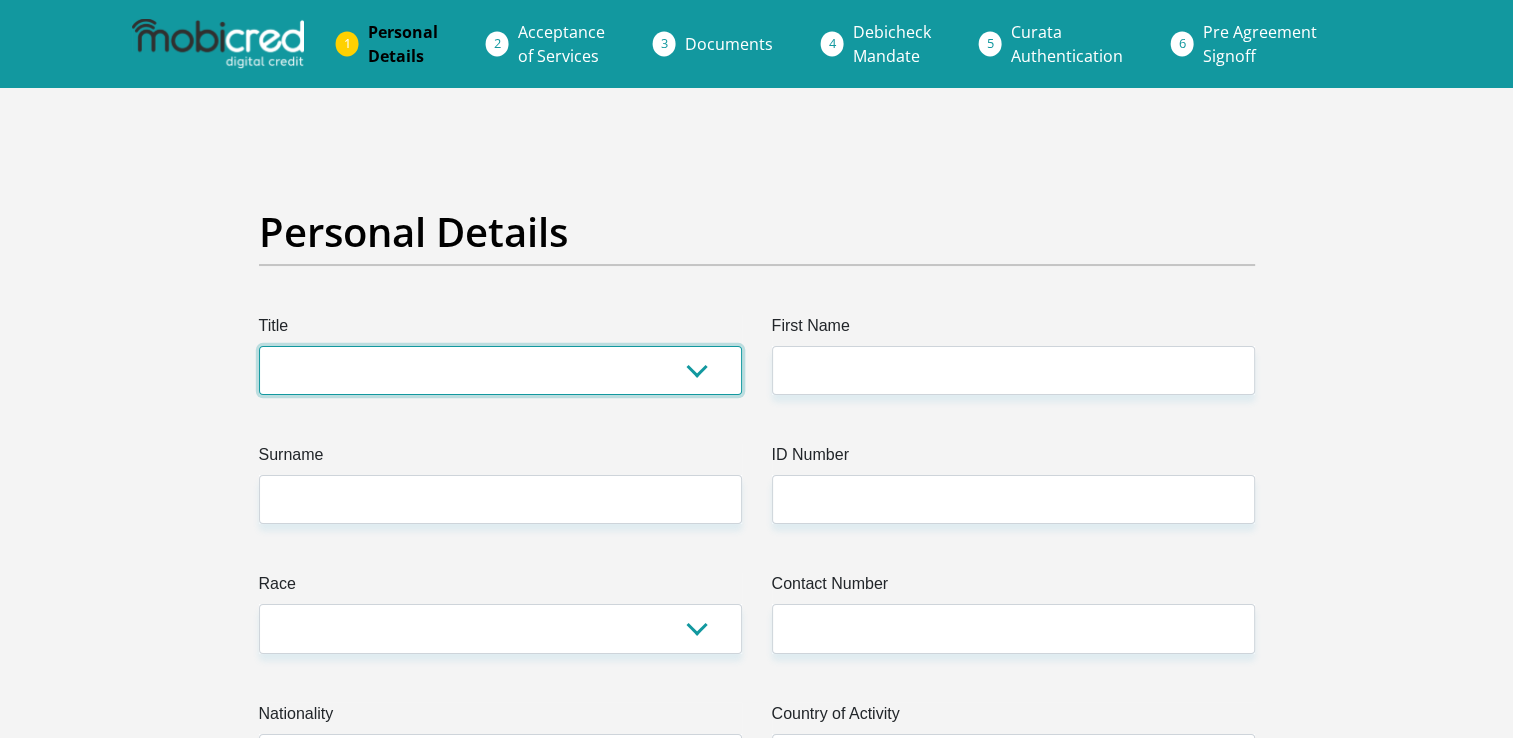 click on "Mr
Ms
Mrs
Dr
Other" at bounding box center [500, 370] 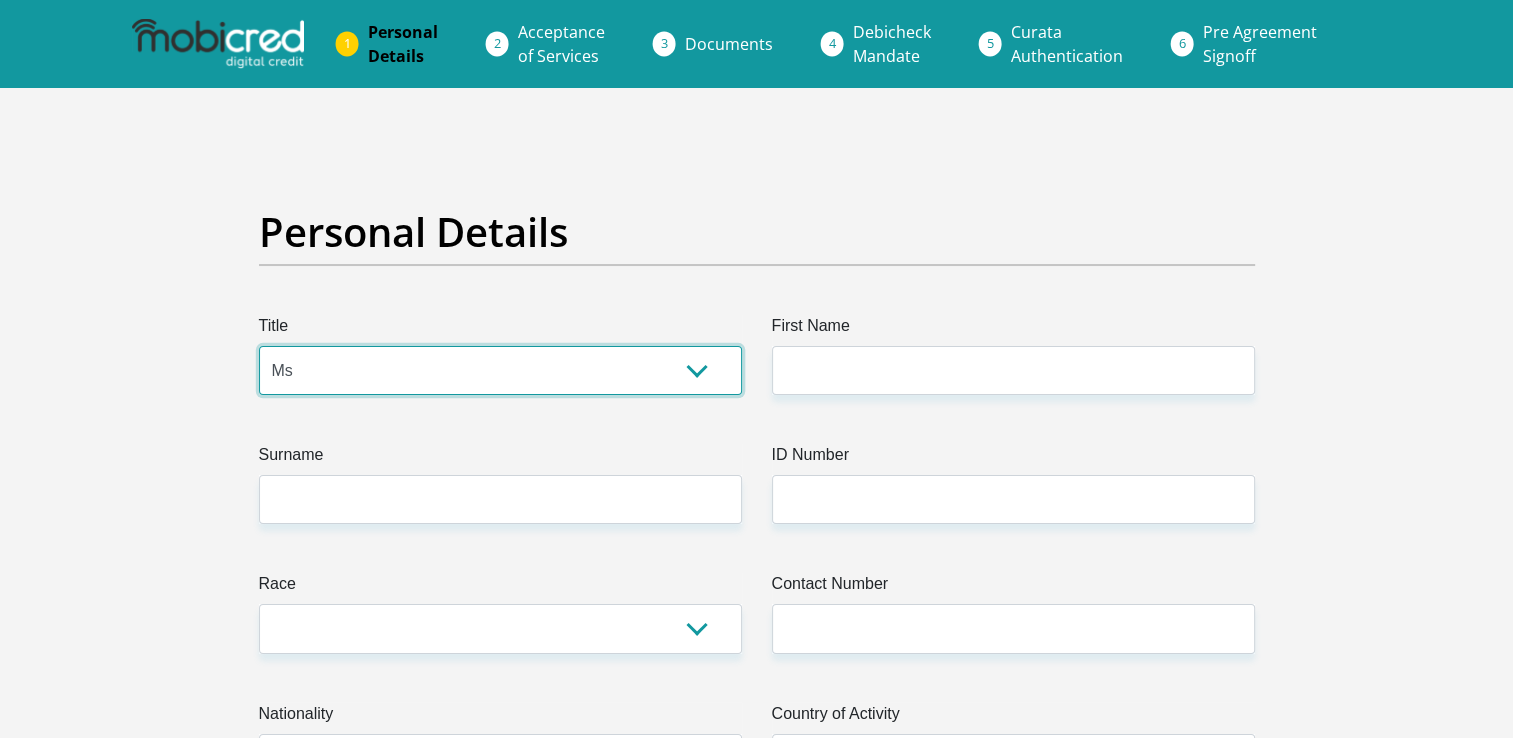 click on "Mr
Ms
Mrs
Dr
Other" at bounding box center (500, 370) 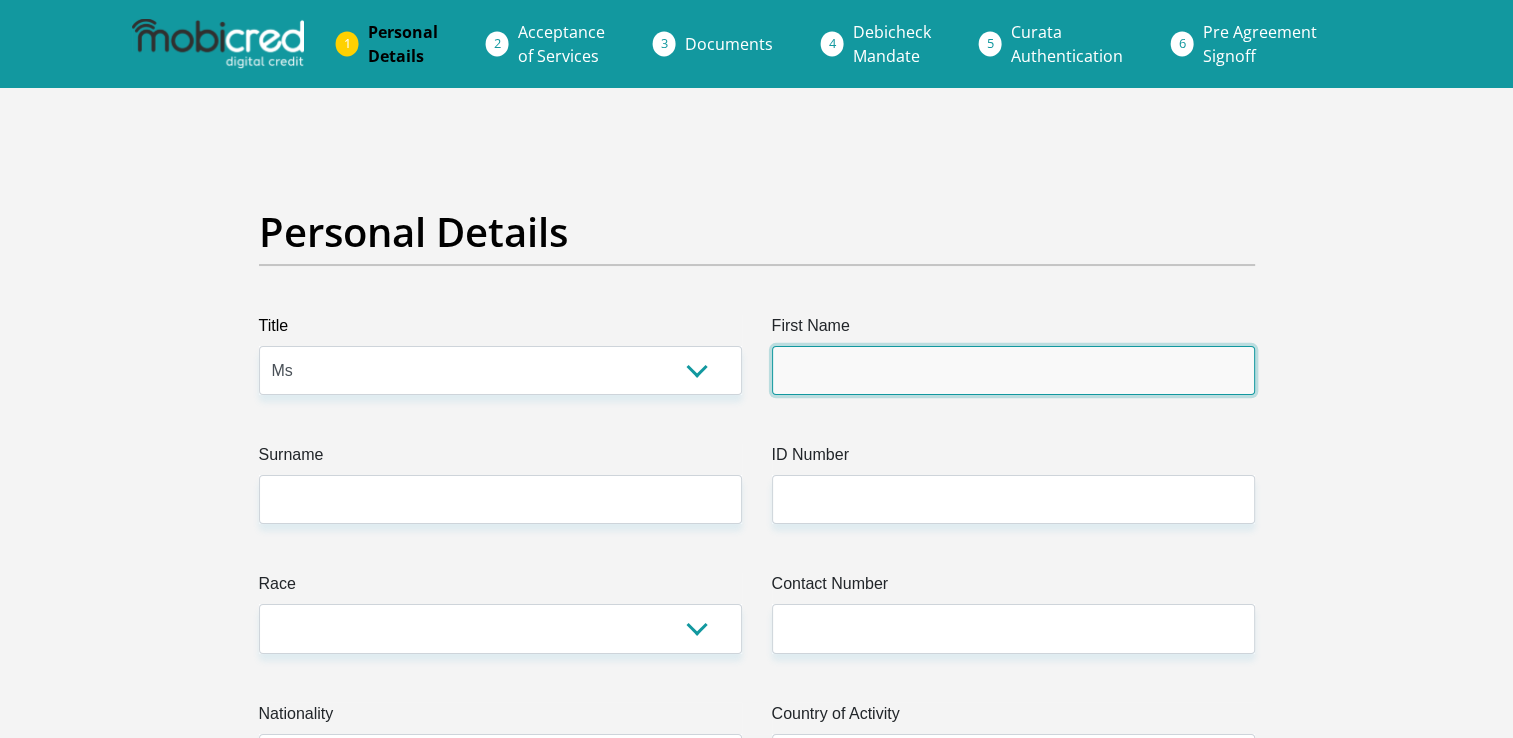 click on "First Name" at bounding box center (1013, 370) 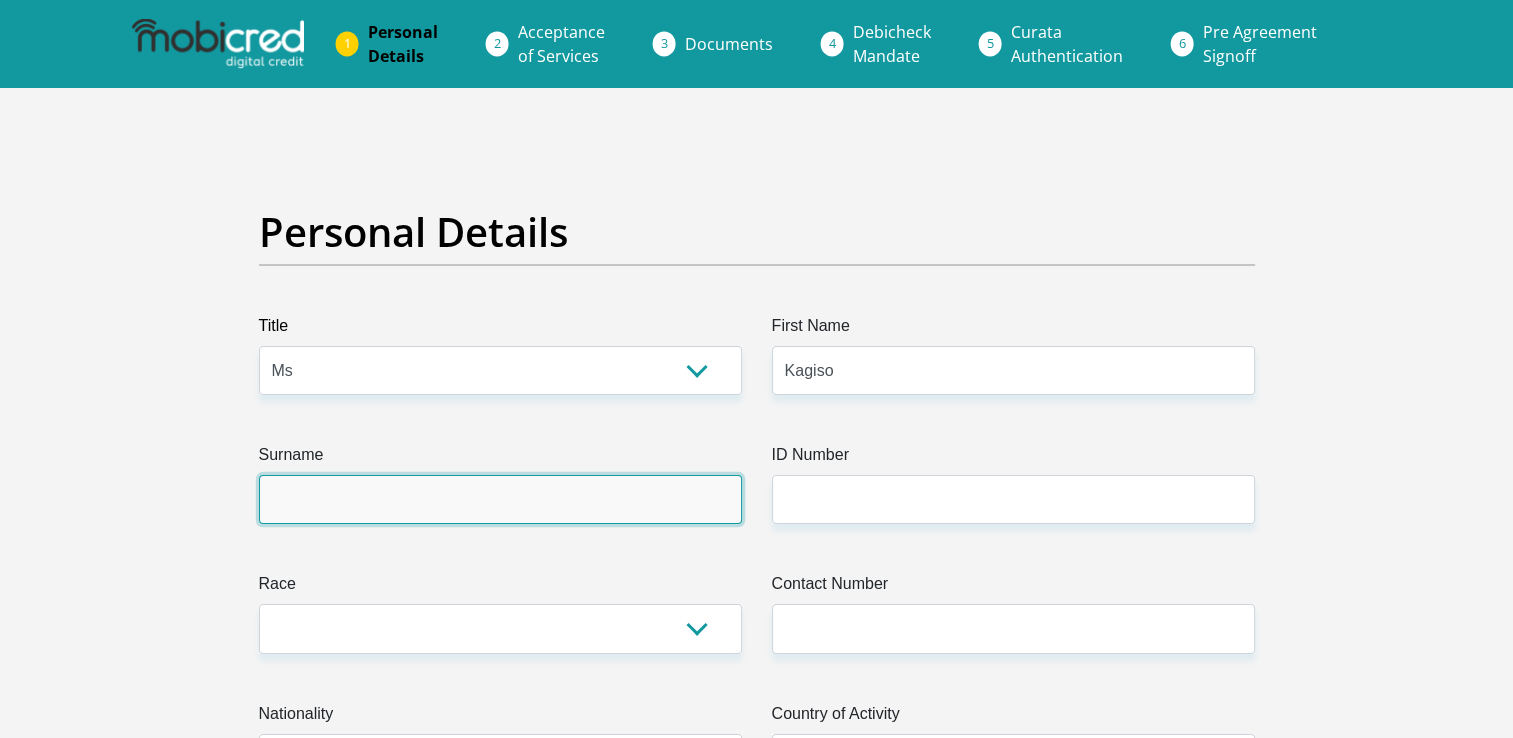 type on "[NAME]" 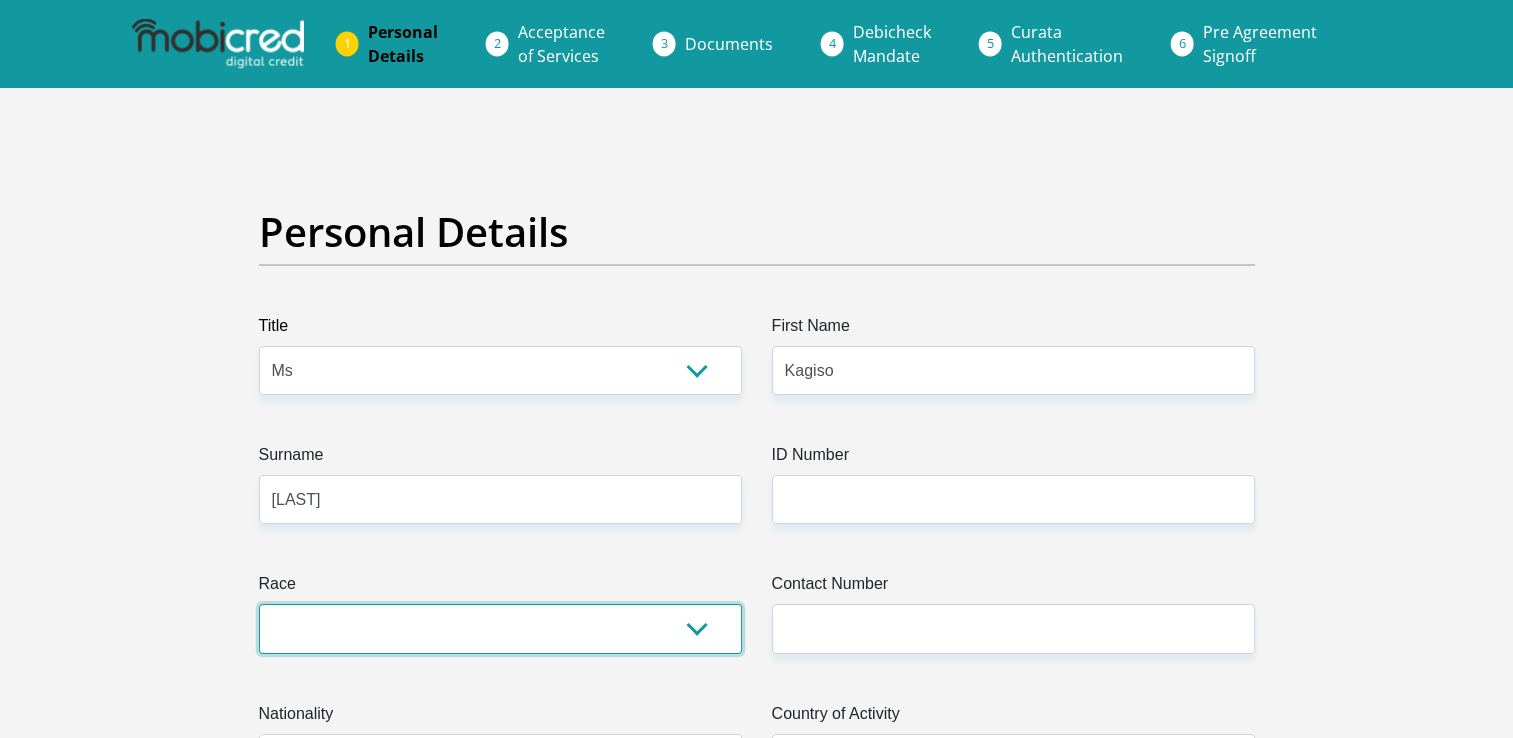 select on "1" 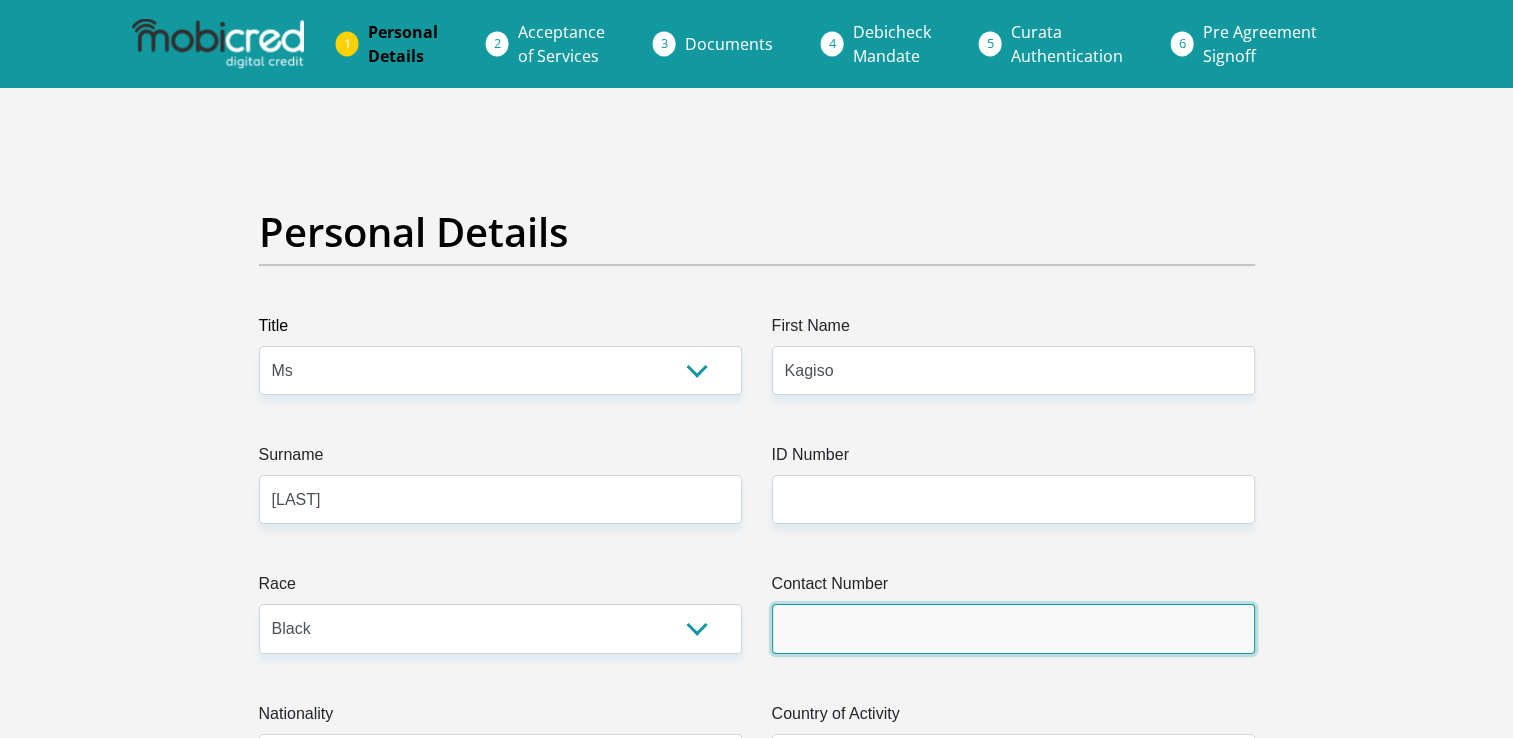 type on "[PHONE]" 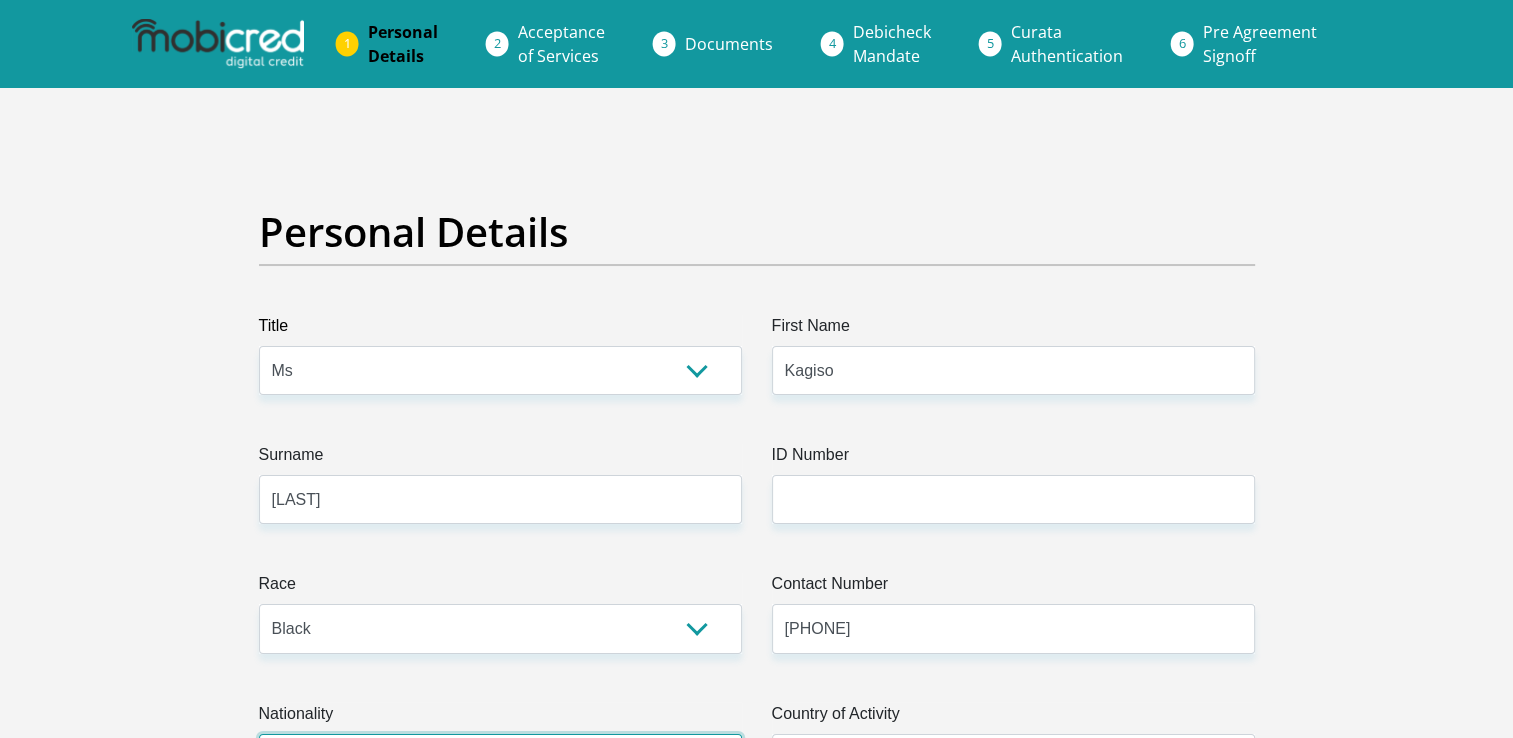 select on "ZAF" 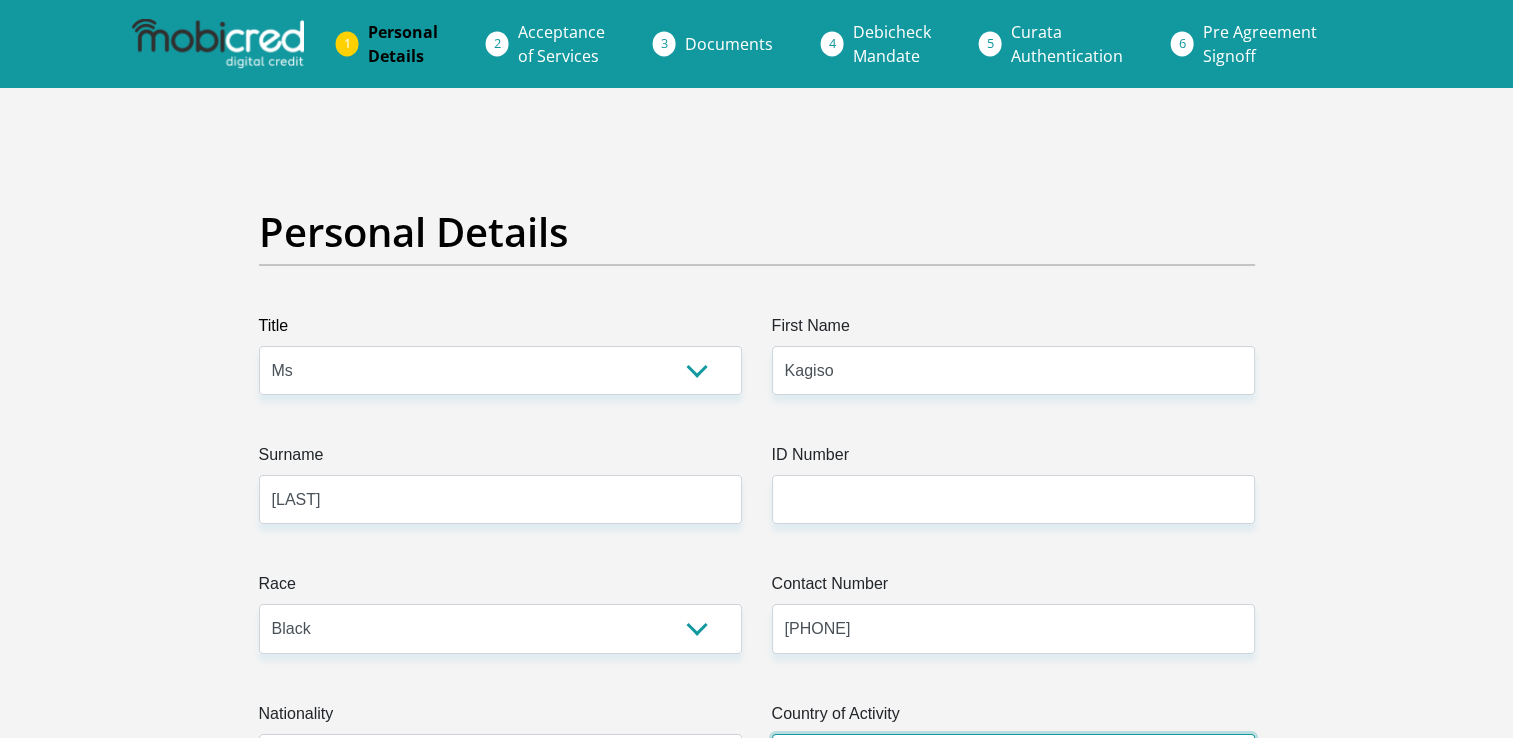 select on "ZAF" 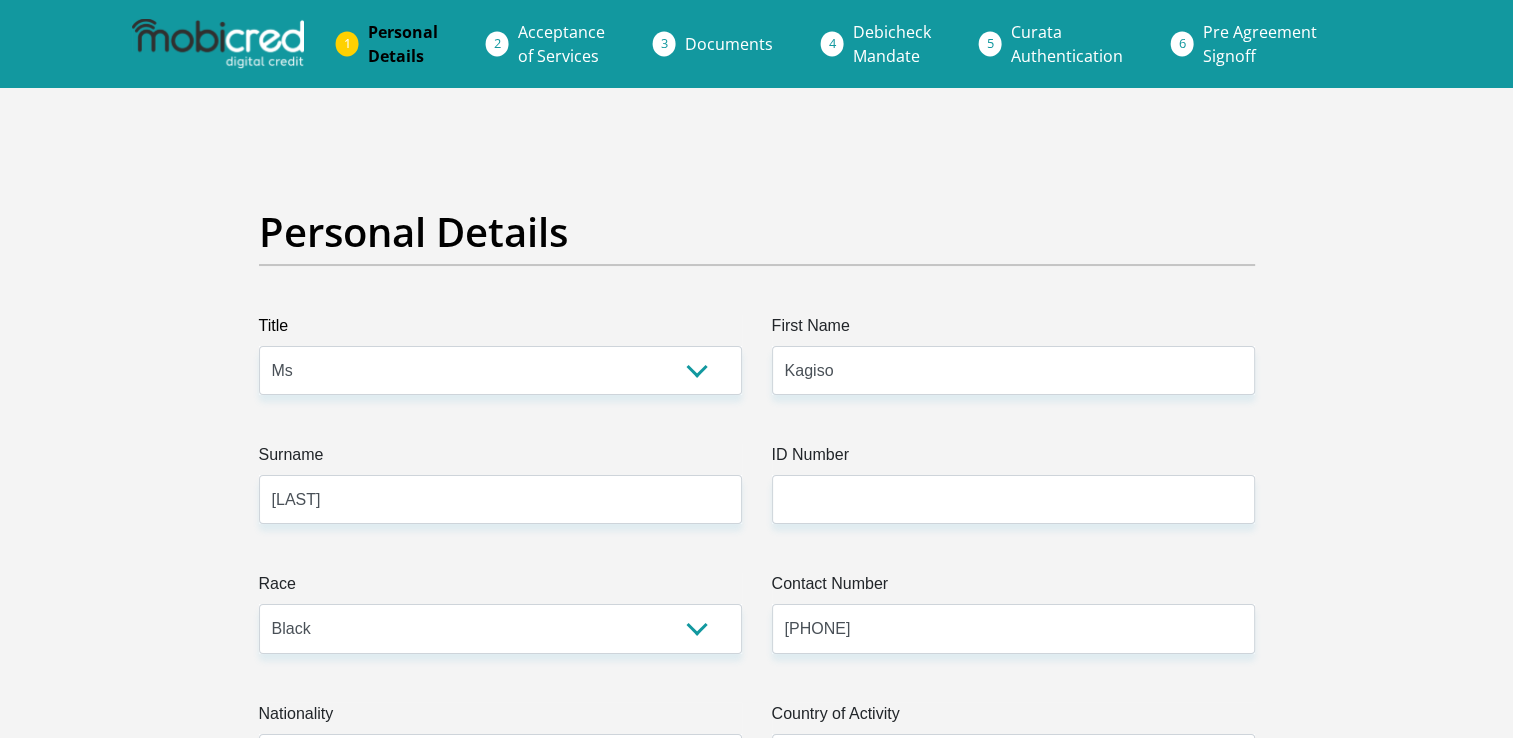 type on "7 7th Street" 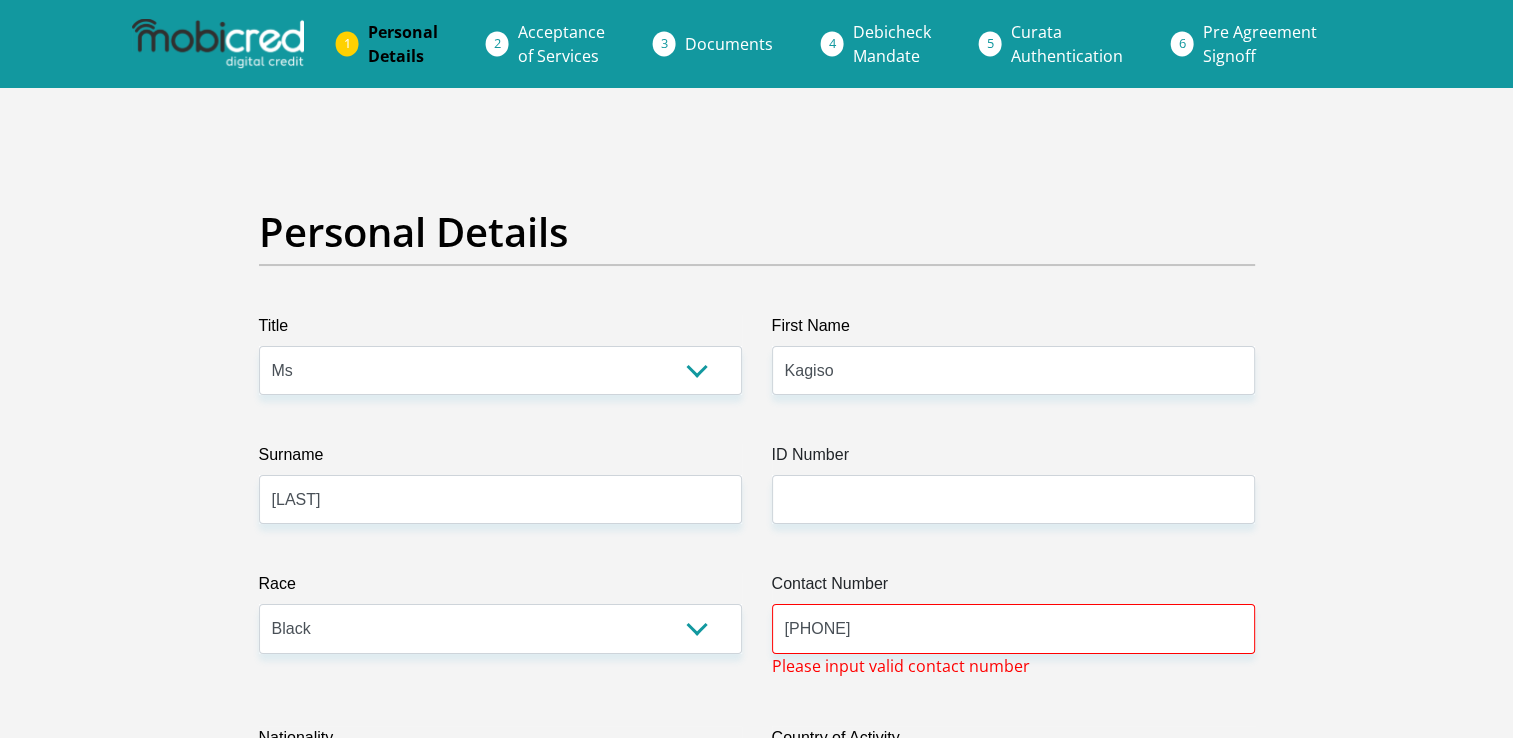 click on "ID Number" at bounding box center [1013, 459] 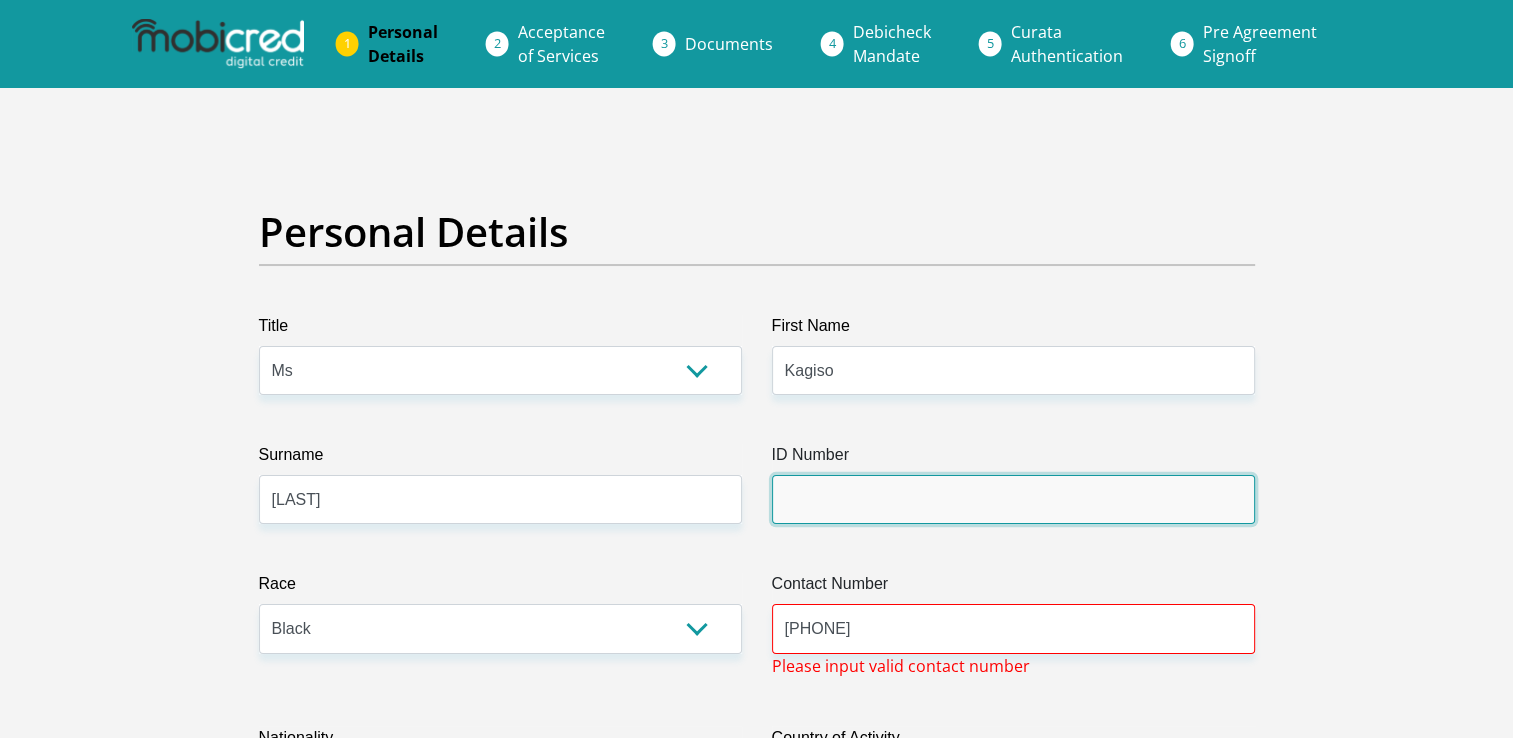 click on "ID Number" at bounding box center [1013, 499] 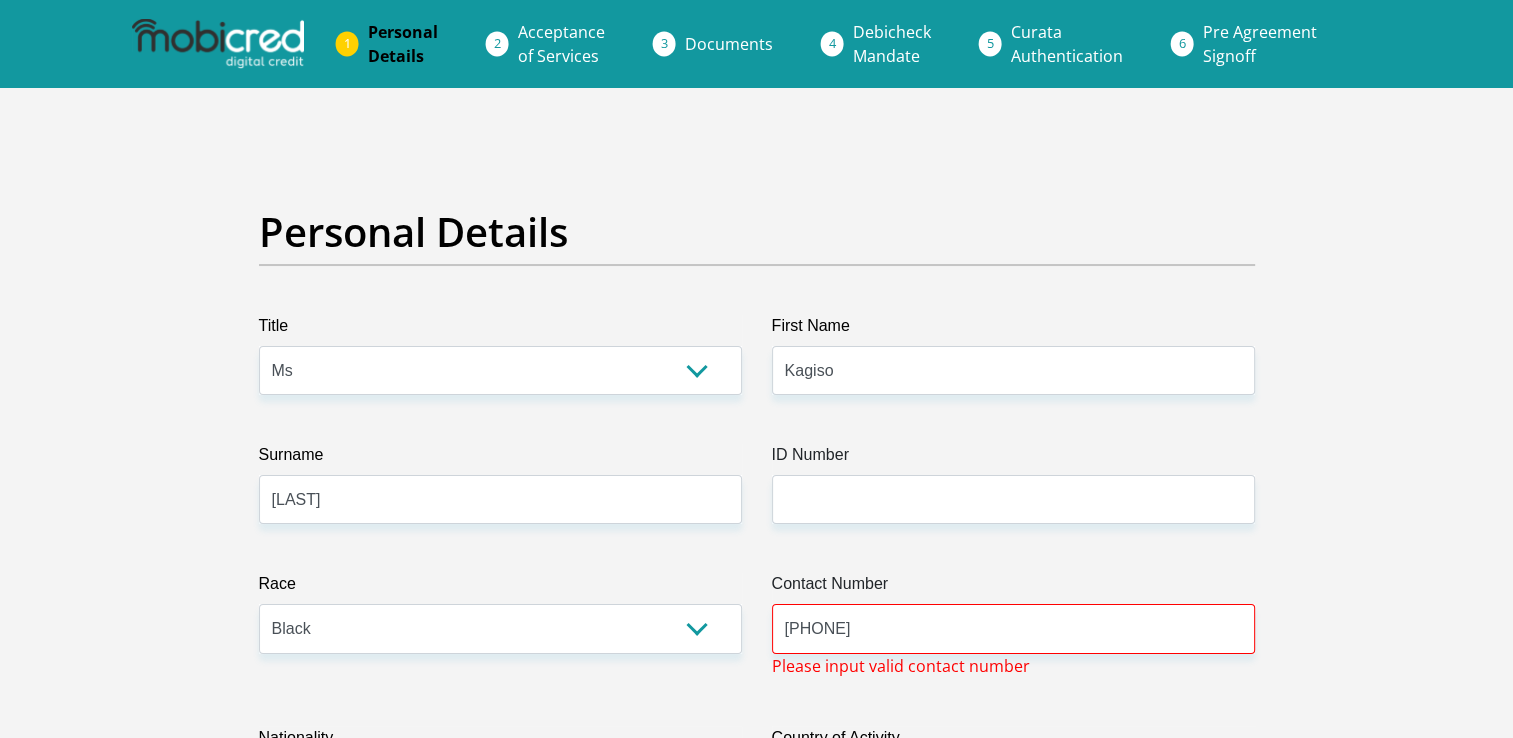 click on "ID Number" at bounding box center (1013, 459) 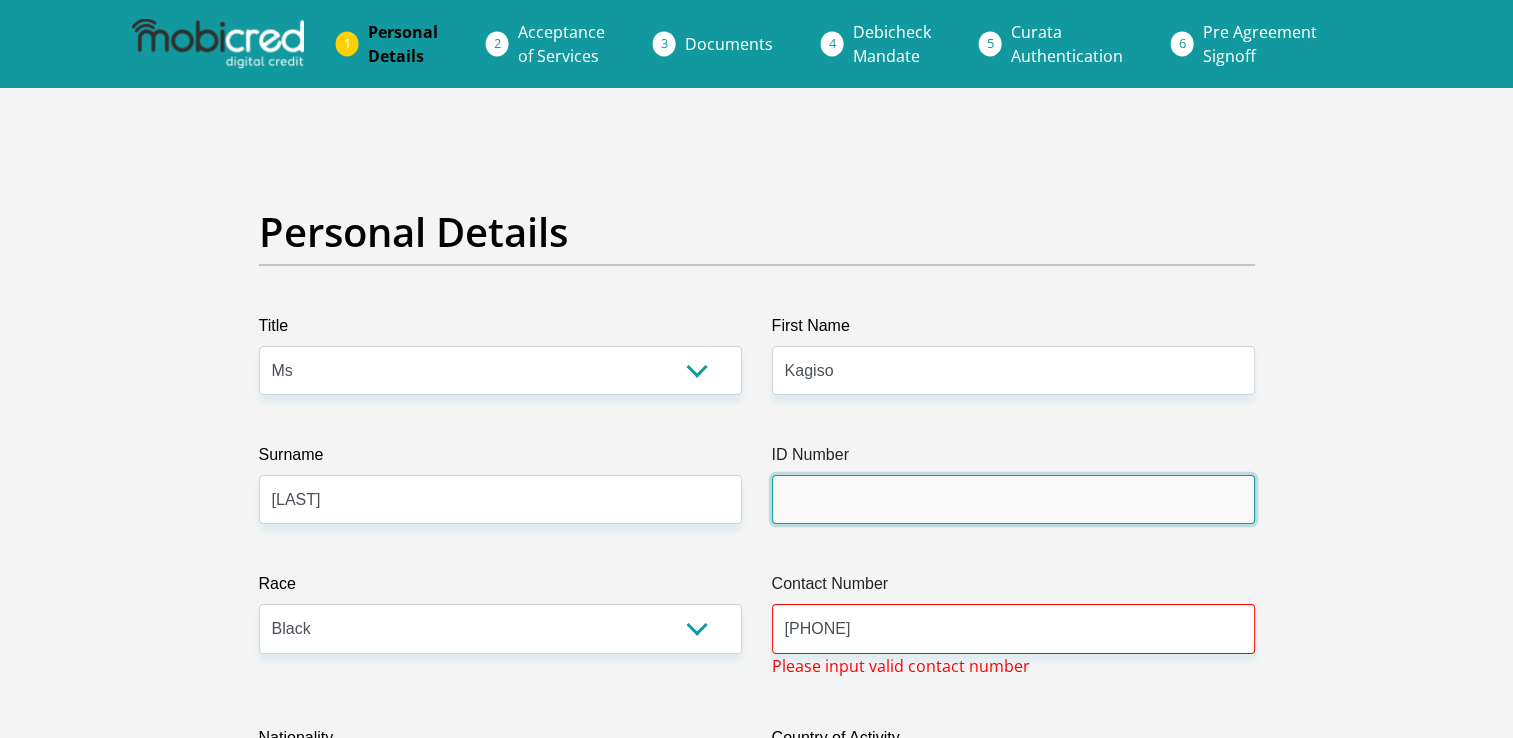 click on "ID Number" at bounding box center [1013, 499] 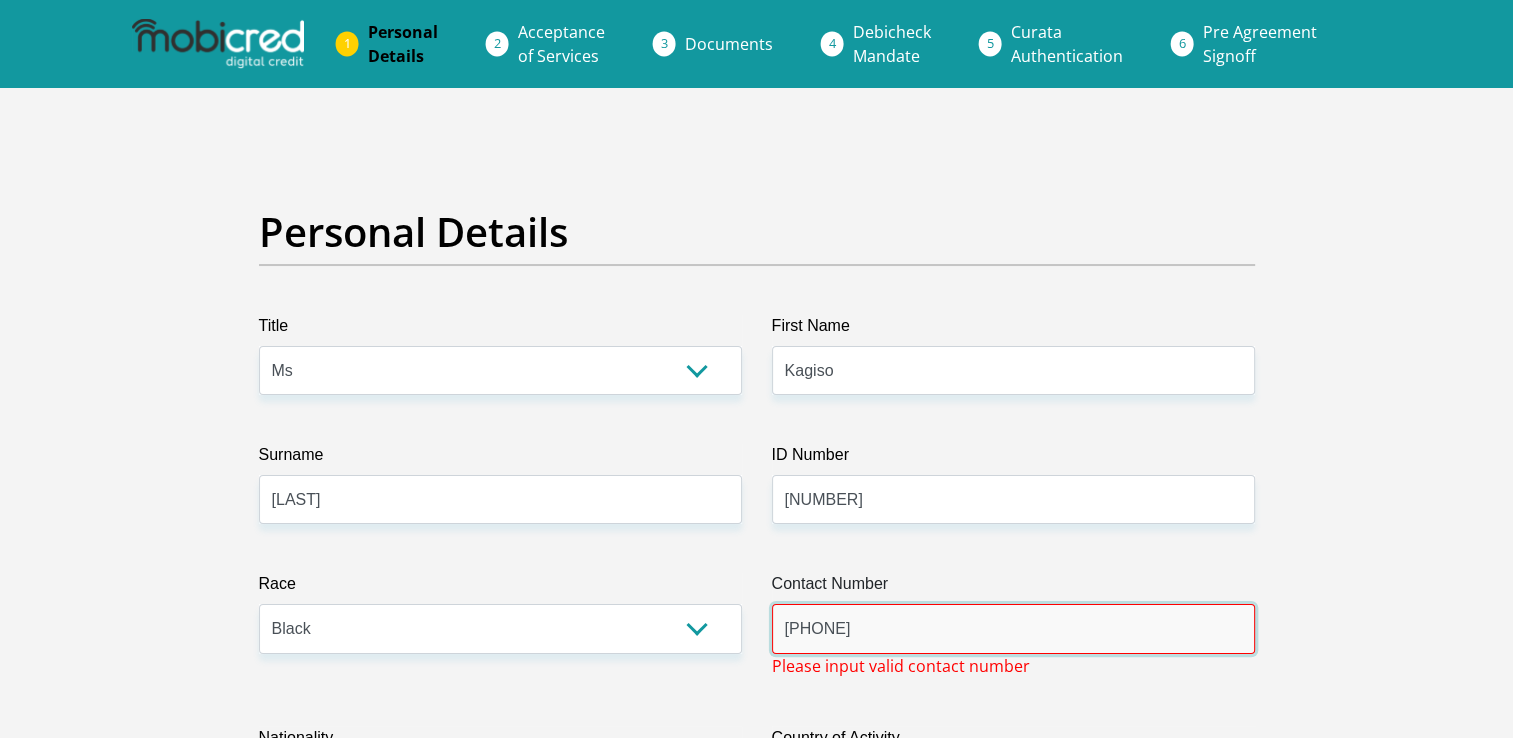 click on "+27817410981" at bounding box center [1013, 628] 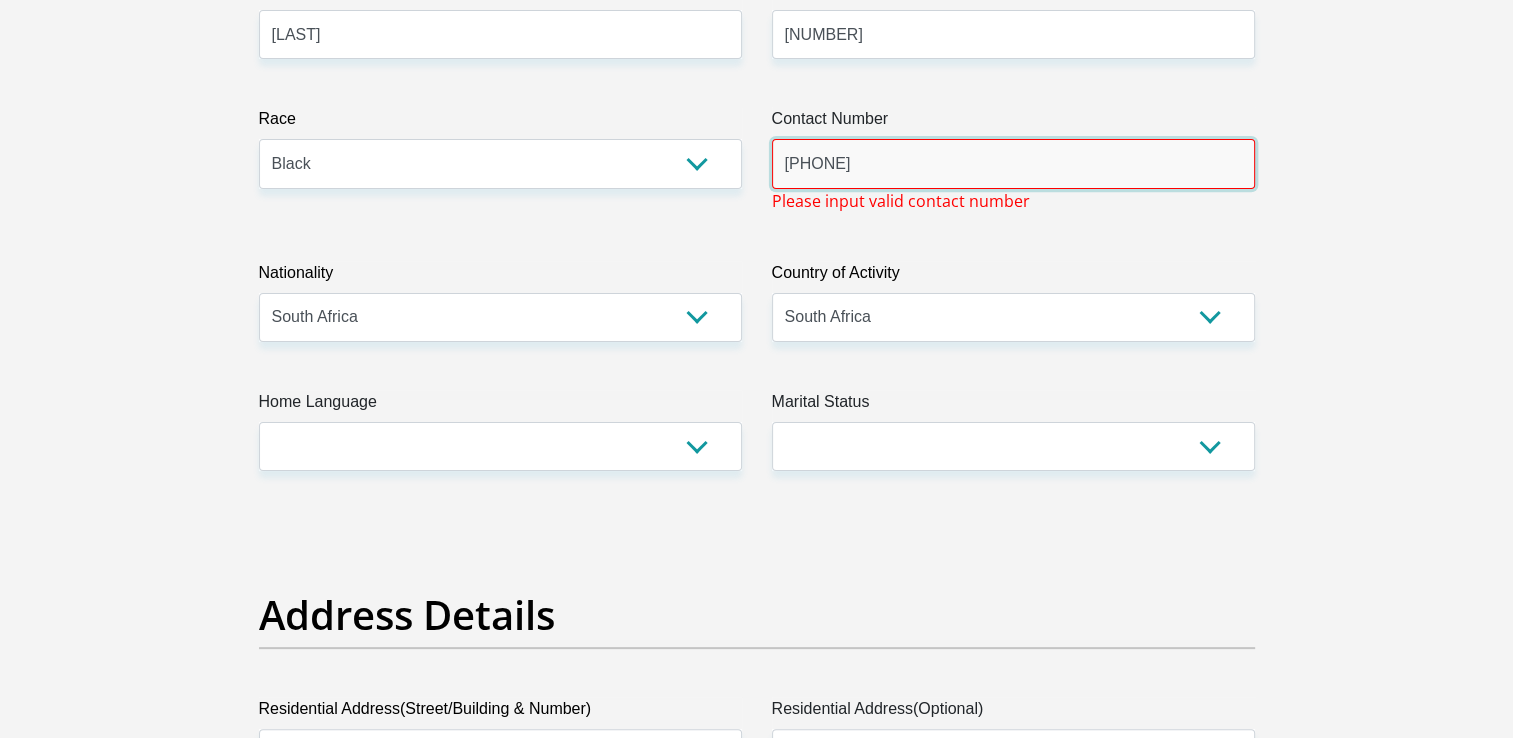 scroll, scrollTop: 480, scrollLeft: 0, axis: vertical 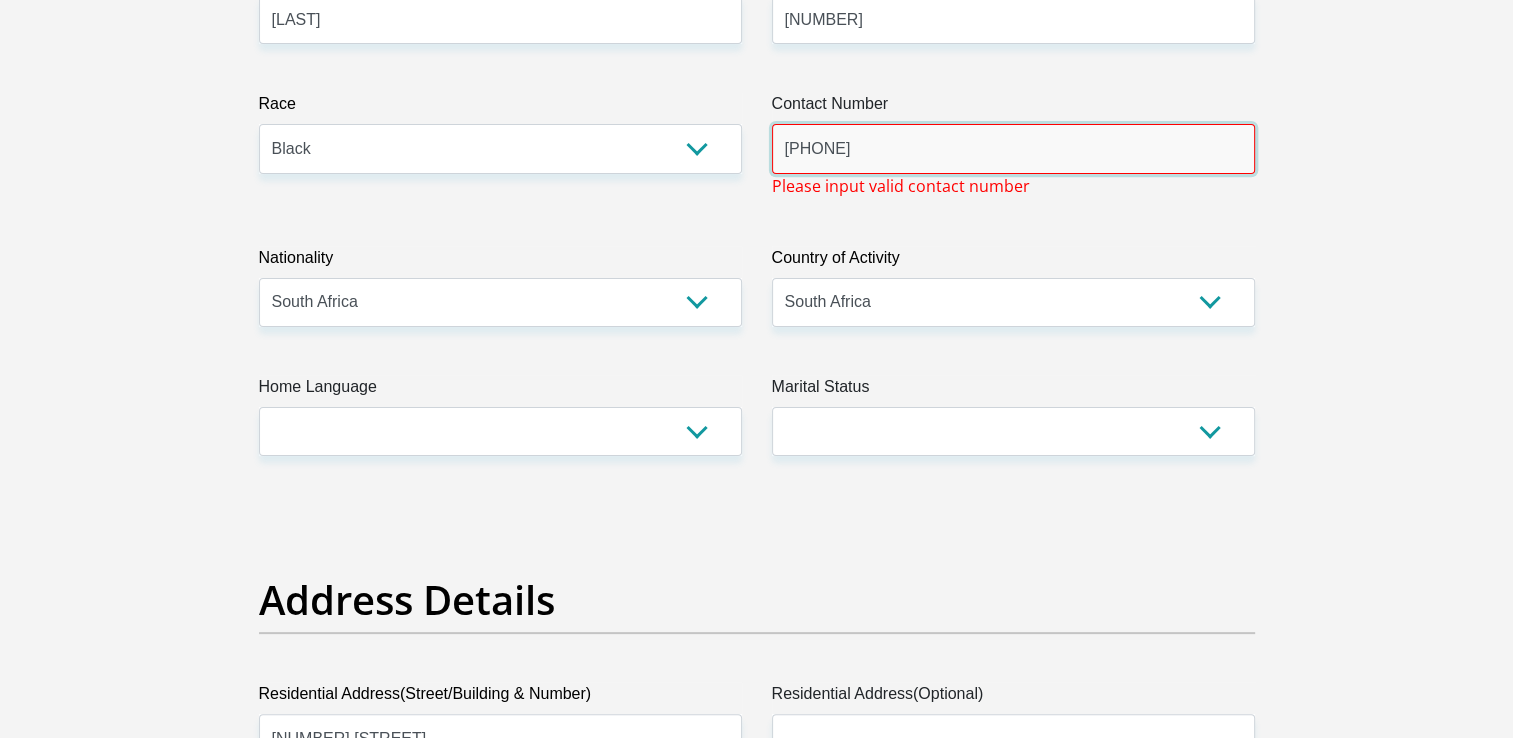 type on "0817410981" 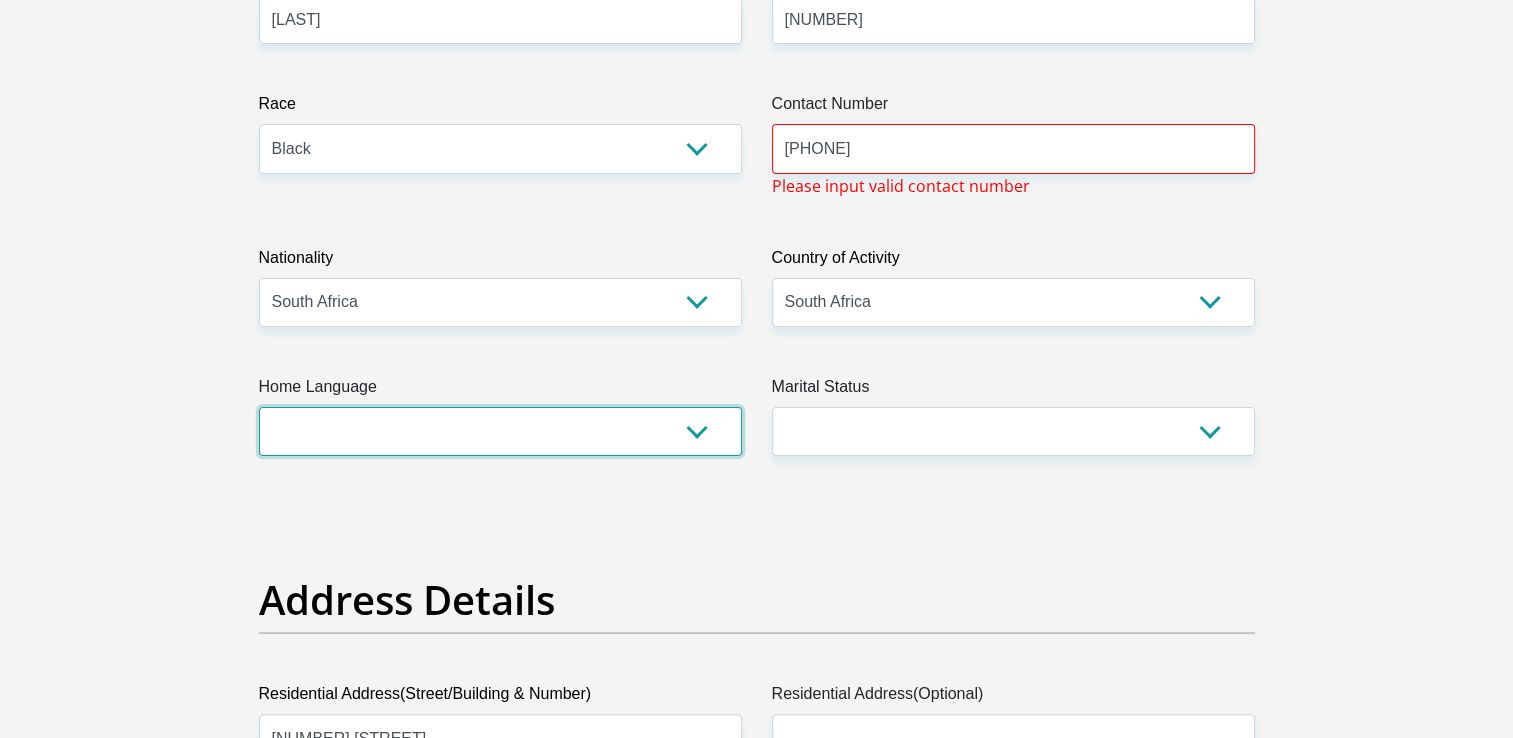 click on "Afrikaans
English
Sepedi
South Ndebele
Southern Sotho
Swati
Tsonga
Tswana
Venda
Xhosa
Zulu
Other" at bounding box center [500, 431] 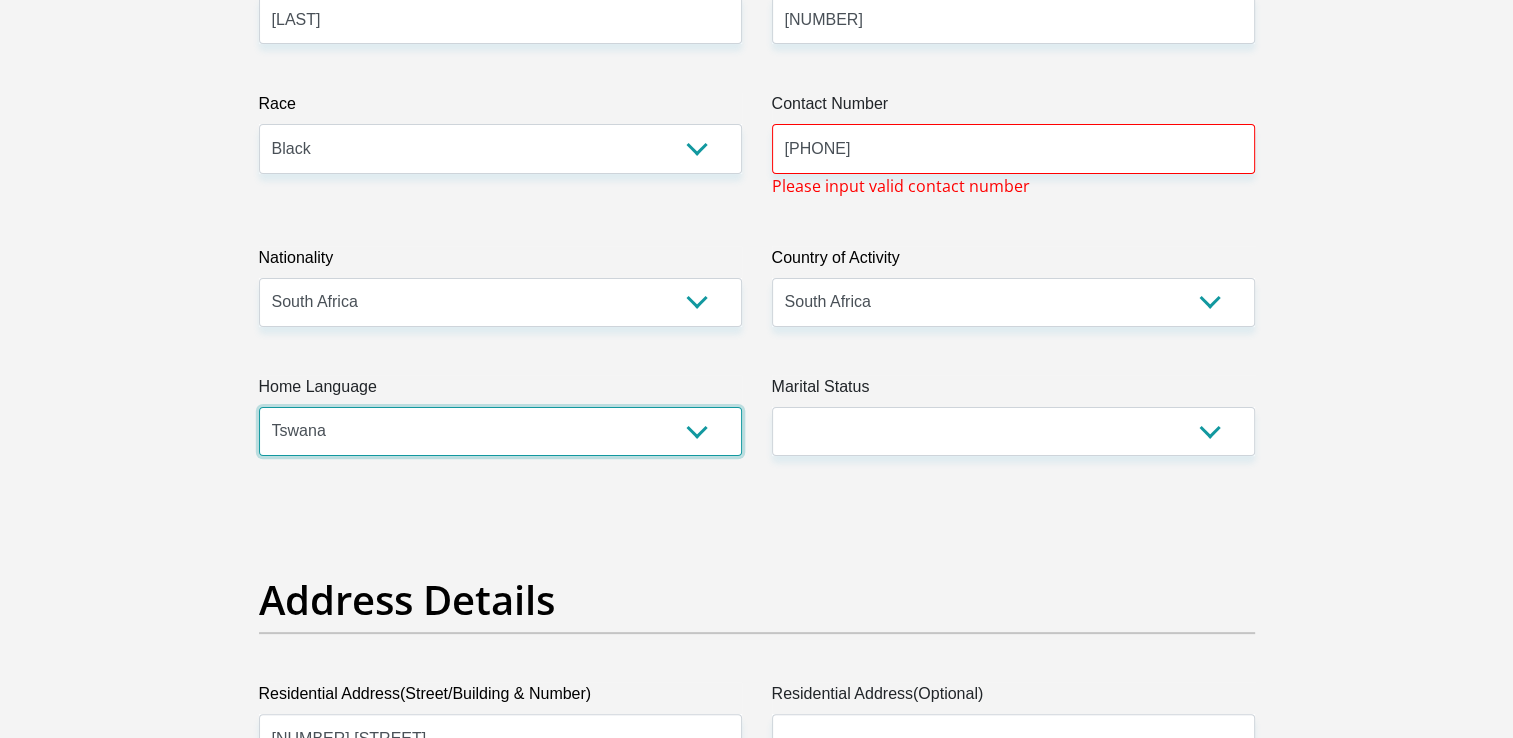 click on "Afrikaans
English
Sepedi
South Ndebele
Southern Sotho
Swati
Tsonga
Tswana
Venda
Xhosa
Zulu
Other" at bounding box center [500, 431] 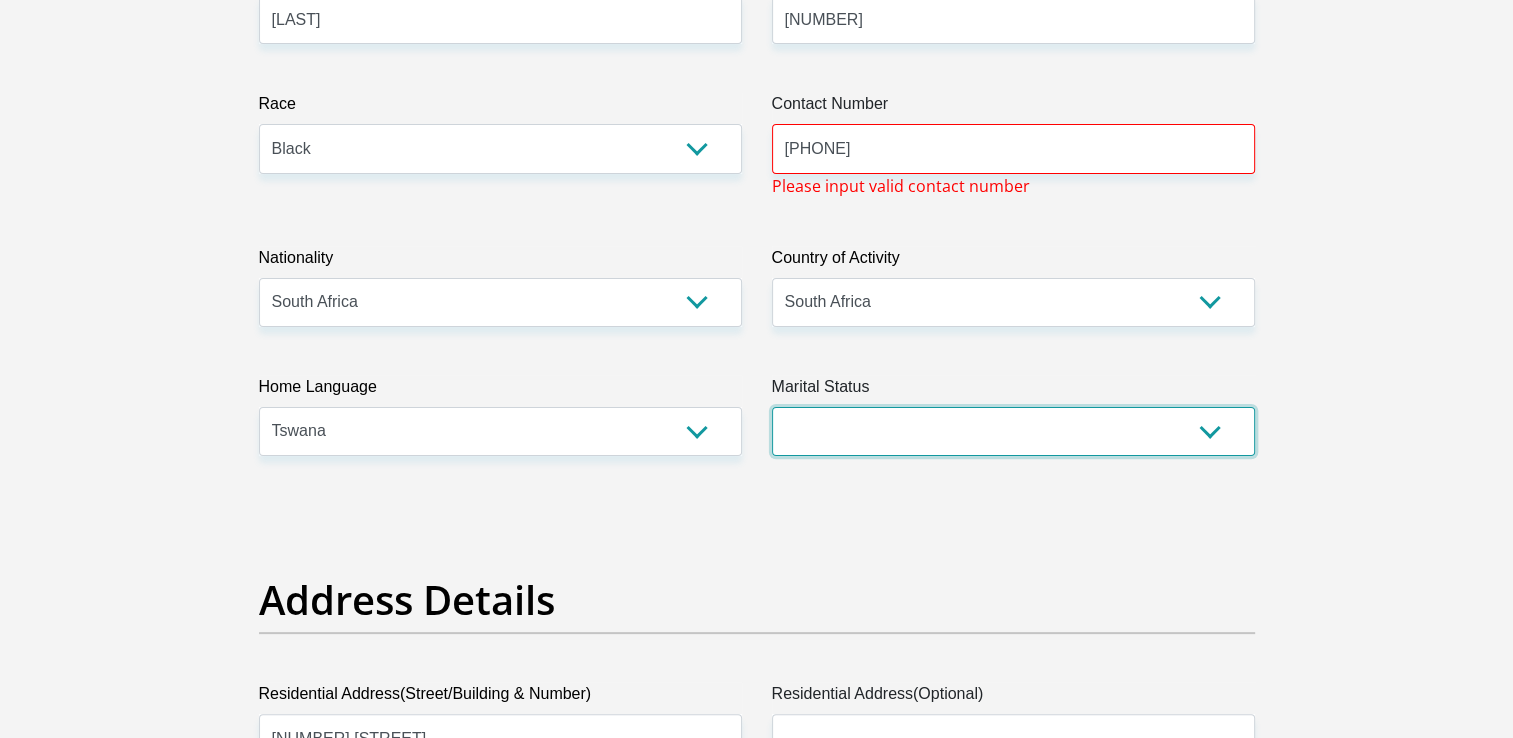 click on "Married ANC
Single
Divorced
Widowed
Married COP or Customary Law" at bounding box center [1013, 431] 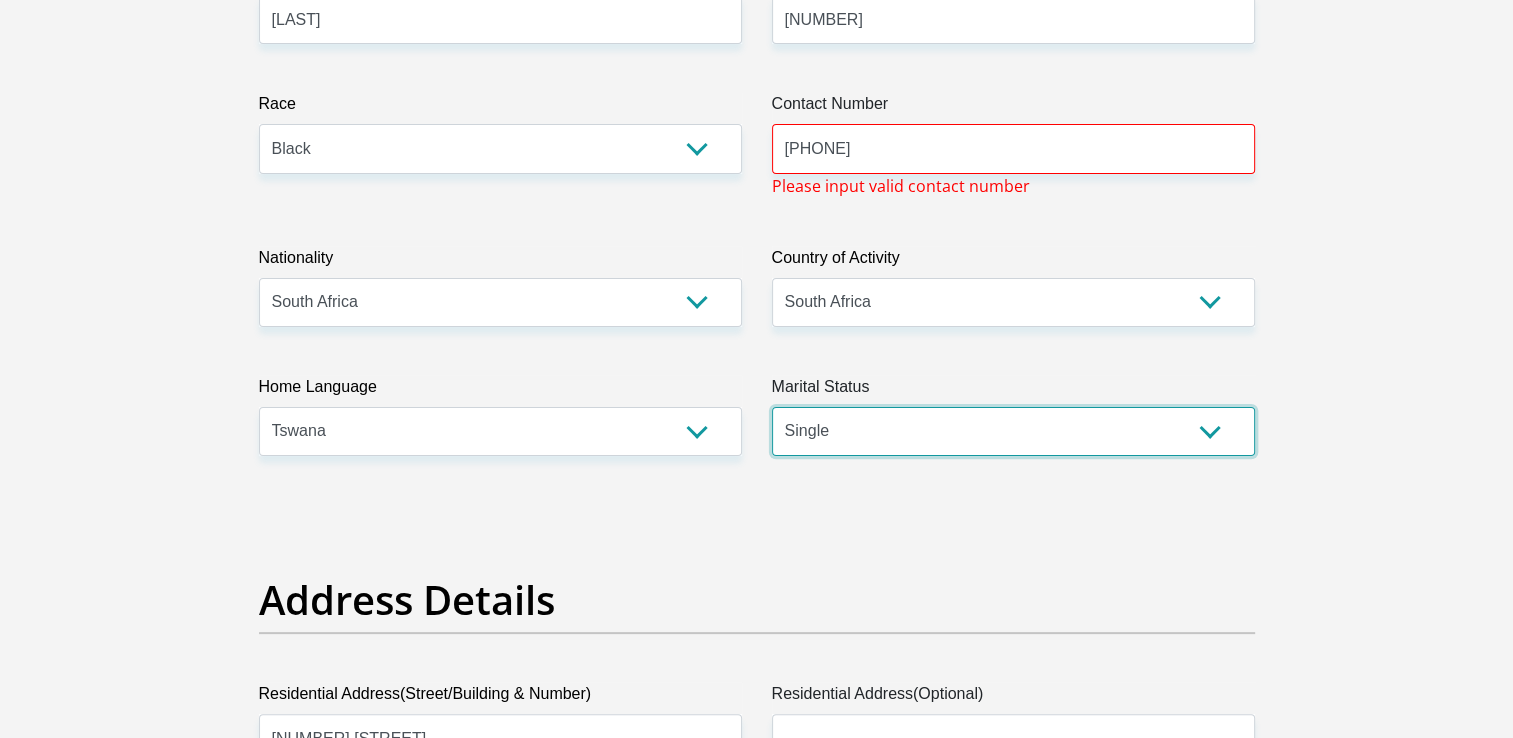 click on "Married ANC
Single
Divorced
Widowed
Married COP or Customary Law" at bounding box center (1013, 431) 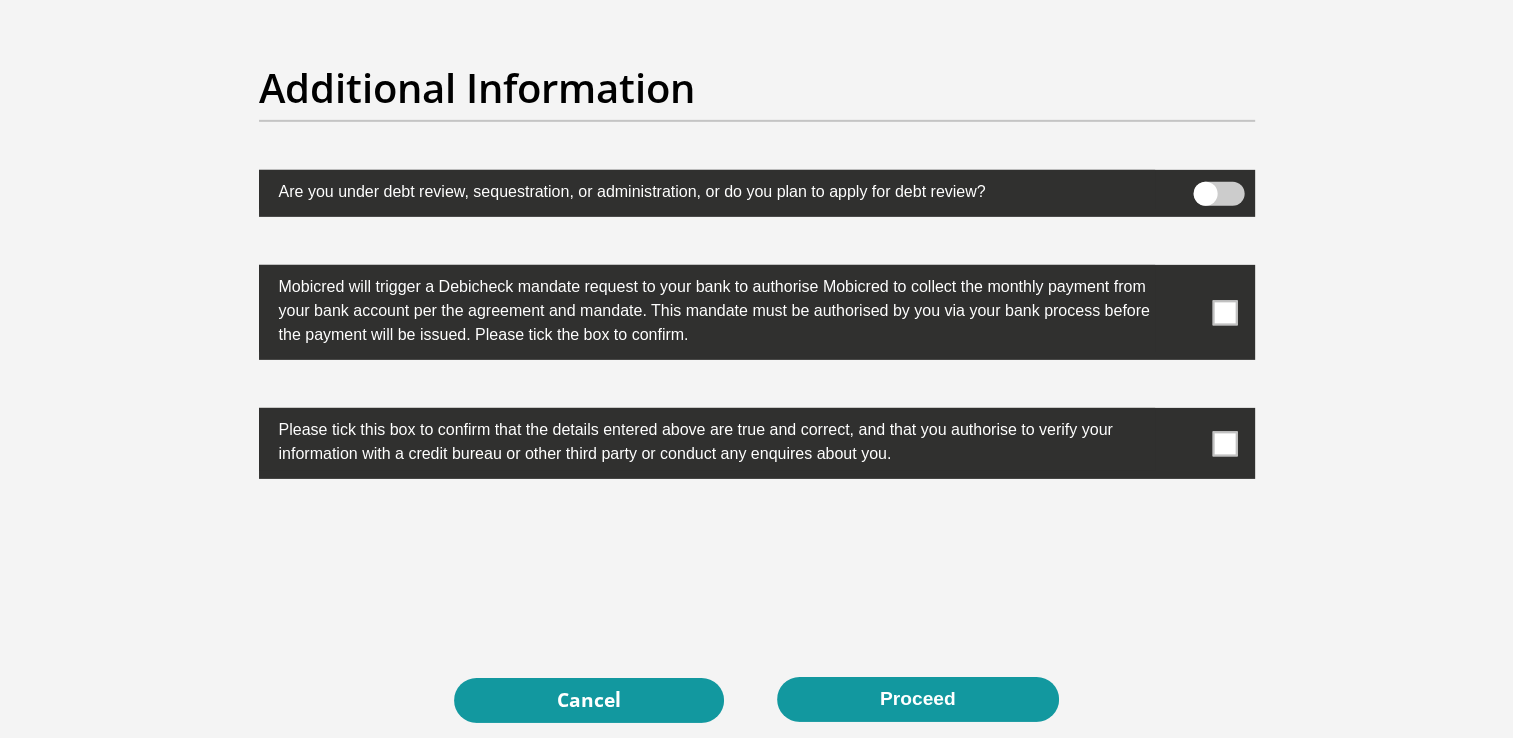 scroll, scrollTop: 6440, scrollLeft: 0, axis: vertical 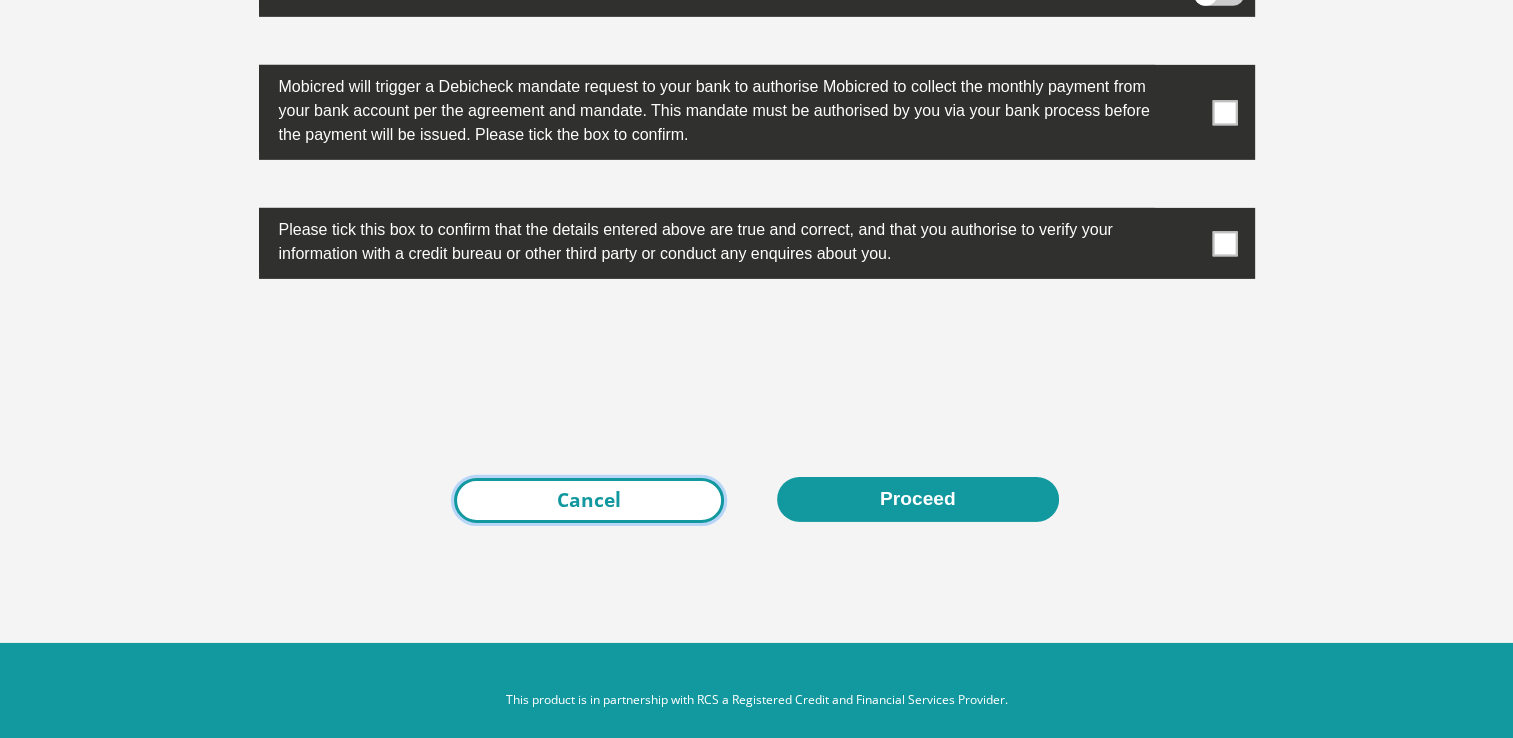 click on "Cancel" at bounding box center [589, 500] 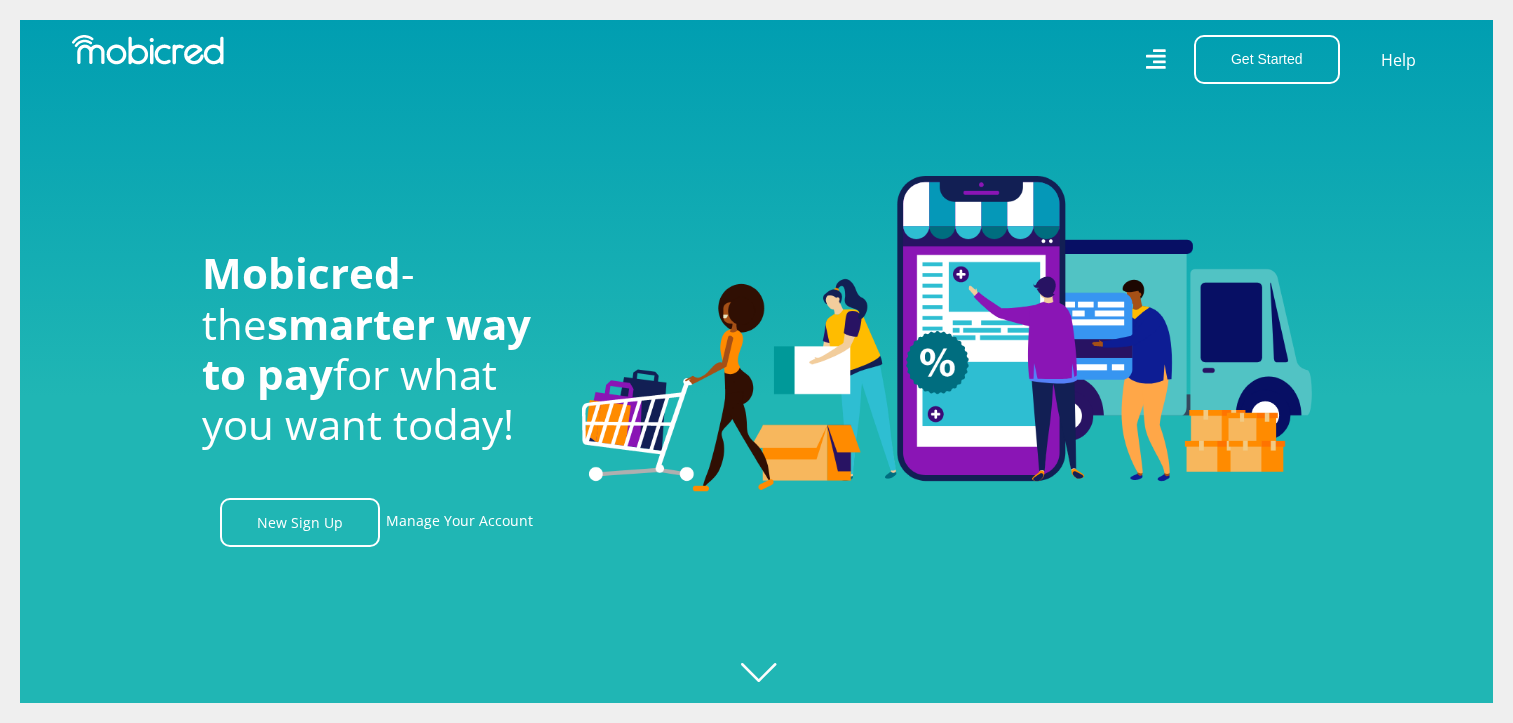 scroll, scrollTop: 0, scrollLeft: 0, axis: both 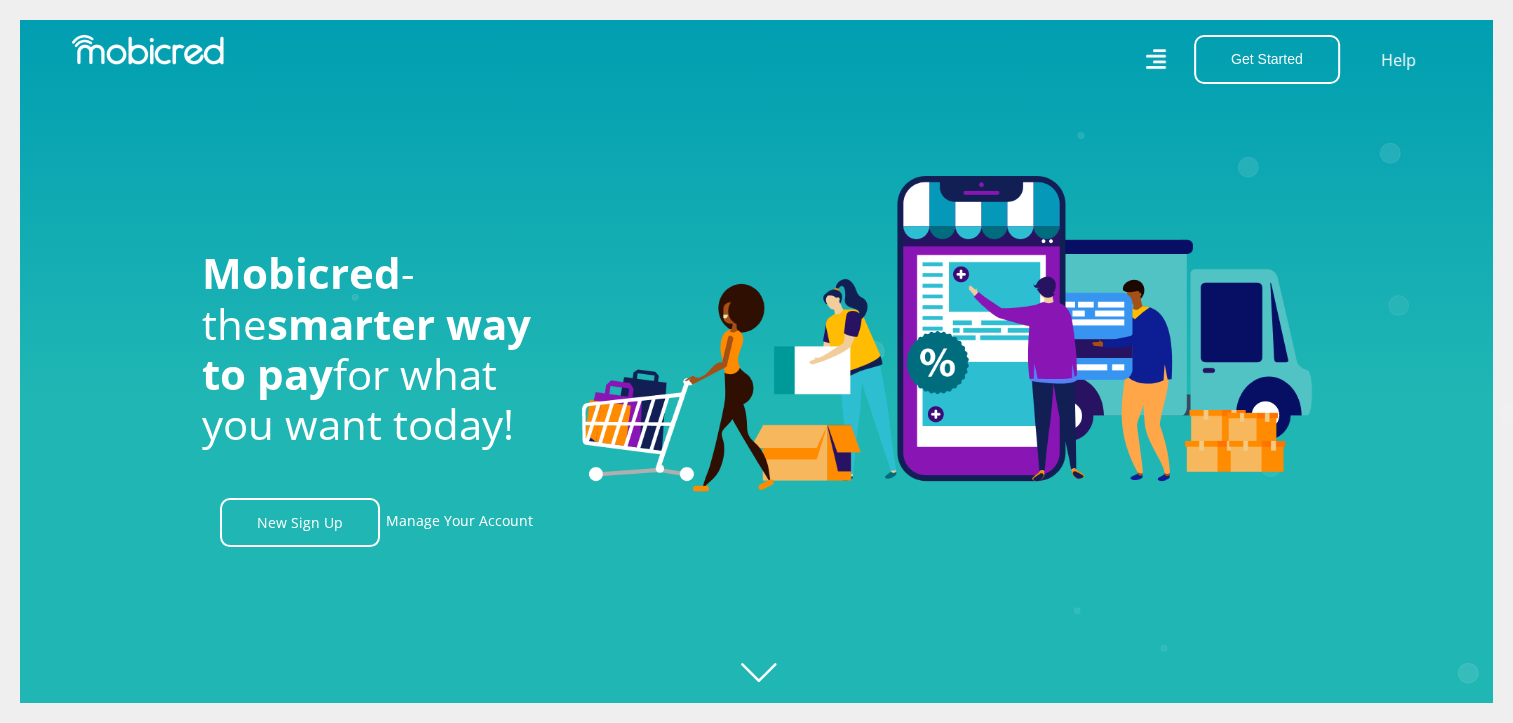 click on "Created with Raphaël 2.3.0" 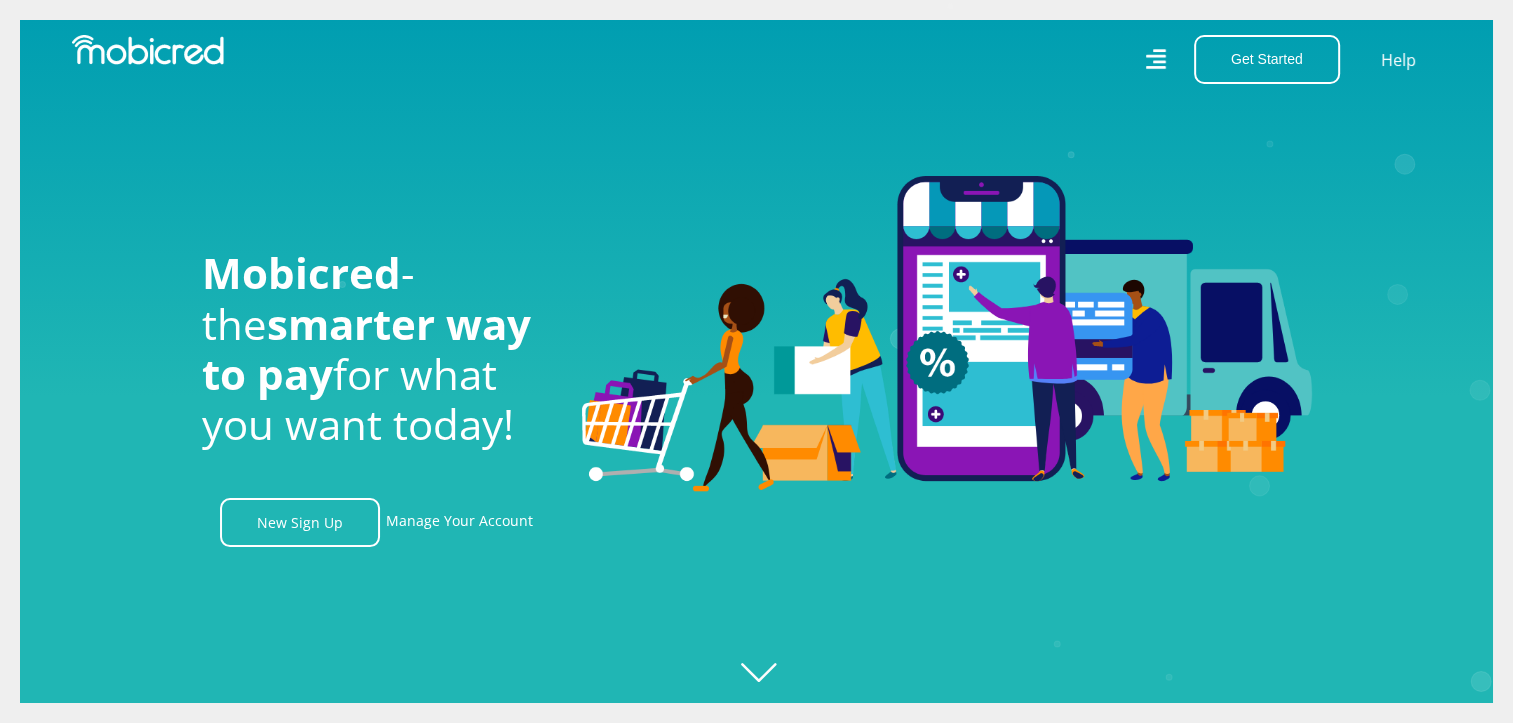 click on "Created with Raphaël 2.3.0" 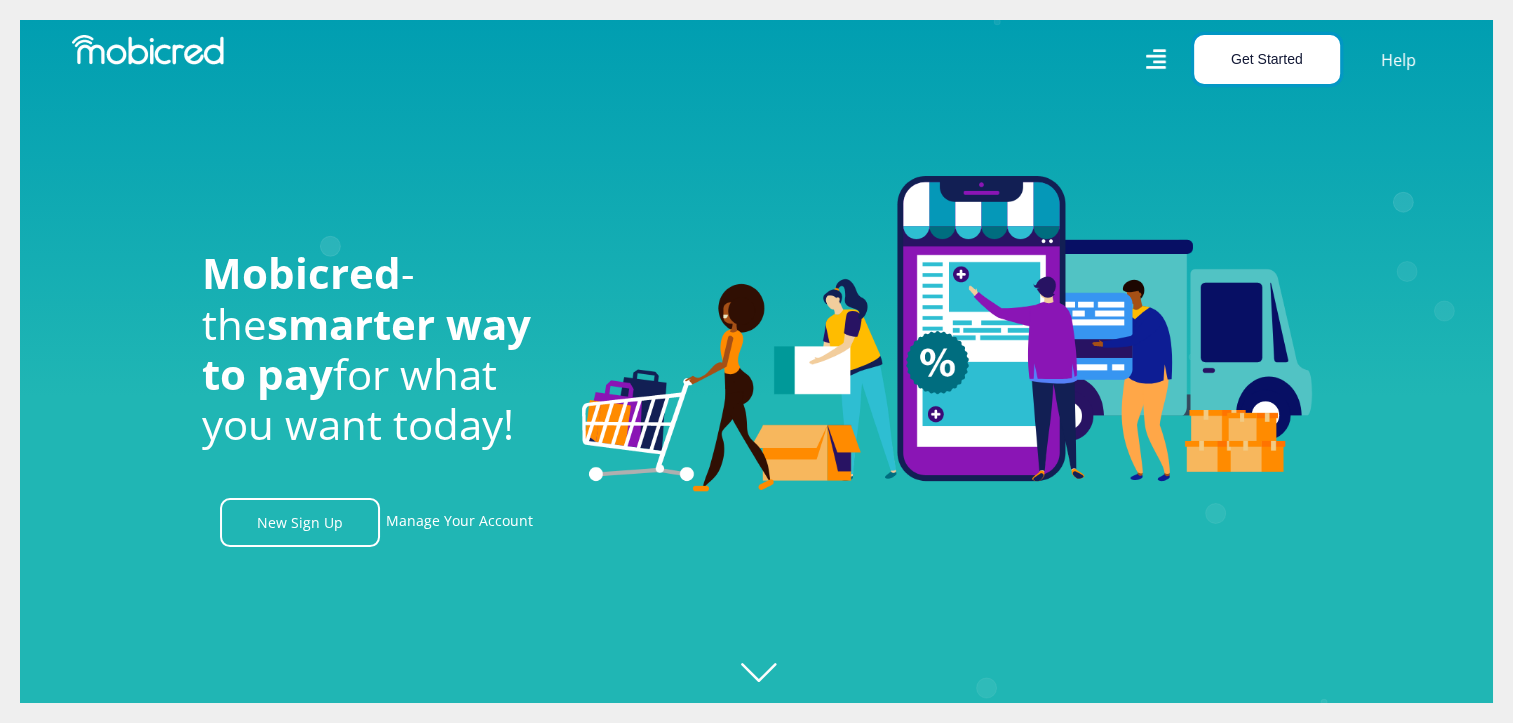 click on "Get Started" at bounding box center (1267, 59) 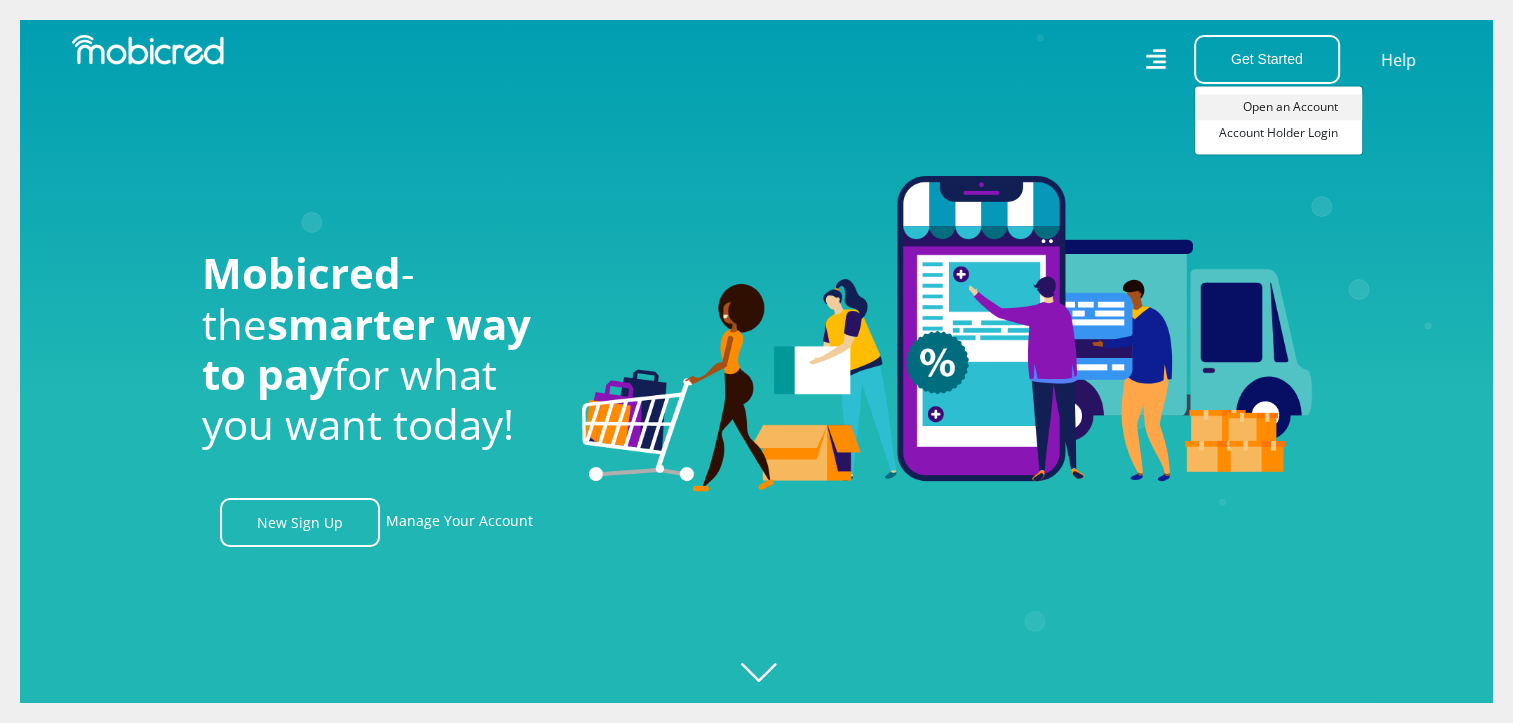 click on "Open an Account" at bounding box center [1278, 107] 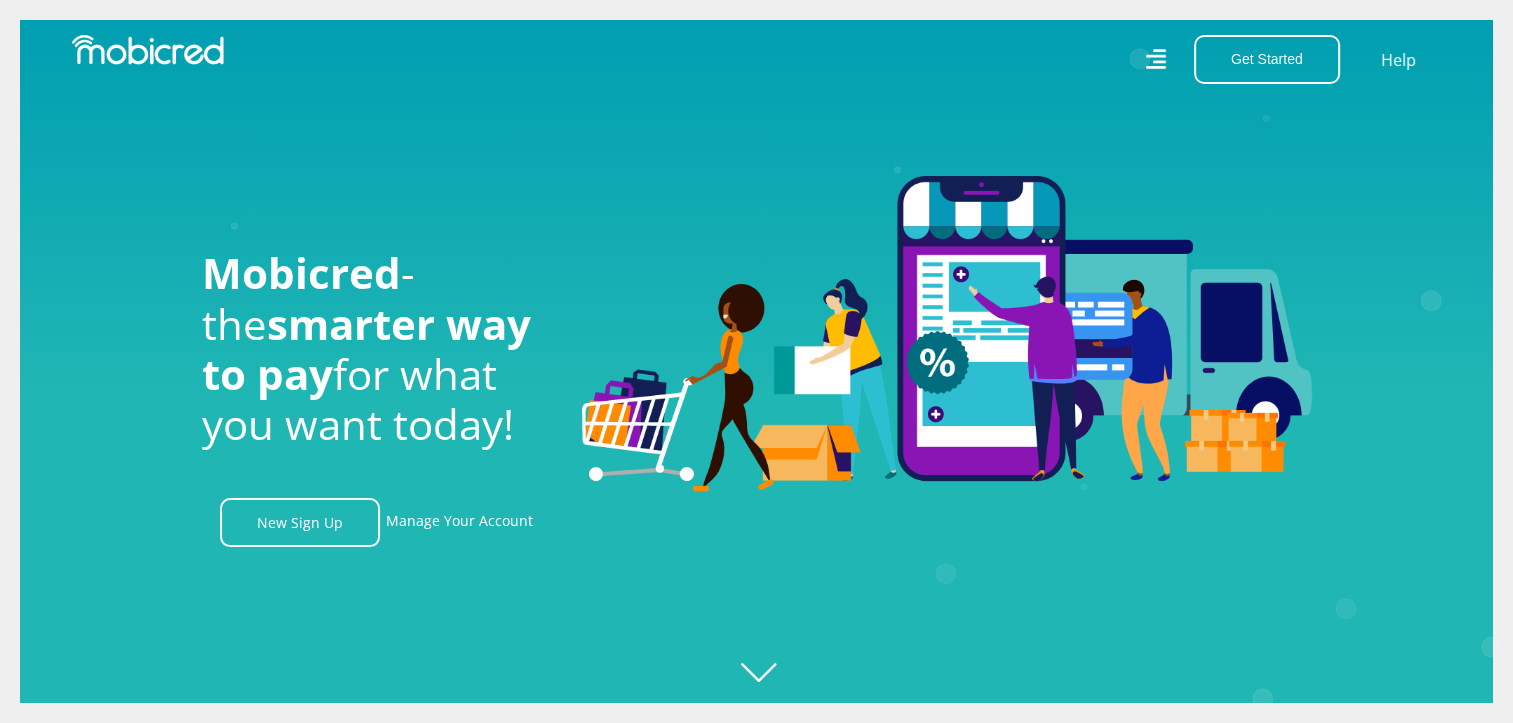 scroll, scrollTop: 0, scrollLeft: 2280, axis: horizontal 